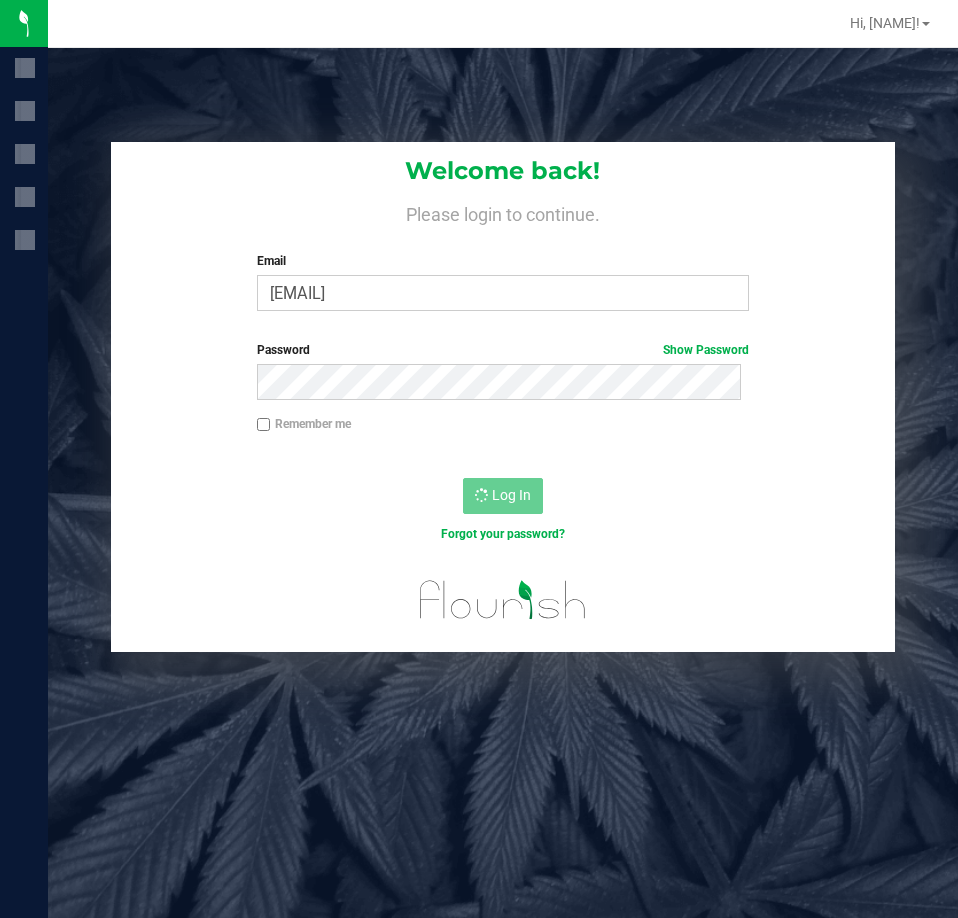 scroll, scrollTop: 0, scrollLeft: 0, axis: both 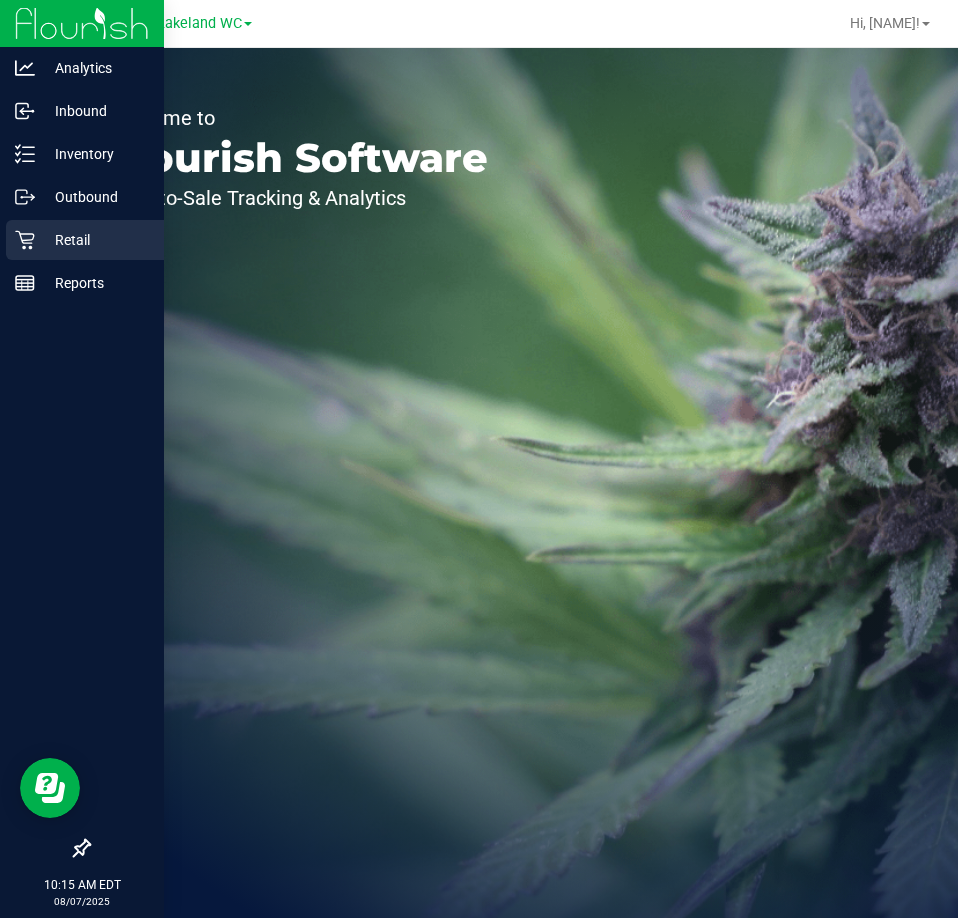 drag, startPoint x: 41, startPoint y: 252, endPoint x: 396, endPoint y: 10, distance: 429.6382 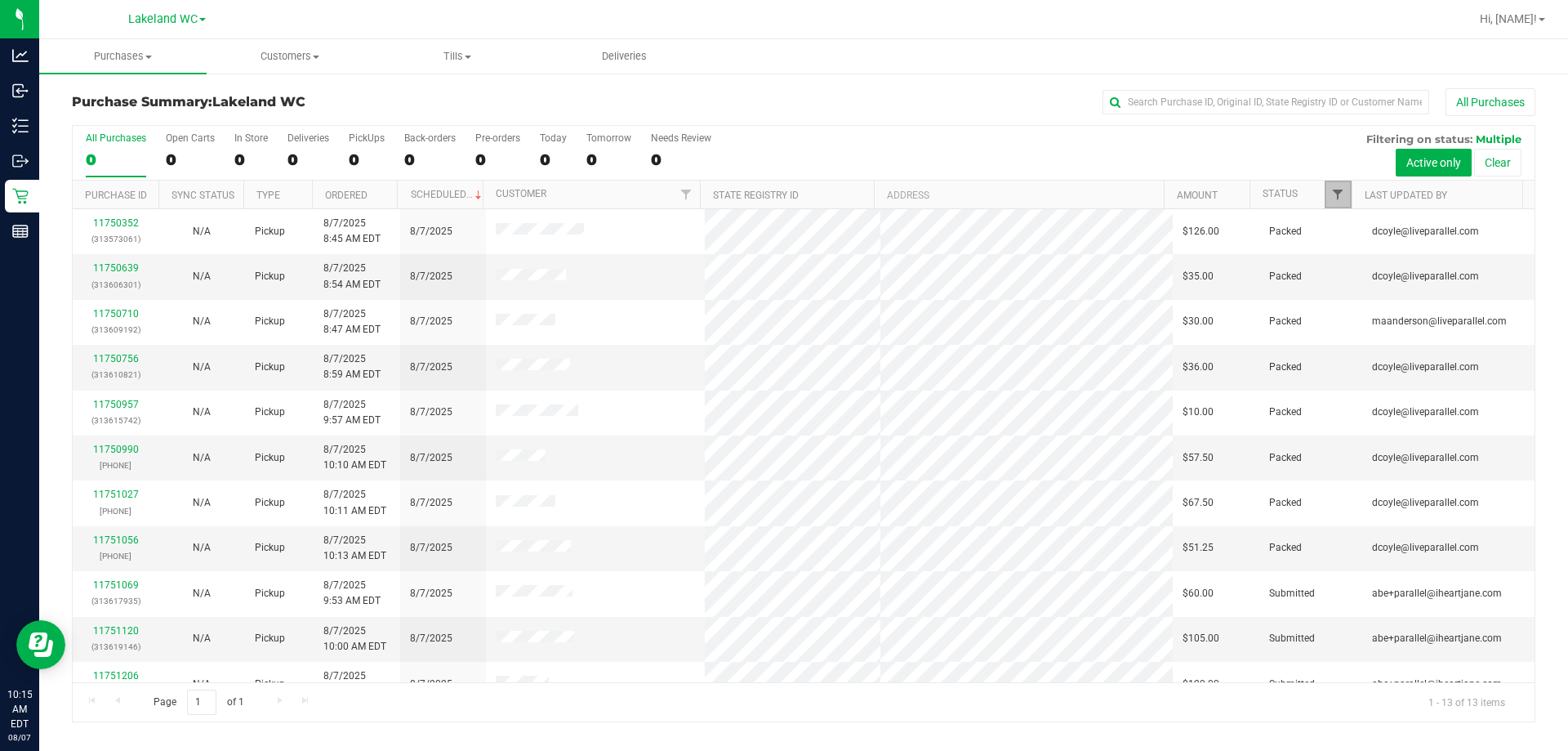 click at bounding box center [1338, 194] 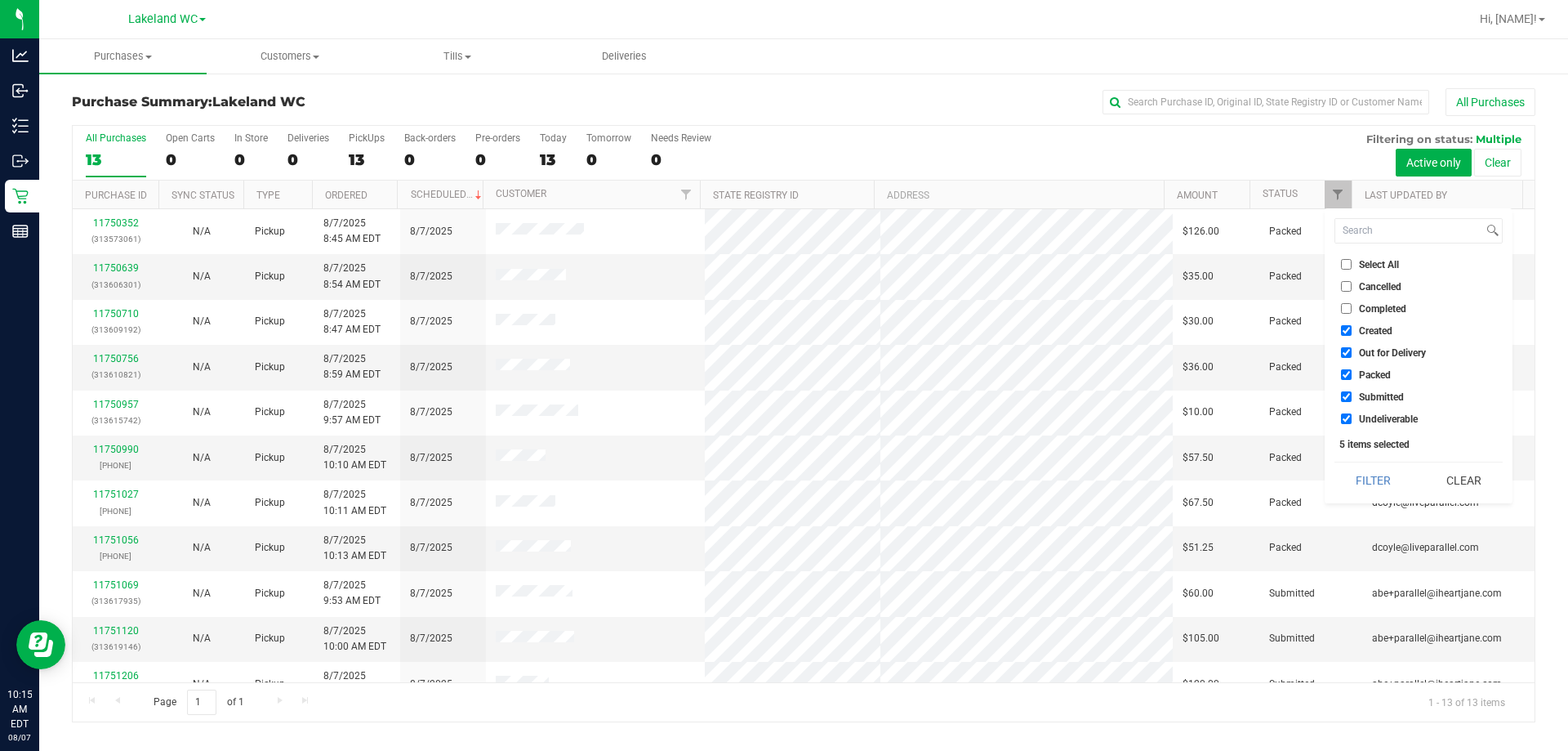 click on "Select All" at bounding box center [1379, 265] 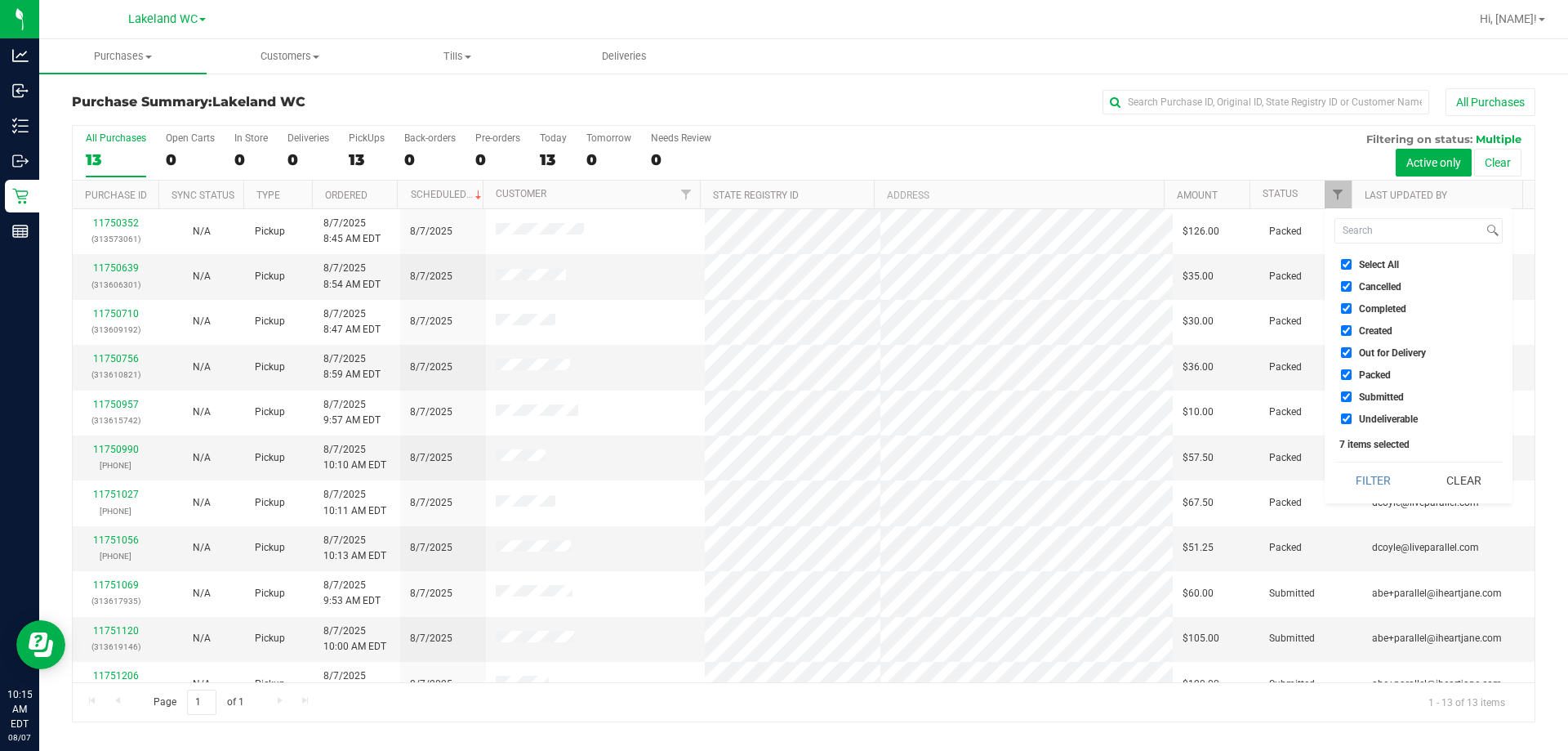 checkbox on "true" 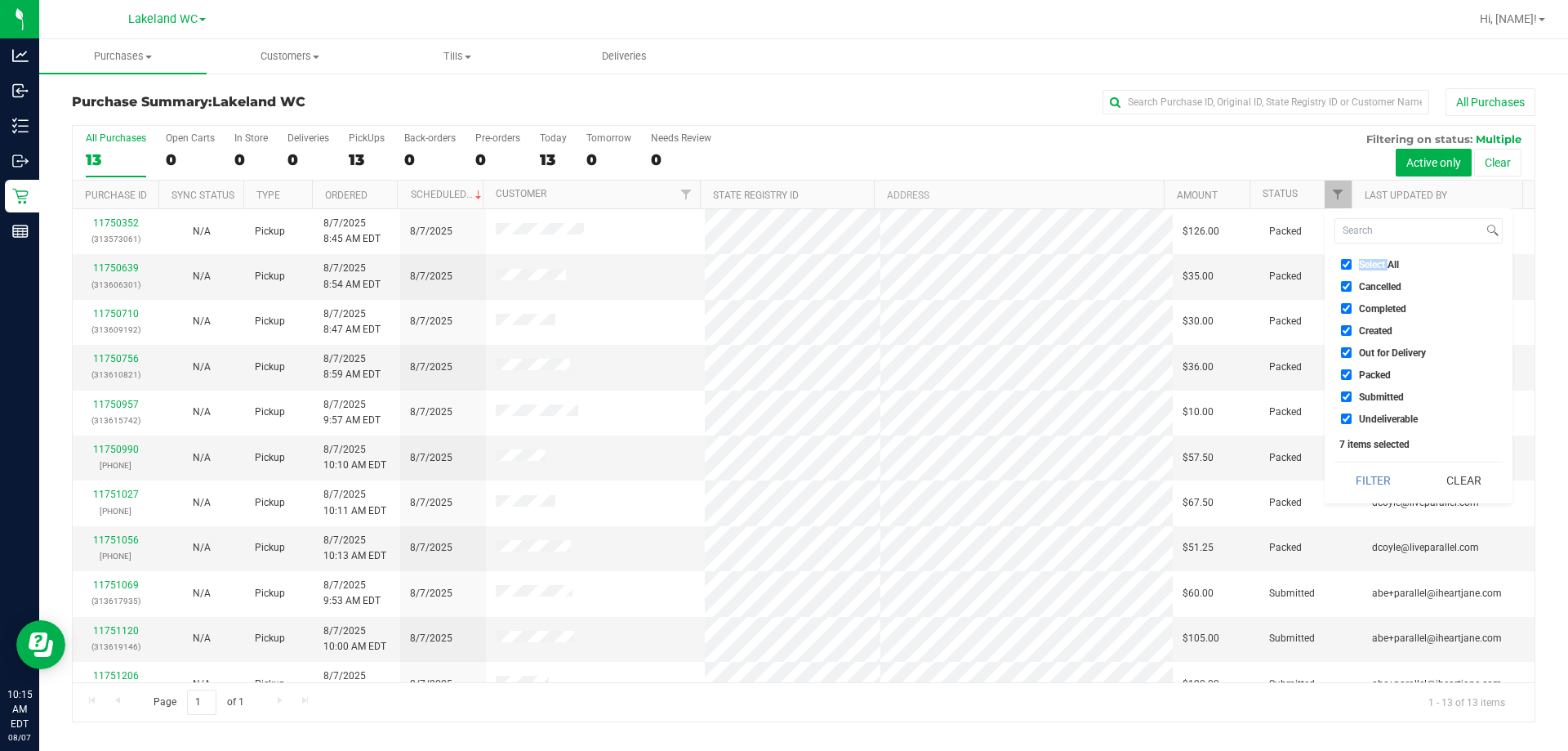 click on "Select All" at bounding box center [1379, 265] 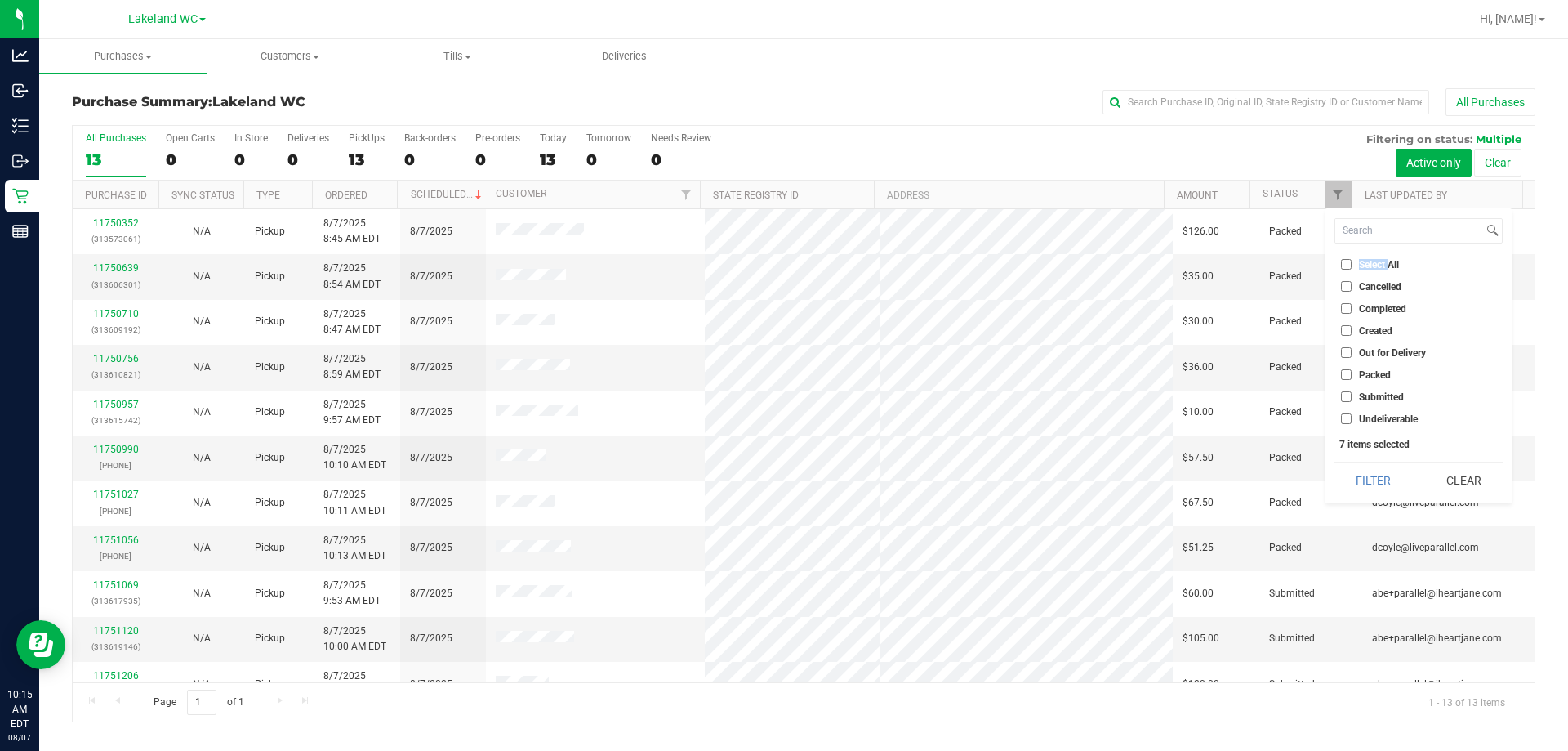 checkbox on "false" 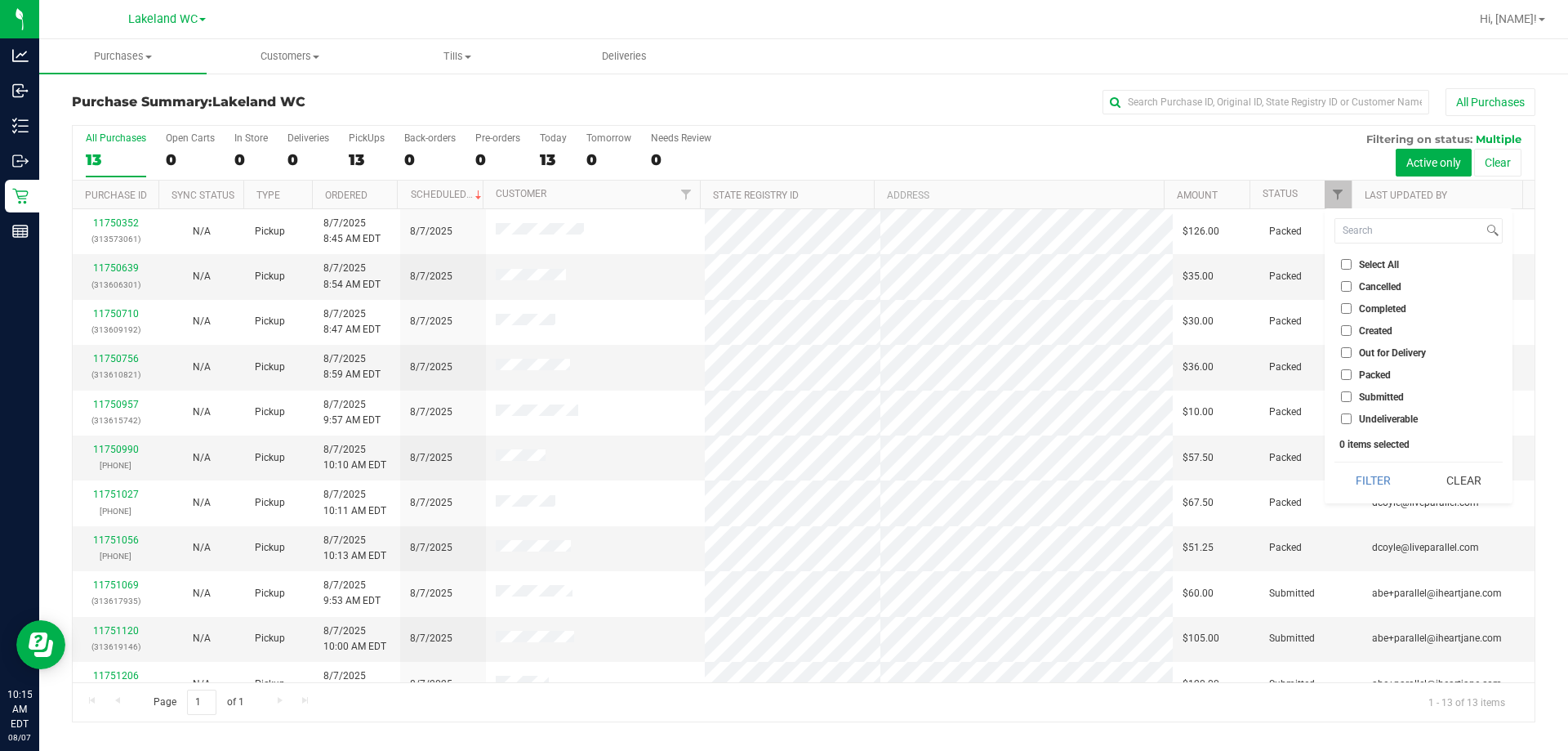 click on "Submitted" at bounding box center (1381, 397) 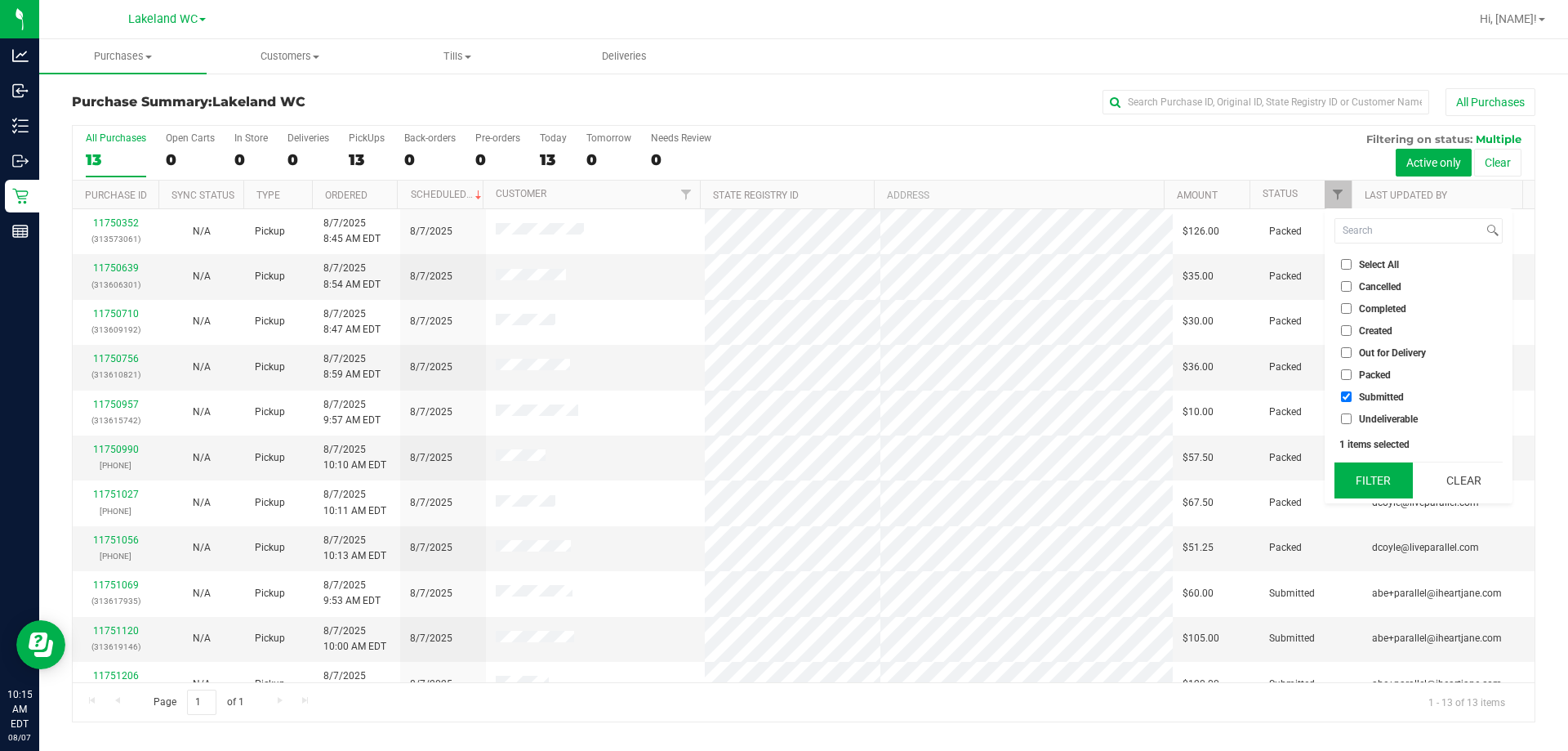 click on "Filter" at bounding box center [1374, 481] 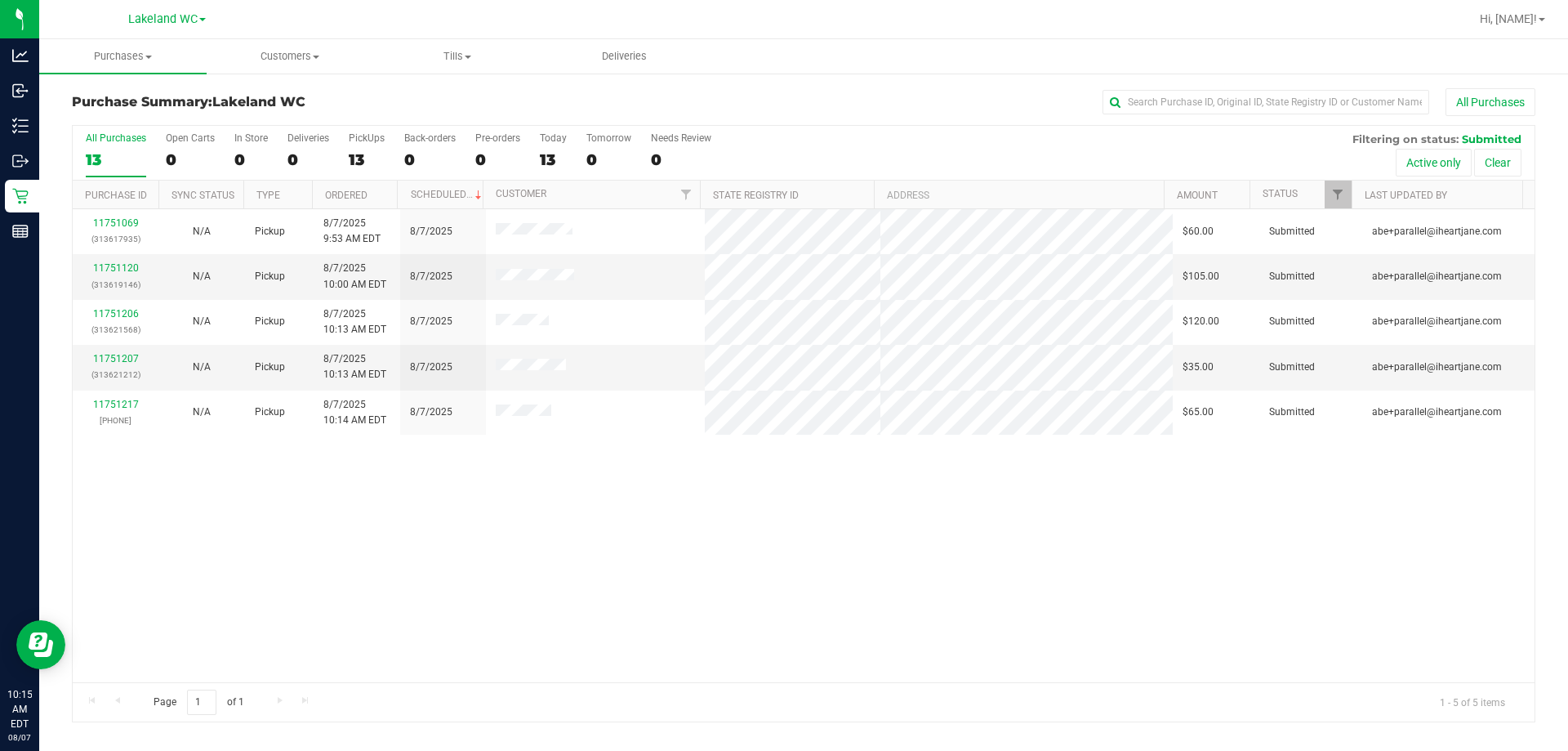 click on "[NUMBER]
([NUMBER])
N/A
Pickup [MONTH]/[DAY]/[YEAR] [TIME] [TIMEZONE] [MONTH]/[DAY]
[CURRENCY][NUMBER]
Submitted [EMAIL]
[NUMBER]
([NUMBER])
N/A
Pickup [MONTH]/[DAY]/[YEAR] [TIME] [TIMEZONE] [MONTH]/[DAY]
[CURRENCY][NUMBER]
Submitted [EMAIL]
[NUMBER]
([NUMBER])
N/A
Pickup [MONTH]/[DAY]/[YEAR] [TIME] [TIMEZONE] [MONTH]/[DAY]
[CURRENCY][NUMBER]
Submitted [EMAIL]
[NUMBER]" at bounding box center (804, 445) 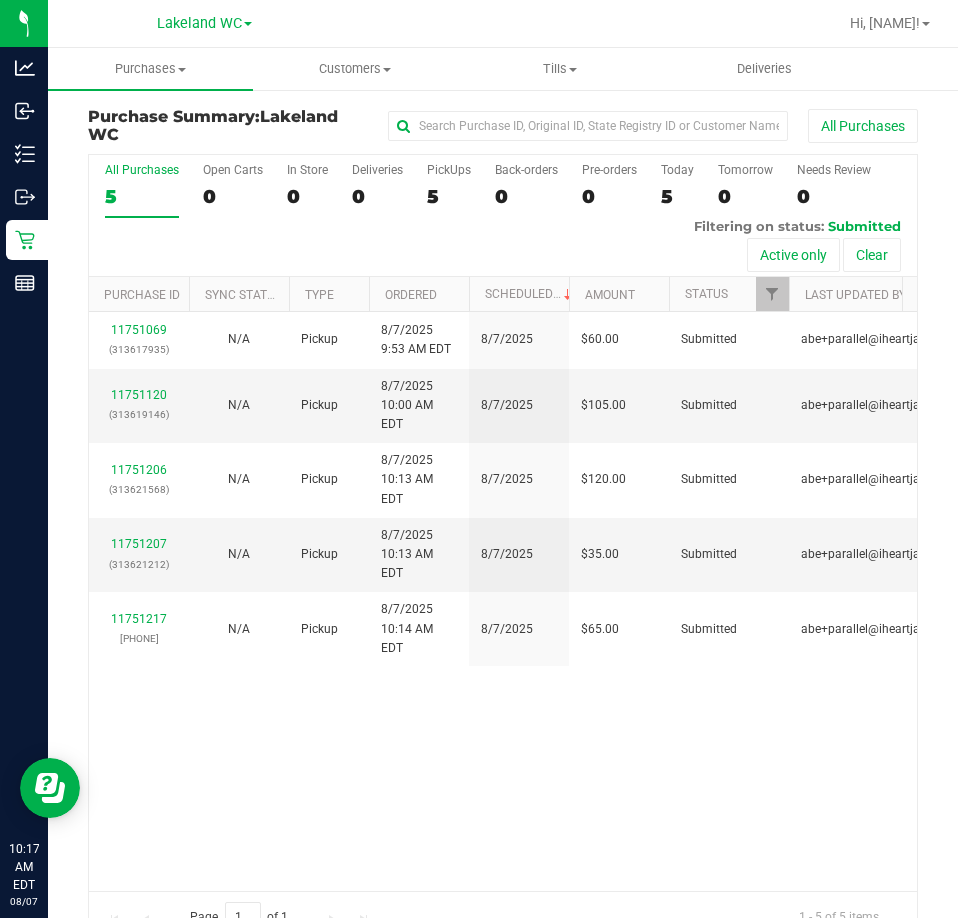 drag, startPoint x: 592, startPoint y: 807, endPoint x: 605, endPoint y: 782, distance: 28.178005 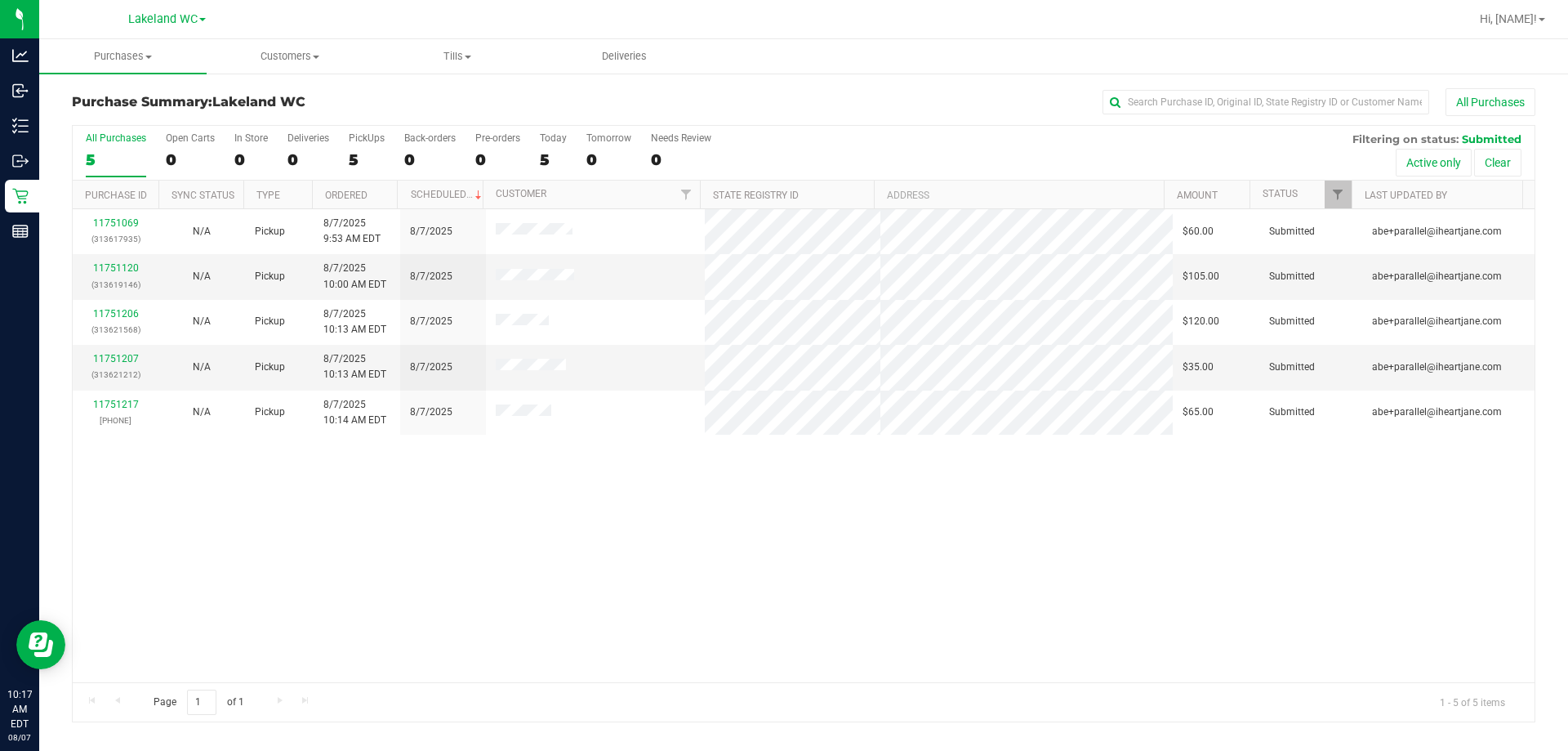 click on "[NUMBER]
([NUMBER])
N/A
Pickup [MONTH]/[DAY]/[YEAR] [TIME] [TIMEZONE] [MONTH]/[DAY]
[CURRENCY][NUMBER]
Submitted [EMAIL]
[NUMBER]
([NUMBER])
N/A
Pickup [MONTH]/[DAY]/[YEAR] [TIME] [TIMEZONE] [MONTH]/[DAY]
[CURRENCY][NUMBER]
Submitted [EMAIL]
[NUMBER]
([NUMBER])
N/A
Pickup [MONTH]/[DAY]/[YEAR] [TIME] [TIMEZONE] [MONTH]/[DAY]
[CURRENCY][NUMBER]
Submitted [EMAIL]
[NUMBER]" at bounding box center (804, 445) 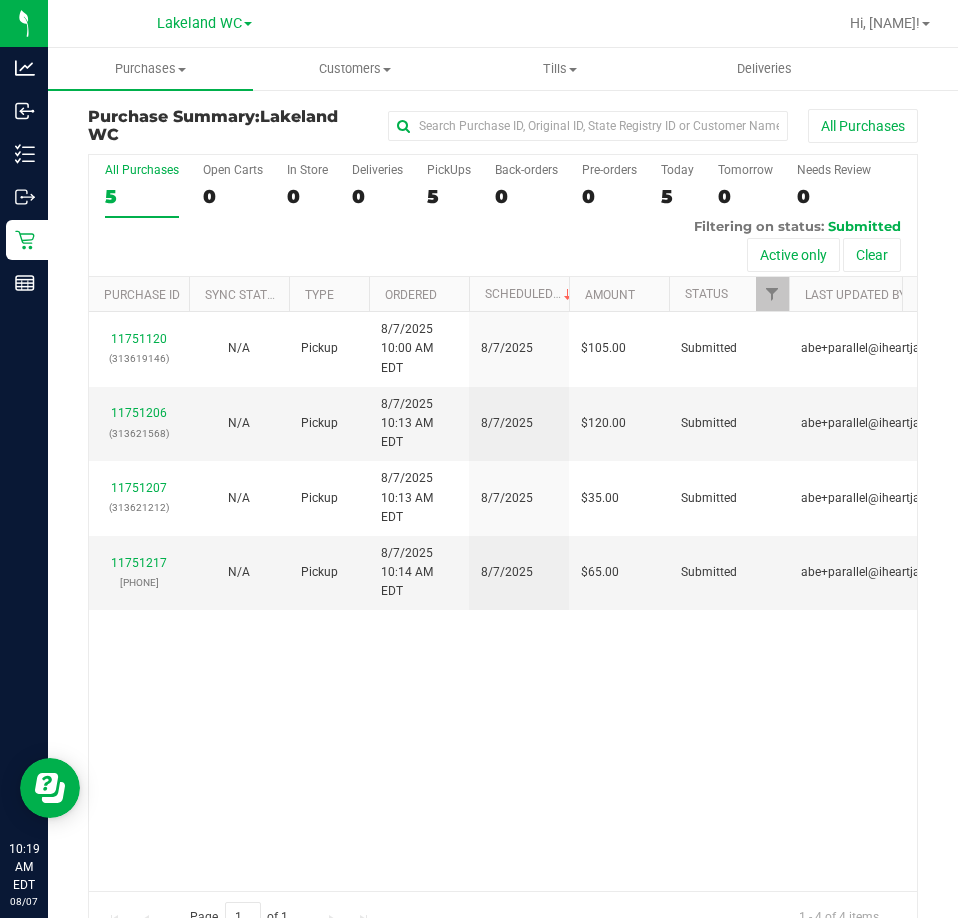 click on "[NUMBER]
([NUMBER])
N/A
Pickup [MONTH]/[DAY]/[YEAR] [TIME] [TIMEZONE] [MONTH]/[DAY]
[CURRENCY][NUMBER]
Submitted [EMAIL]
[NUMBER]
([NUMBER])
N/A
Pickup [MONTH]/[DAY]/[YEAR] [TIME] [TIMEZONE] [MONTH]/[DAY]
[CURRENCY][NUMBER]
Submitted [EMAIL]
[NUMBER]
([NUMBER])
N/A
Pickup [MONTH]/[DAY]/[YEAR] [TIME] [TIMEZONE] [MONTH]/[DAY]
[CURRENCY][NUMBER]
Submitted [EMAIL]
[NUMBER]" at bounding box center (503, 601) 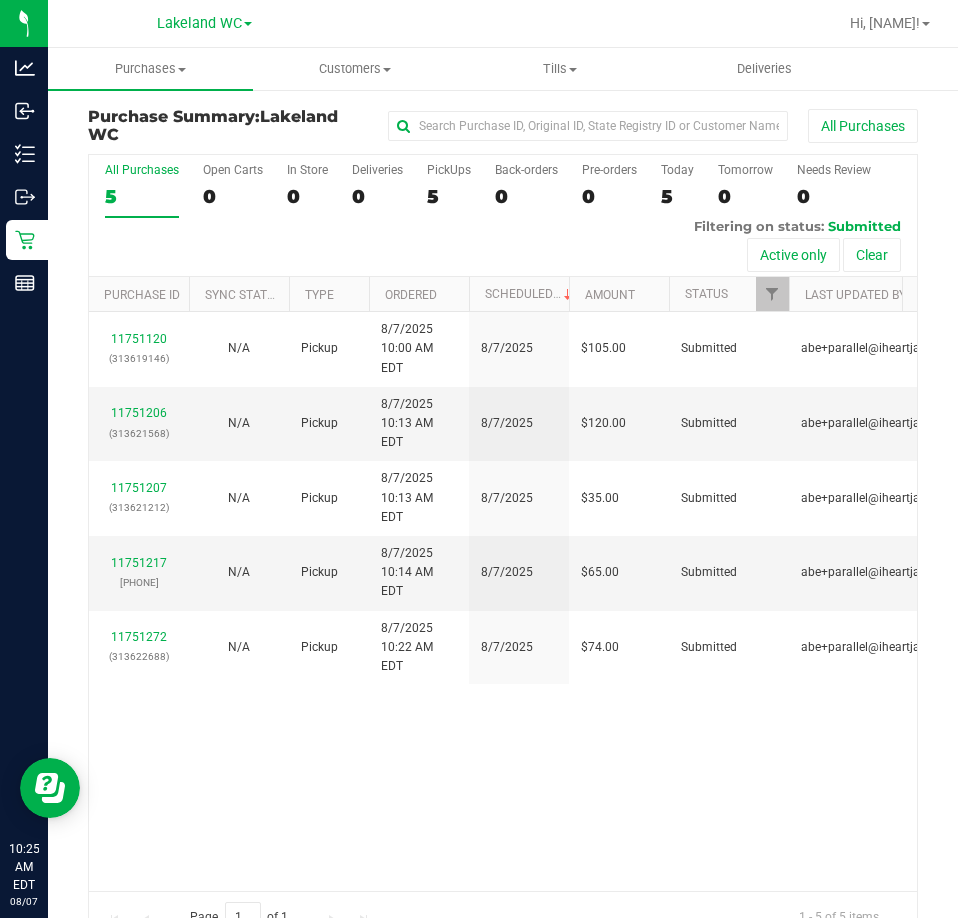 click on "[NUMBER]
([NUMBER])
N/A
Pickup [MONTH]/[DAY]/[YEAR] [TIME] [TIMEZONE] [MONTH]/[DAY]
[CURRENCY][NUMBER]
Submitted [EMAIL]
[NUMBER]
([NUMBER])
N/A
Pickup [MONTH]/[DAY]/[YEAR] [TIME] [TIMEZONE] [MONTH]/[DAY]
[CURRENCY][NUMBER]
Submitted [EMAIL]
[NUMBER]
([NUMBER])
N/A
Pickup [MONTH]/[DAY]/[YEAR] [TIME] [TIMEZONE] [MONTH]/[DAY]
[CURRENCY][NUMBER]
Submitted [EMAIL]
[NUMBER]" at bounding box center [503, 601] 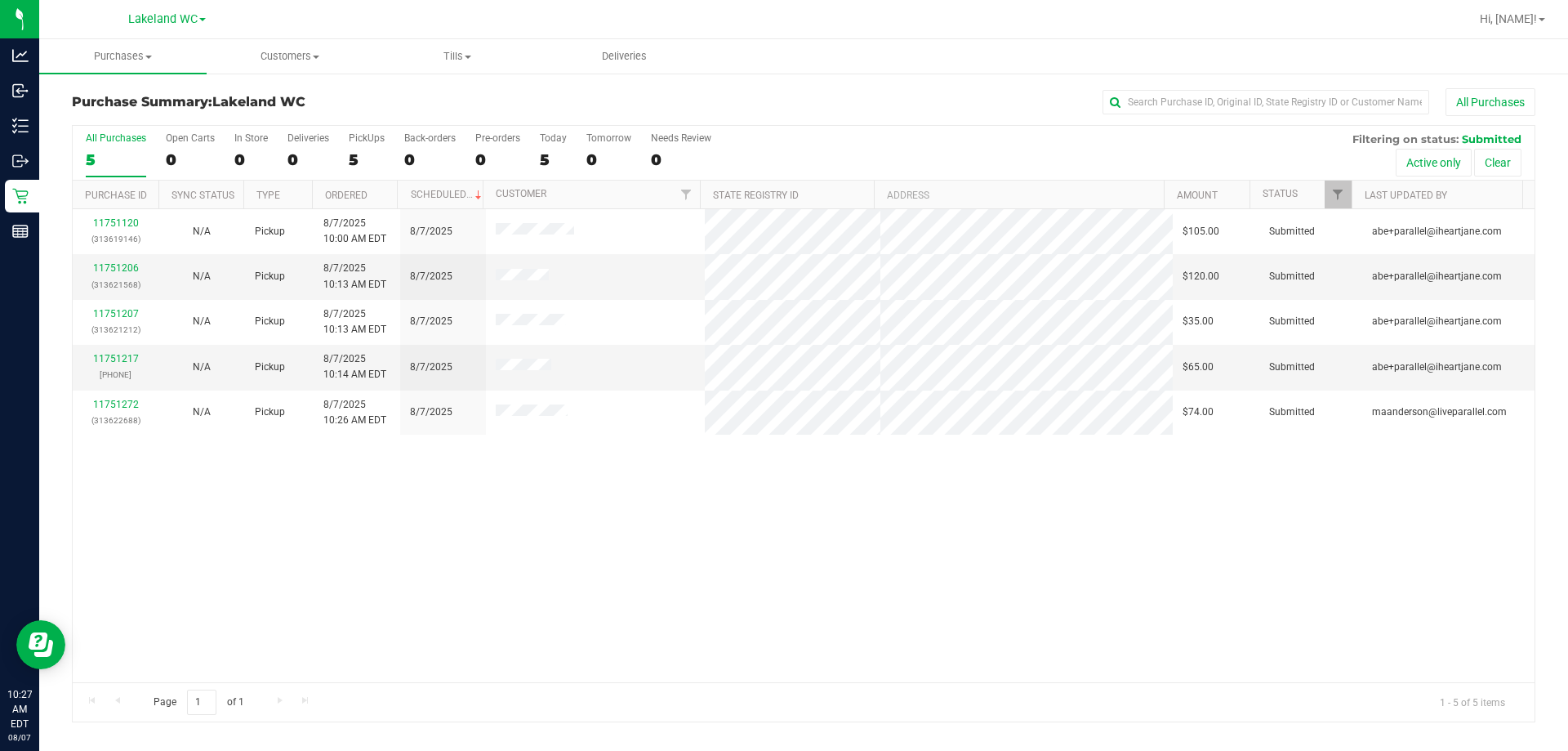 drag, startPoint x: 385, startPoint y: 561, endPoint x: 441, endPoint y: 538, distance: 60.53924 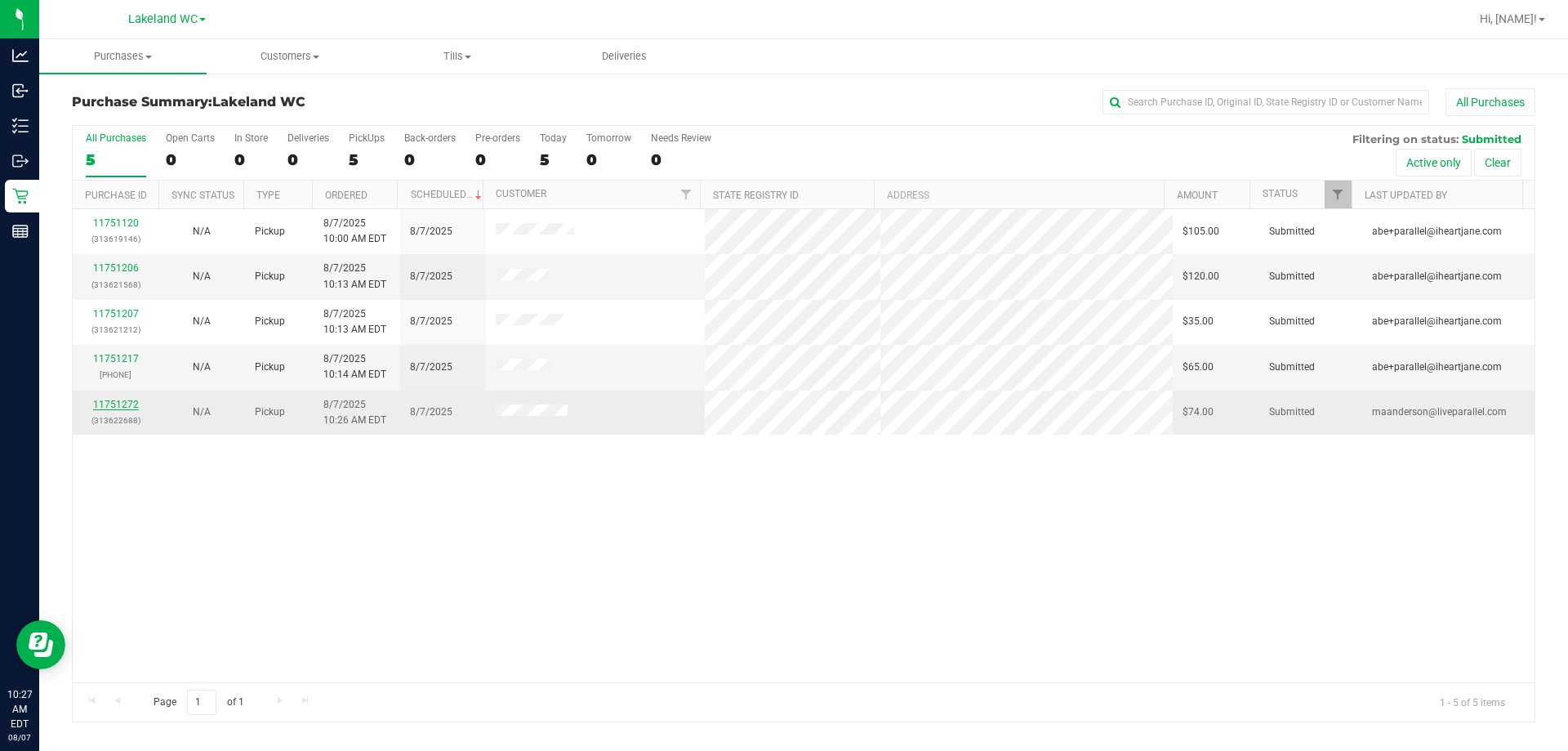 click on "11751272" at bounding box center [116, 405] 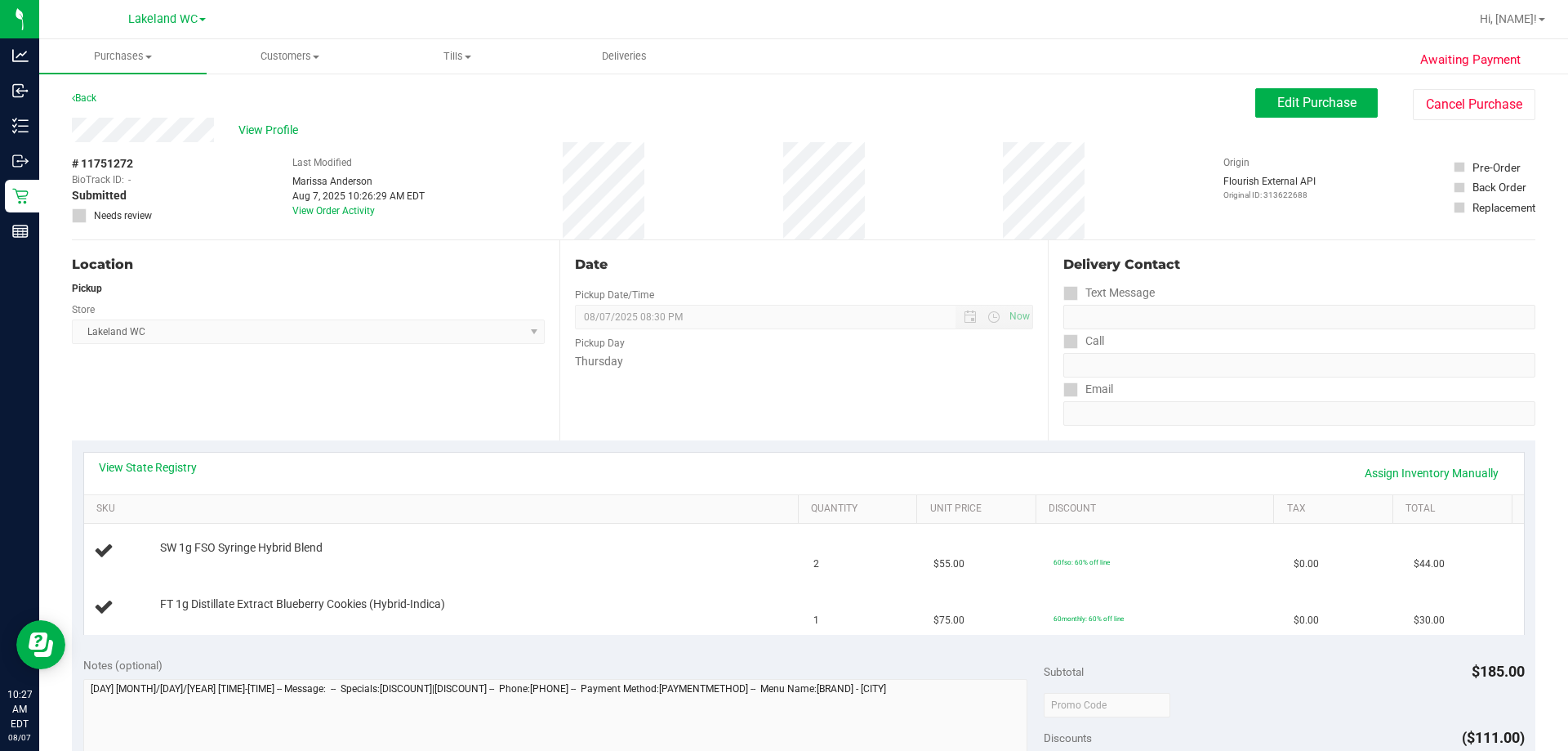 click on "Location
Pickup
Store
Lakeland WC Select Store Bonita Springs WC Boynton Beach WC Bradenton WC Brandon WC Brooksville WC Call Center Clermont WC Crestview WC Deerfield Beach WC Delray Beach WC Deltona WC Ft Walton Beach WC Ft. Lauderdale WC Ft. Myers WC Gainesville WC Jax Atlantic WC JAX DC REP Jax WC Key West WC Lakeland WC Largo WC Lehigh Acres DC REP Merritt Island WC Miami 72nd WC Miami Beach WC Miami Dadeland WC Miramar DC REP New Port Richey WC North Palm Beach WC North Port WC Ocala WC Orange Park WC Orlando Colonial WC Orlando DC REP Orlando WC Oviedo WC Palm Bay WC Palm Coast WC Panama City WC Pensacola WC Port Orange WC Port St. Lucie WC Sebring WC South Tampa WC St. Pete WC Summerfield WC Tallahassee DC REP Tallahassee WC Tampa DC Testing Tampa Warehouse Tampa WC TX Austin DC TX Plano Retail WPB DC WPB WC" at bounding box center (315, 340) 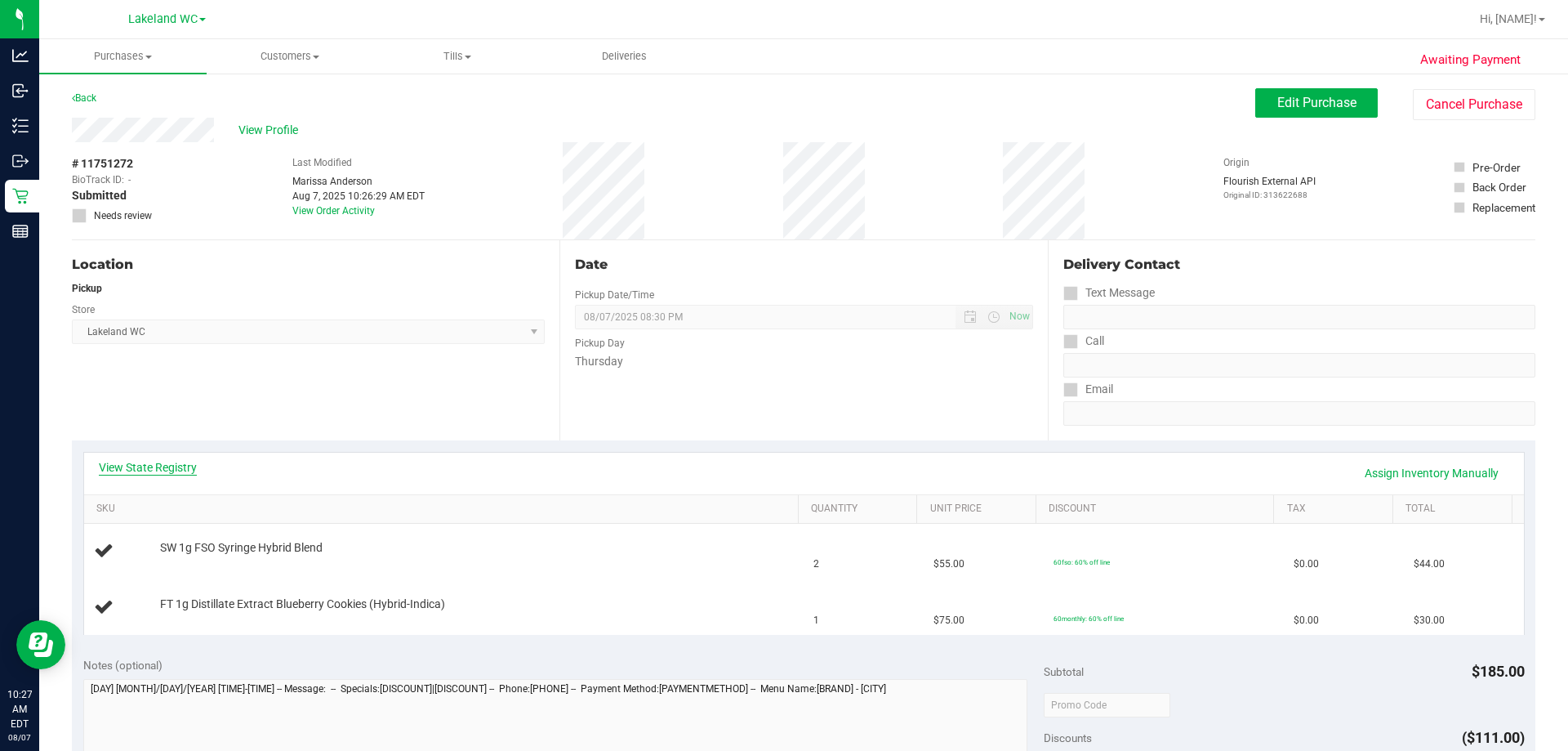 click on "View State Registry" at bounding box center (148, 467) 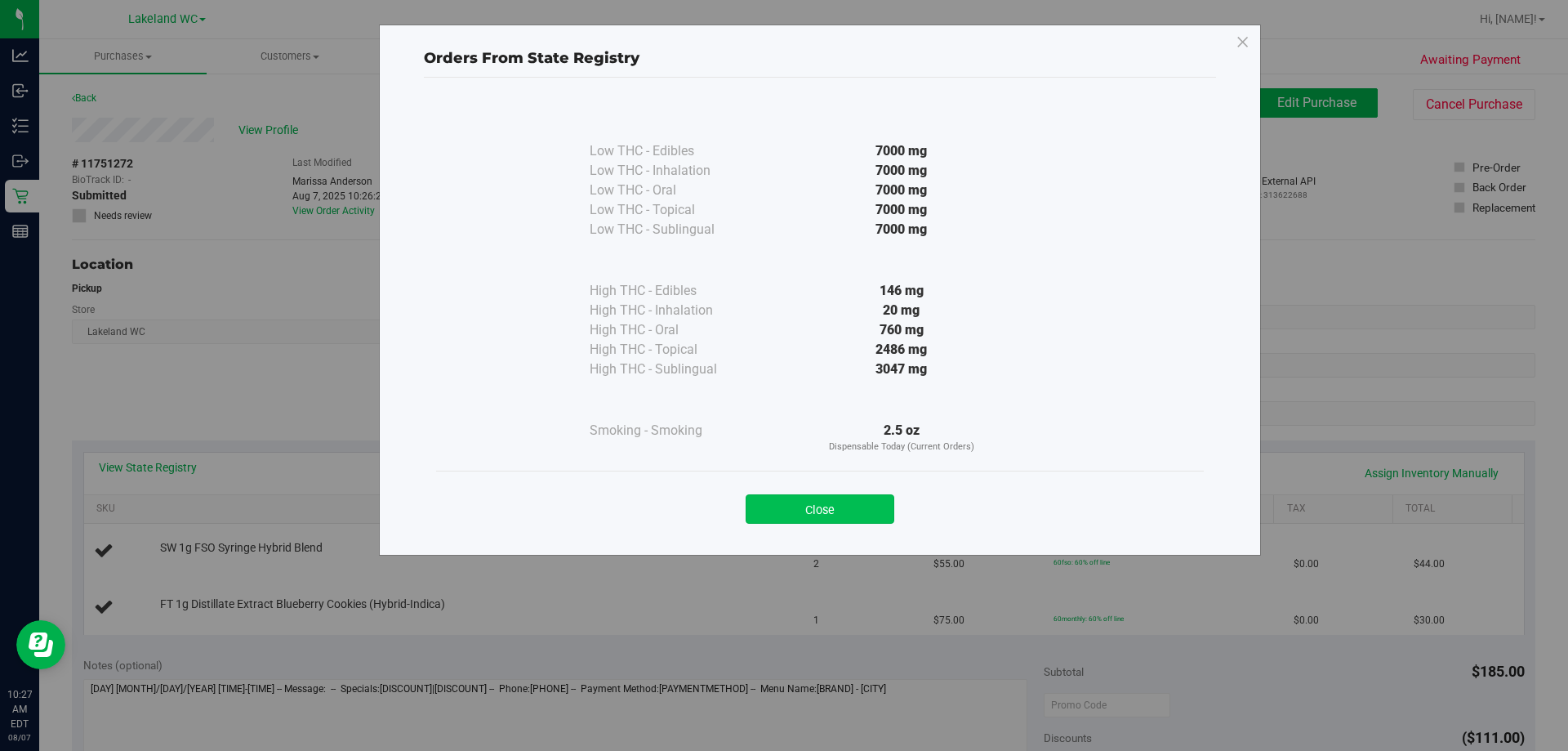 click on "Close" at bounding box center [820, 509] 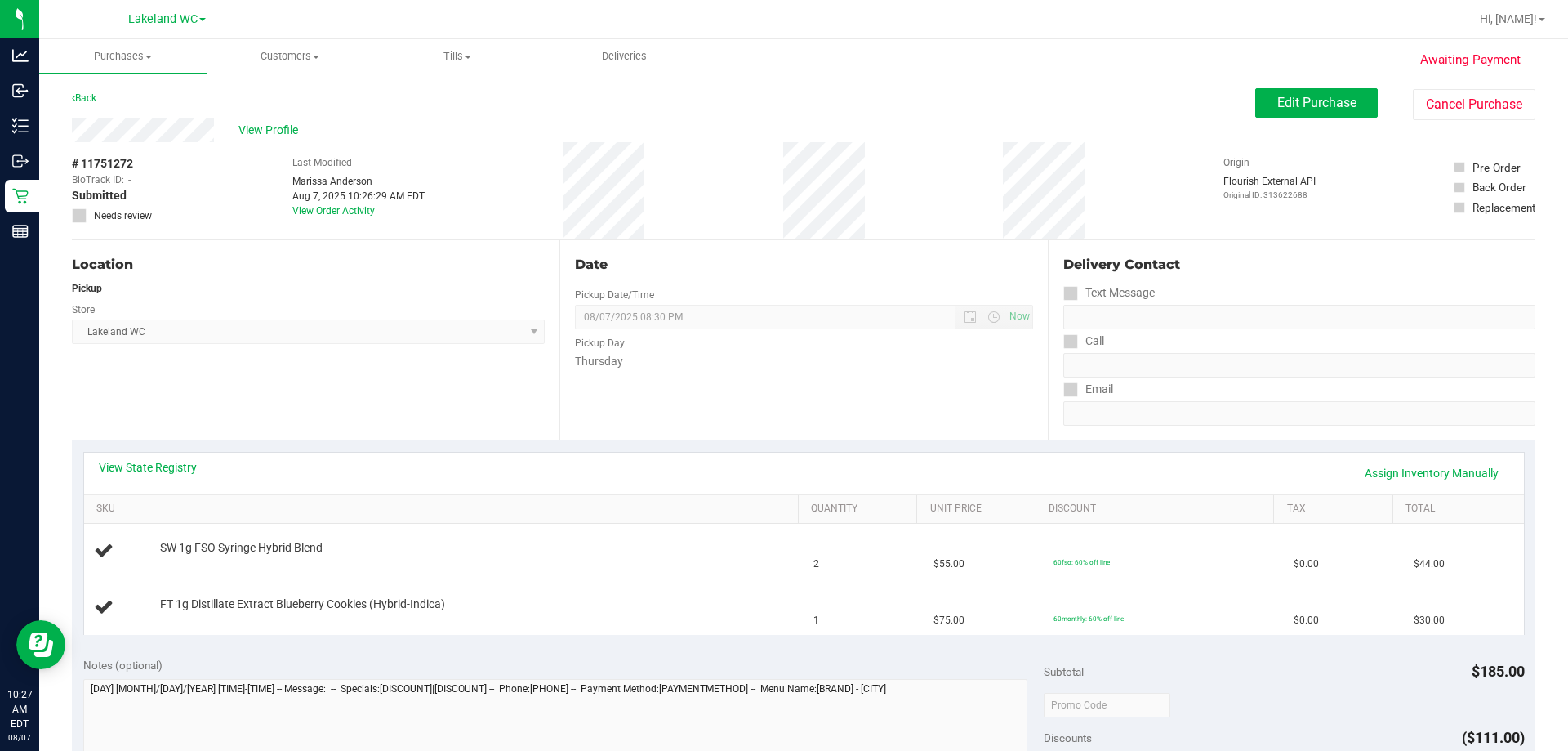 click on "Location
Pickup
Store
Lakeland WC Select Store Bonita Springs WC Boynton Beach WC Bradenton WC Brandon WC Brooksville WC Call Center Clermont WC Crestview WC Deerfield Beach WC Delray Beach WC Deltona WC Ft Walton Beach WC Ft. Lauderdale WC Ft. Myers WC Gainesville WC Jax Atlantic WC JAX DC REP Jax WC Key West WC Lakeland WC Largo WC Lehigh Acres DC REP Merritt Island WC Miami 72nd WC Miami Beach WC Miami Dadeland WC Miramar DC REP New Port Richey WC North Palm Beach WC North Port WC Ocala WC Orange Park WC Orlando Colonial WC Orlando DC REP Orlando WC Oviedo WC Palm Bay WC Palm Coast WC Panama City WC Pensacola WC Port Orange WC Port St. Lucie WC Sebring WC South Tampa WC St. Pete WC Summerfield WC Tallahassee DC REP Tallahassee WC Tampa DC Testing Tampa Warehouse Tampa WC TX Austin DC TX Plano Retail WPB DC WPB WC" at bounding box center (315, 340) 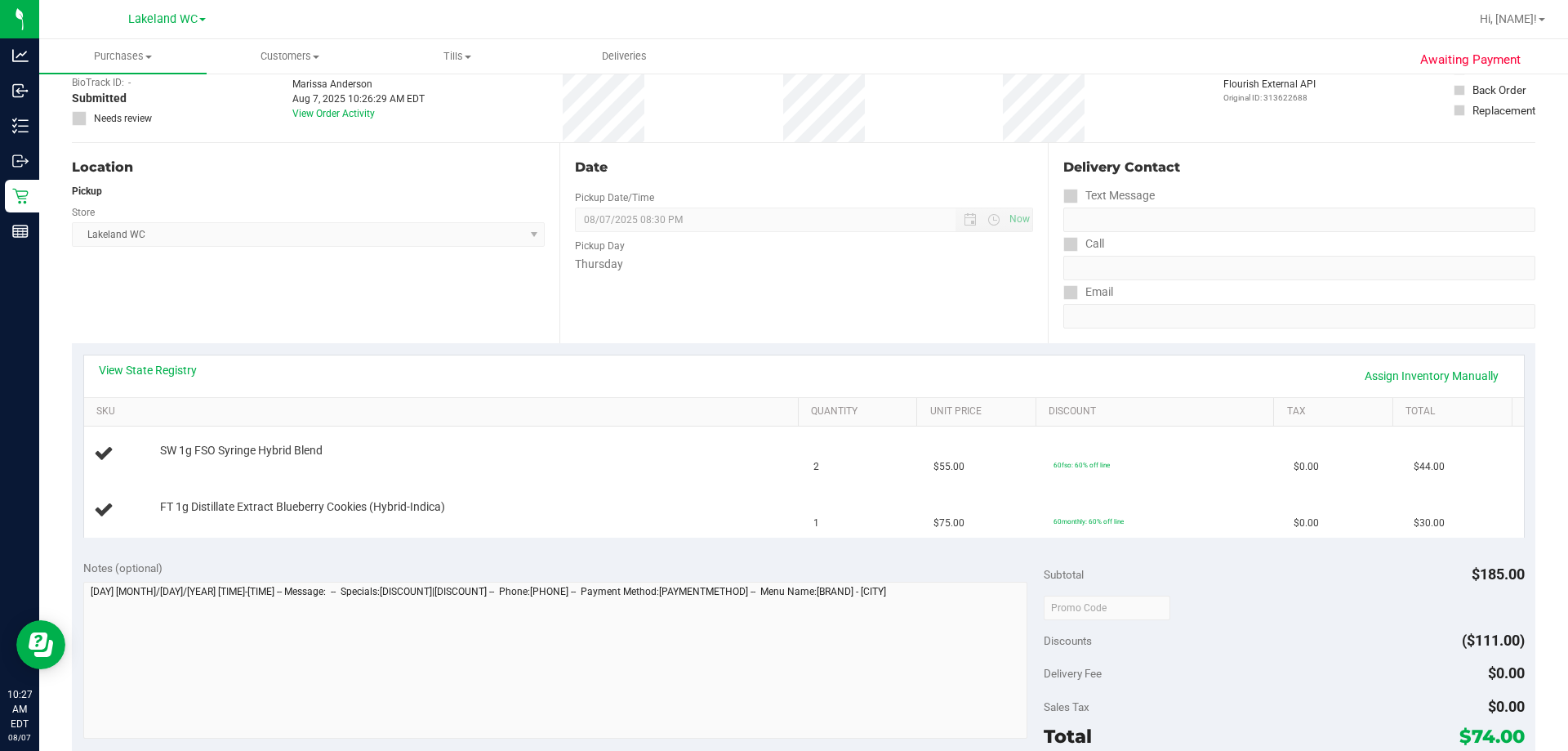 scroll, scrollTop: 245, scrollLeft: 0, axis: vertical 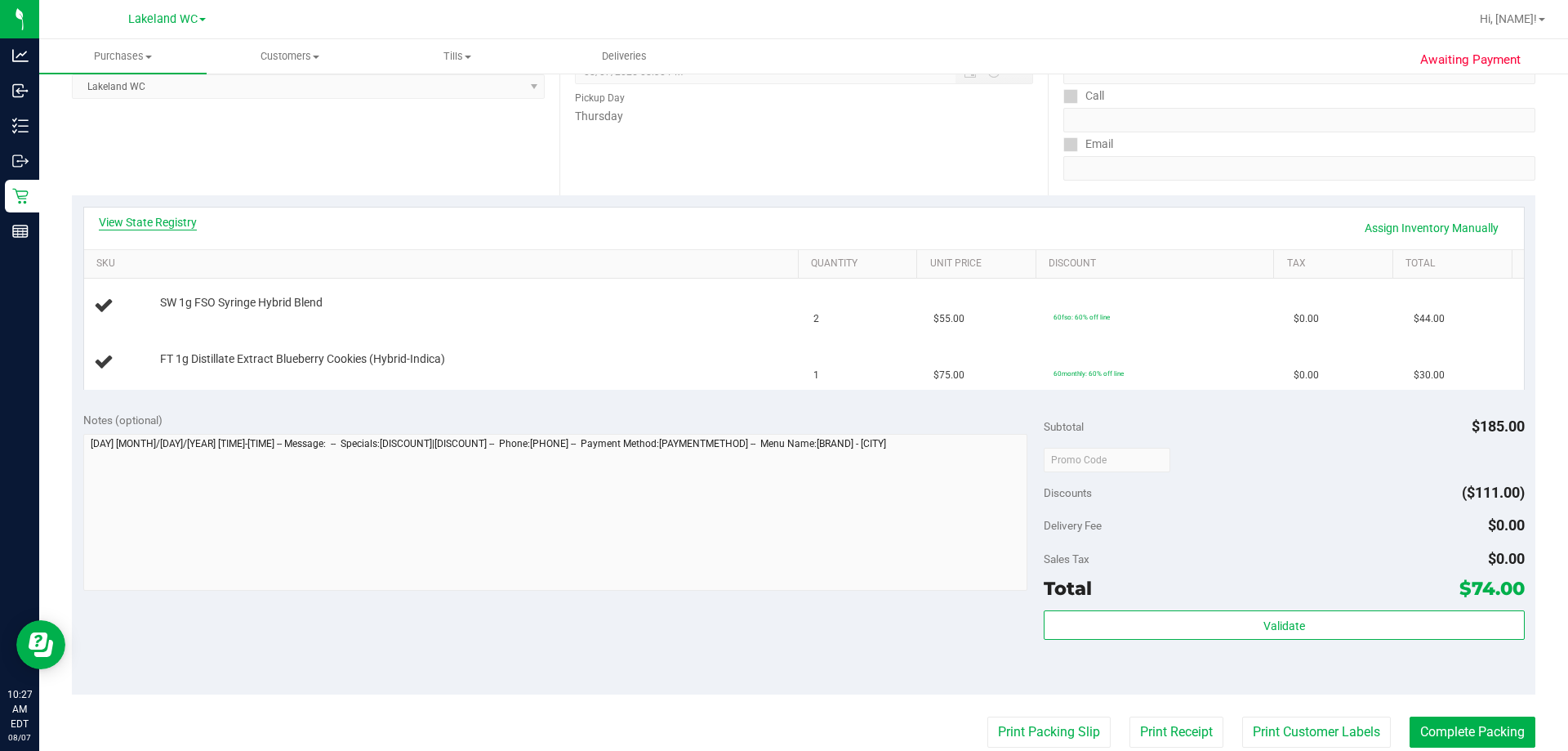 click on "View State Registry" at bounding box center (148, 222) 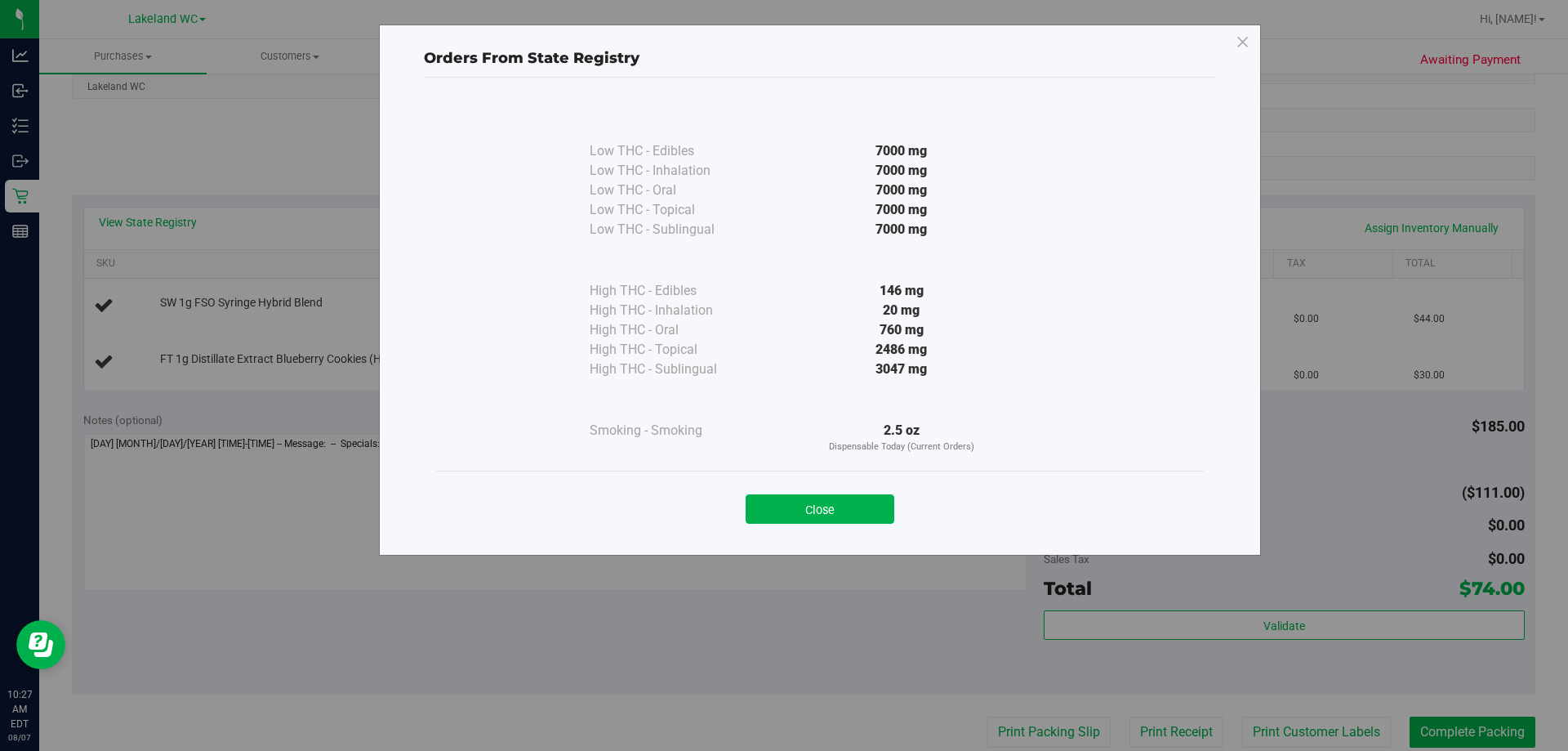 click on "Close" at bounding box center [820, 509] 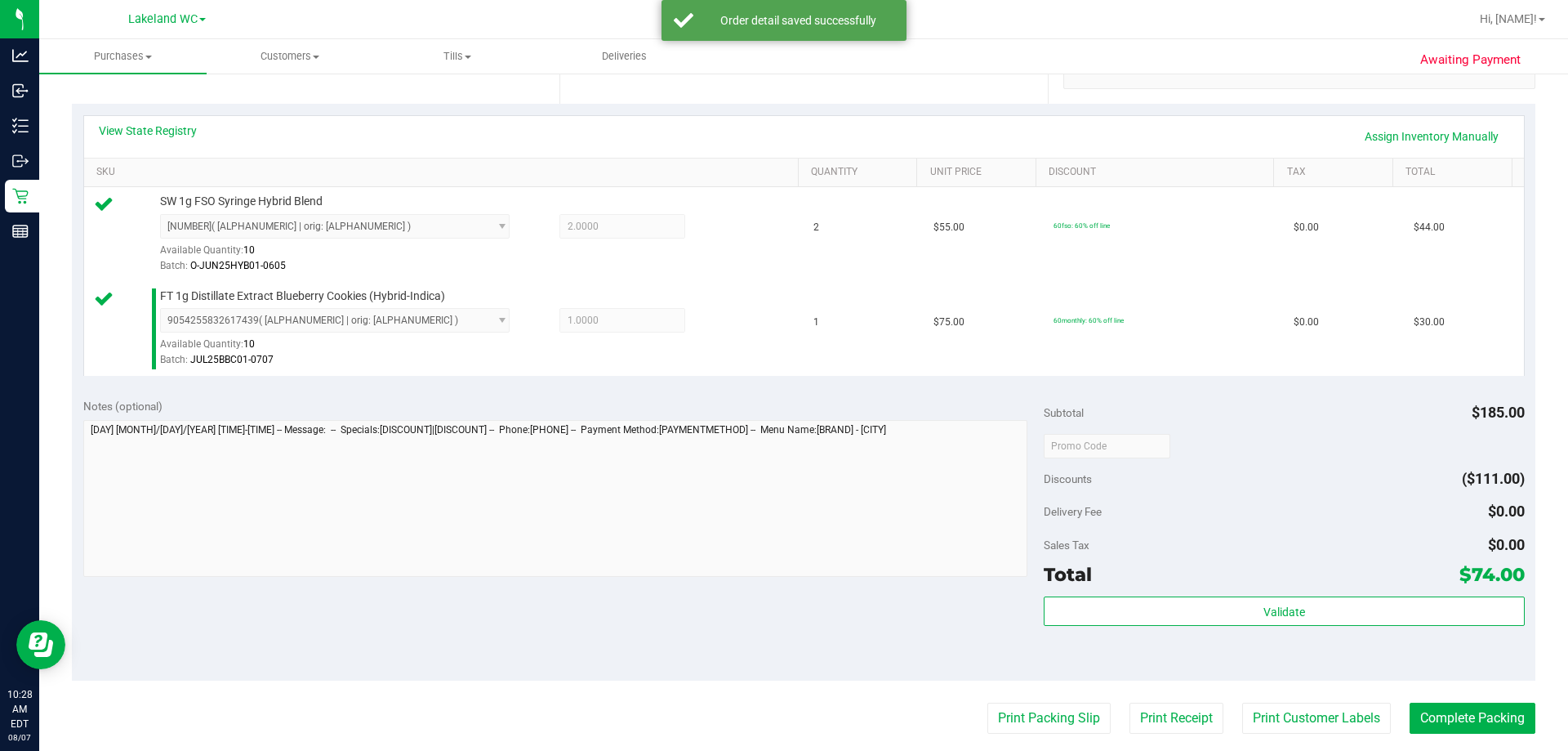 scroll, scrollTop: 654, scrollLeft: 0, axis: vertical 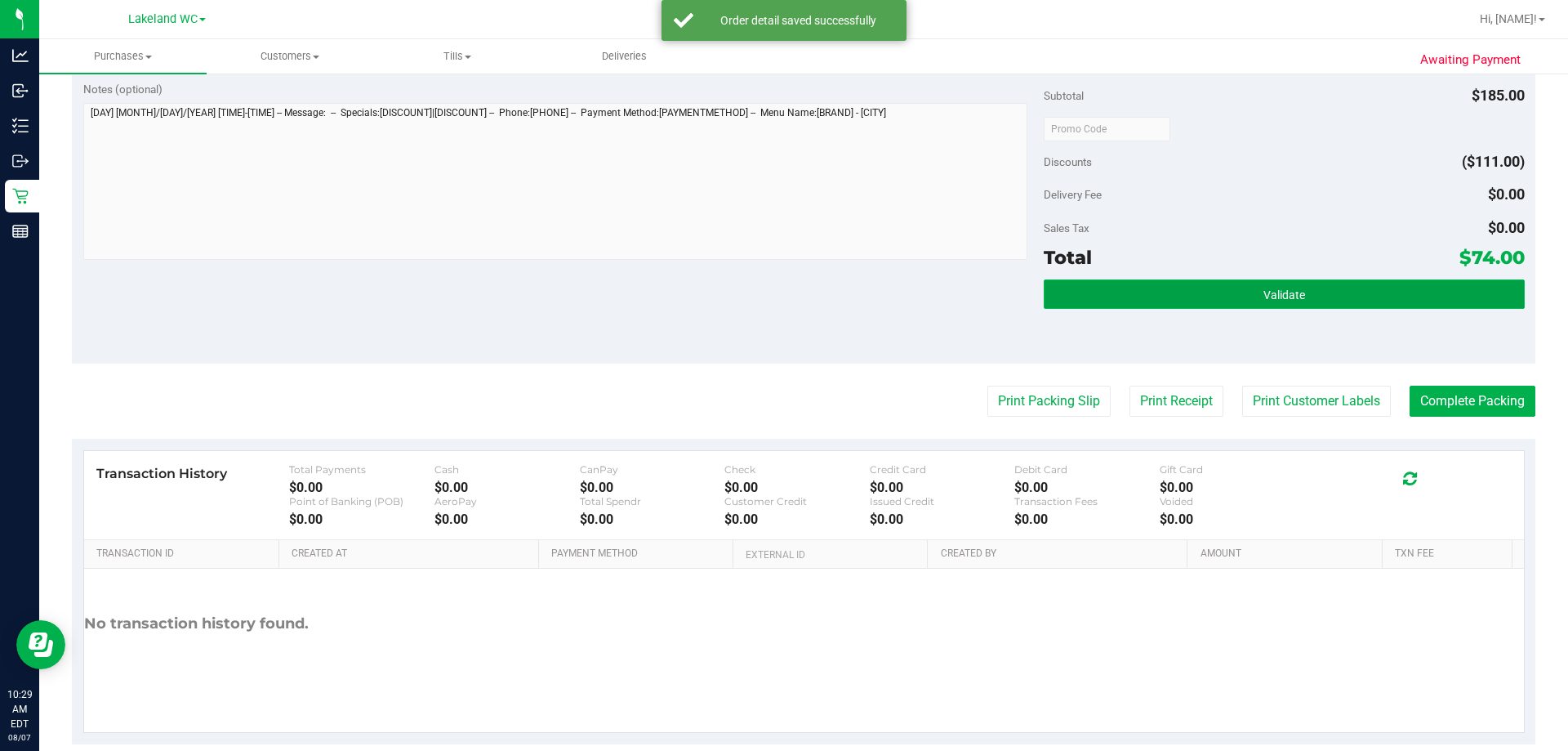 click on "Validate" at bounding box center (1284, 294) 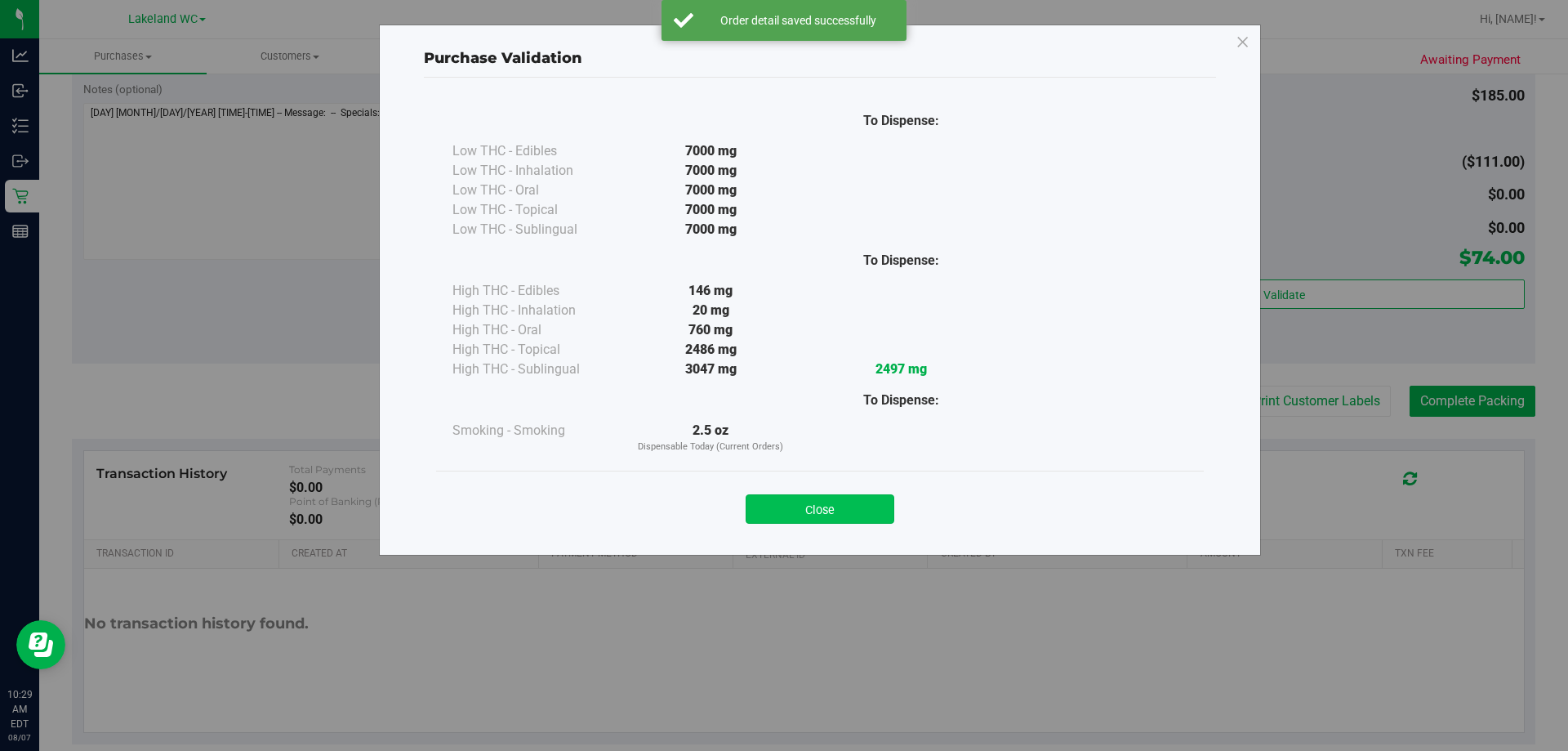 click on "Close" at bounding box center (820, 509) 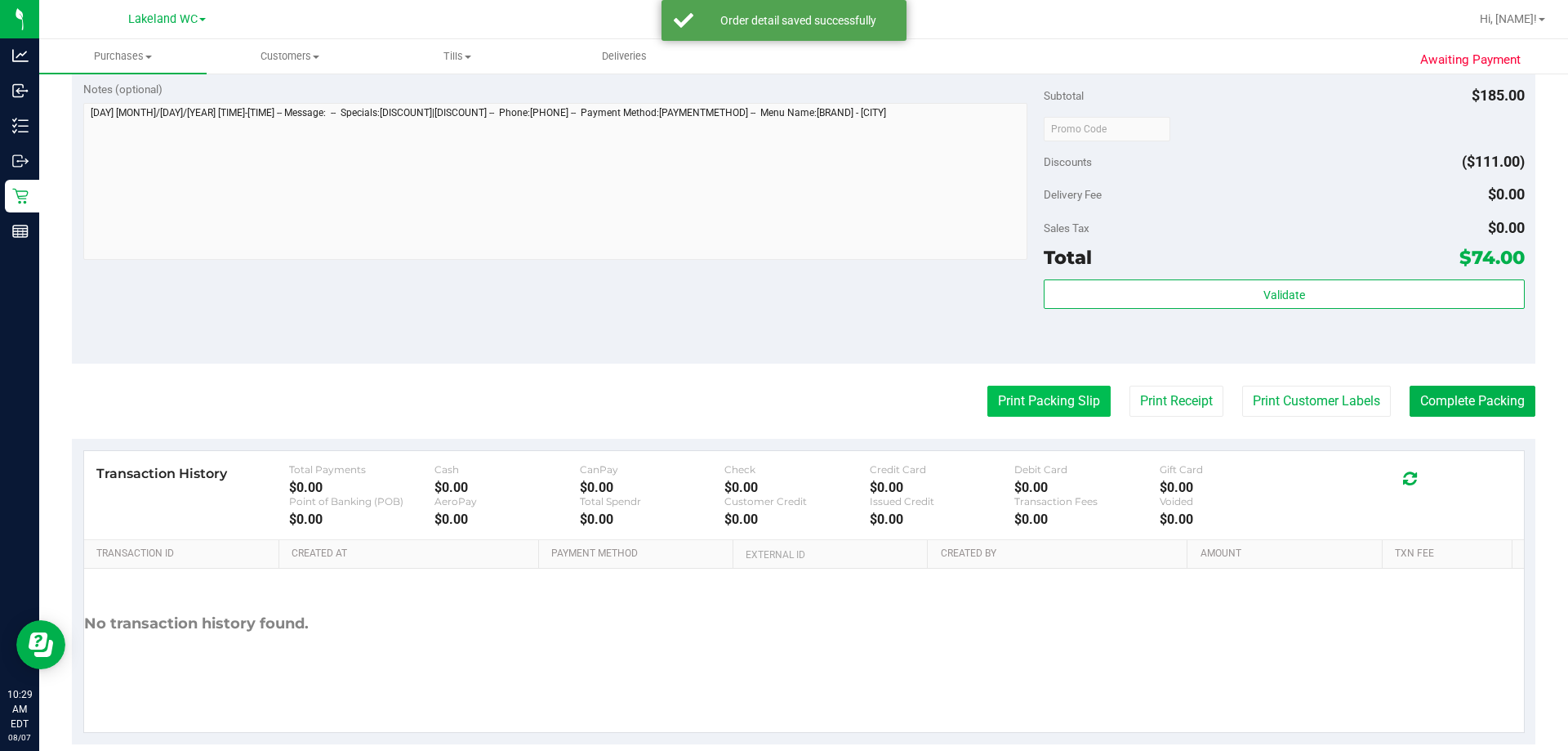 click on "Print Packing Slip" at bounding box center (1049, 401) 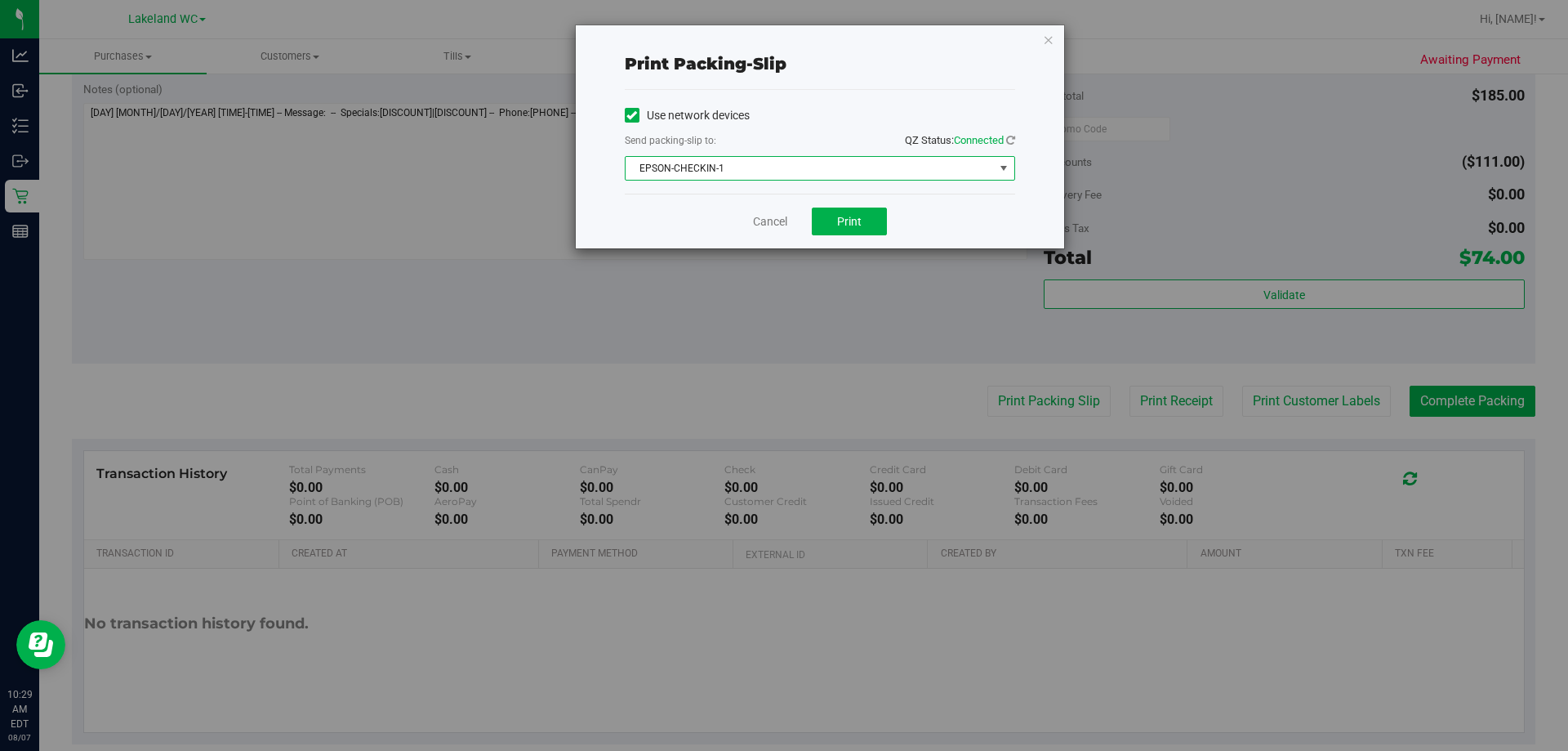 click on "EPSON-CHECKIN-1" at bounding box center (809, 168) 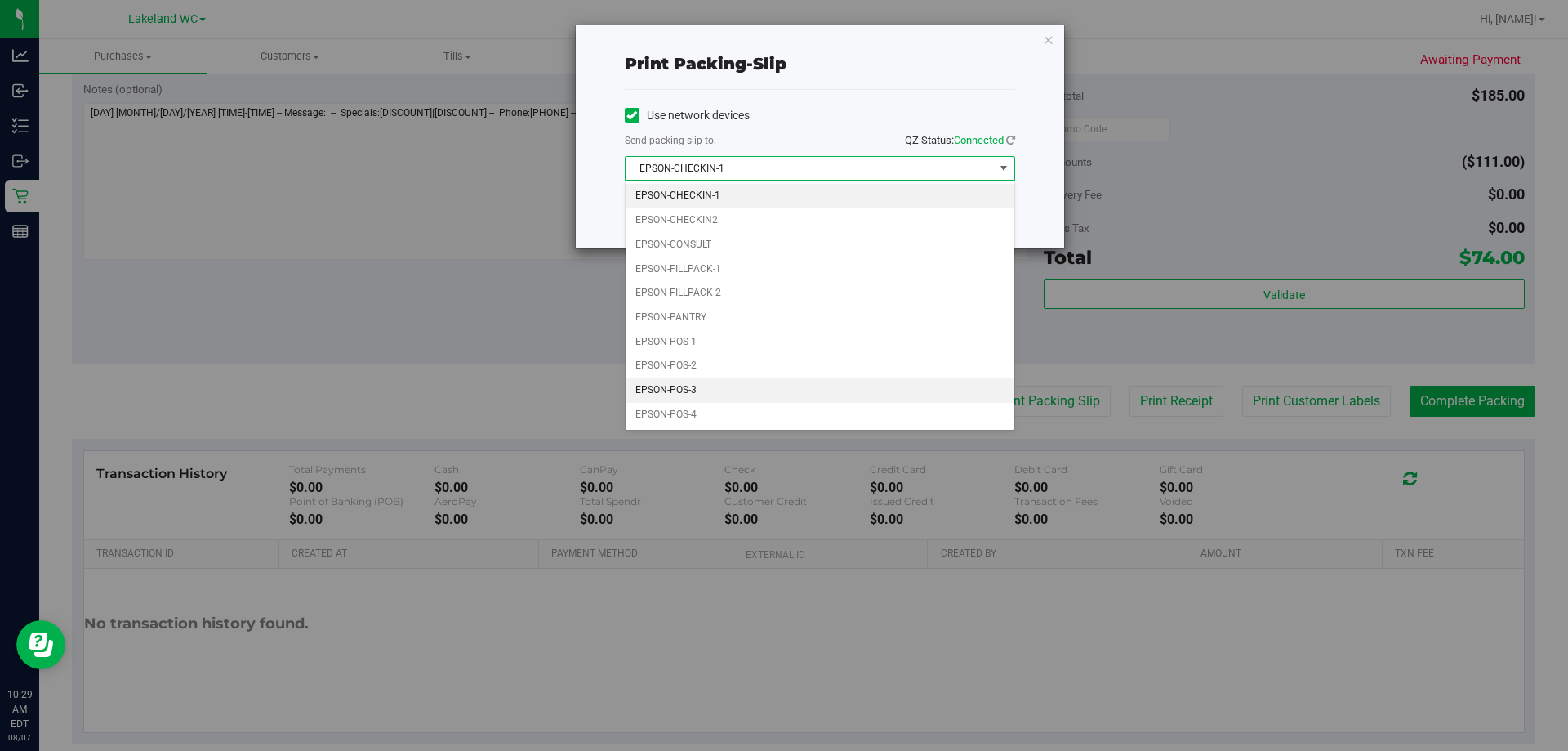 drag, startPoint x: 686, startPoint y: 387, endPoint x: 724, endPoint y: 346, distance: 55.9017 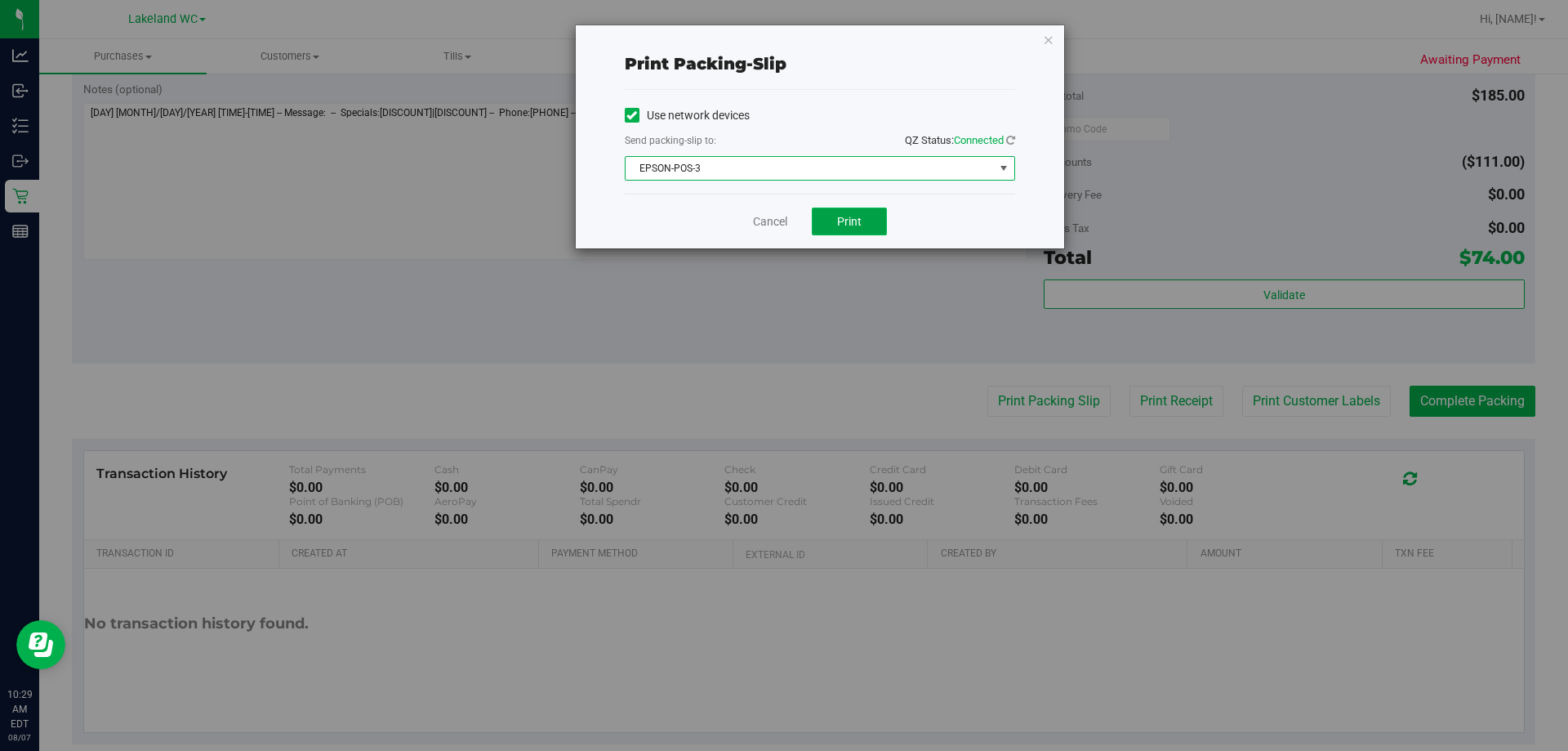 click on "Print" at bounding box center [849, 221] 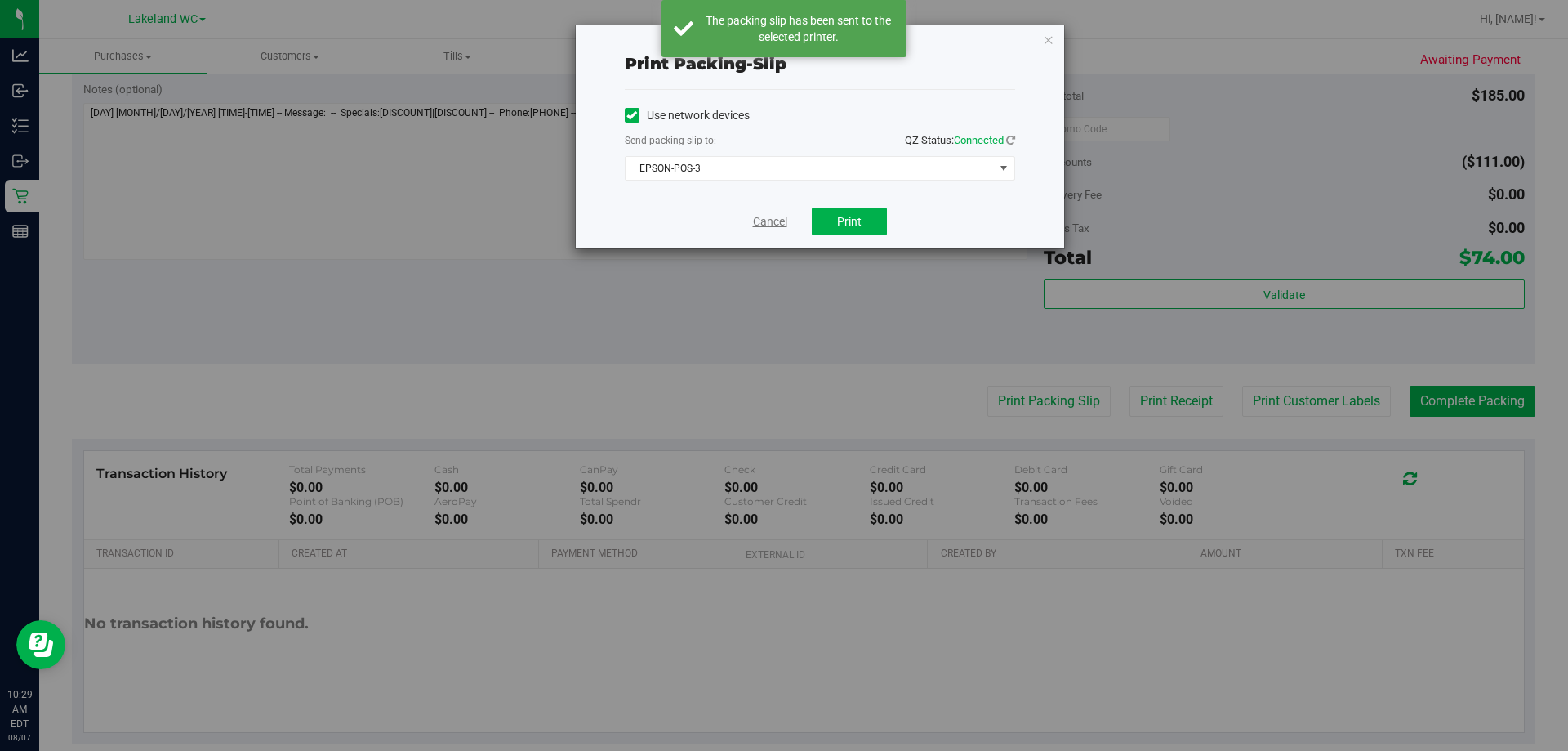 click on "Cancel" at bounding box center (770, 221) 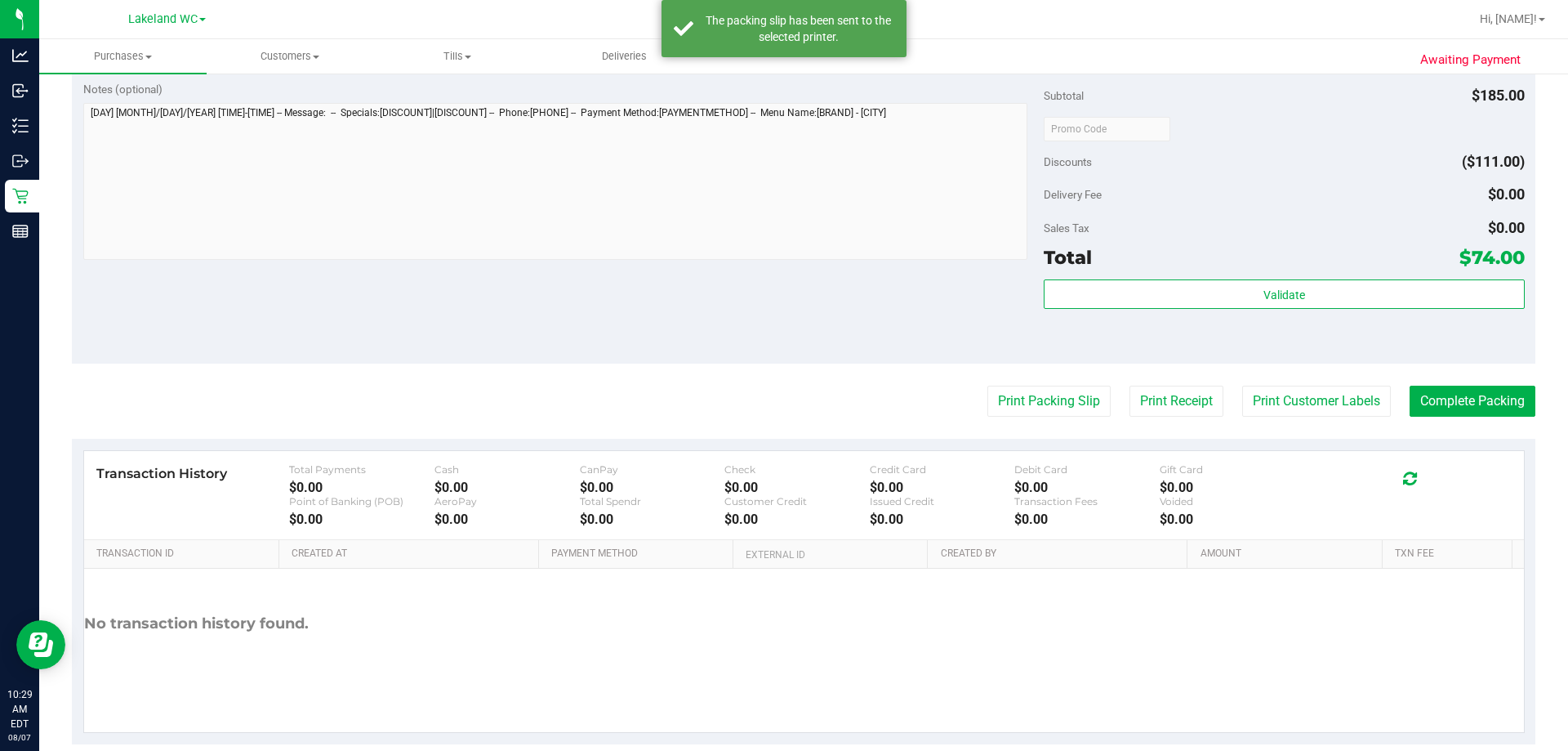 drag, startPoint x: 747, startPoint y: 262, endPoint x: 1394, endPoint y: 379, distance: 657.4937 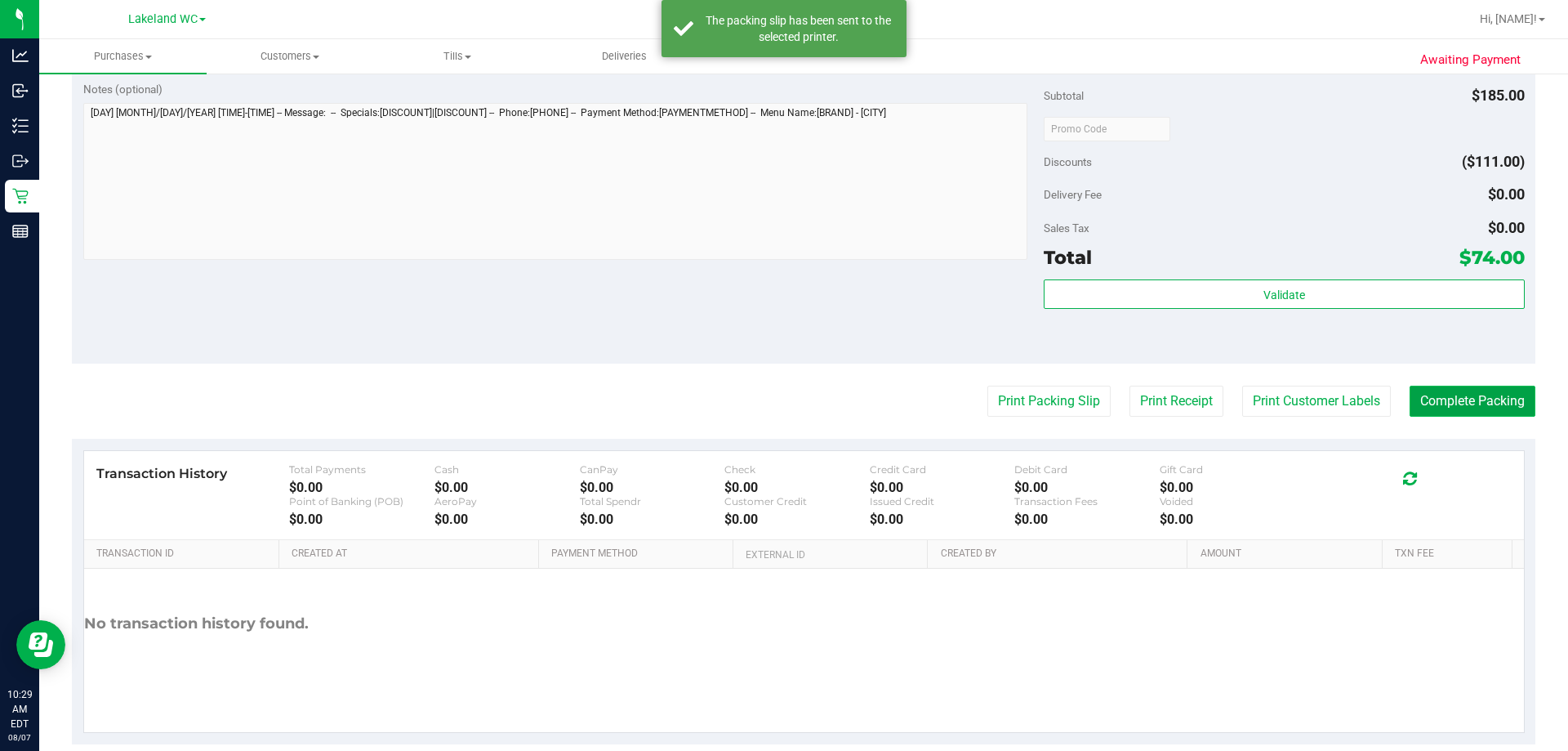 click on "Complete Packing" at bounding box center [1472, 401] 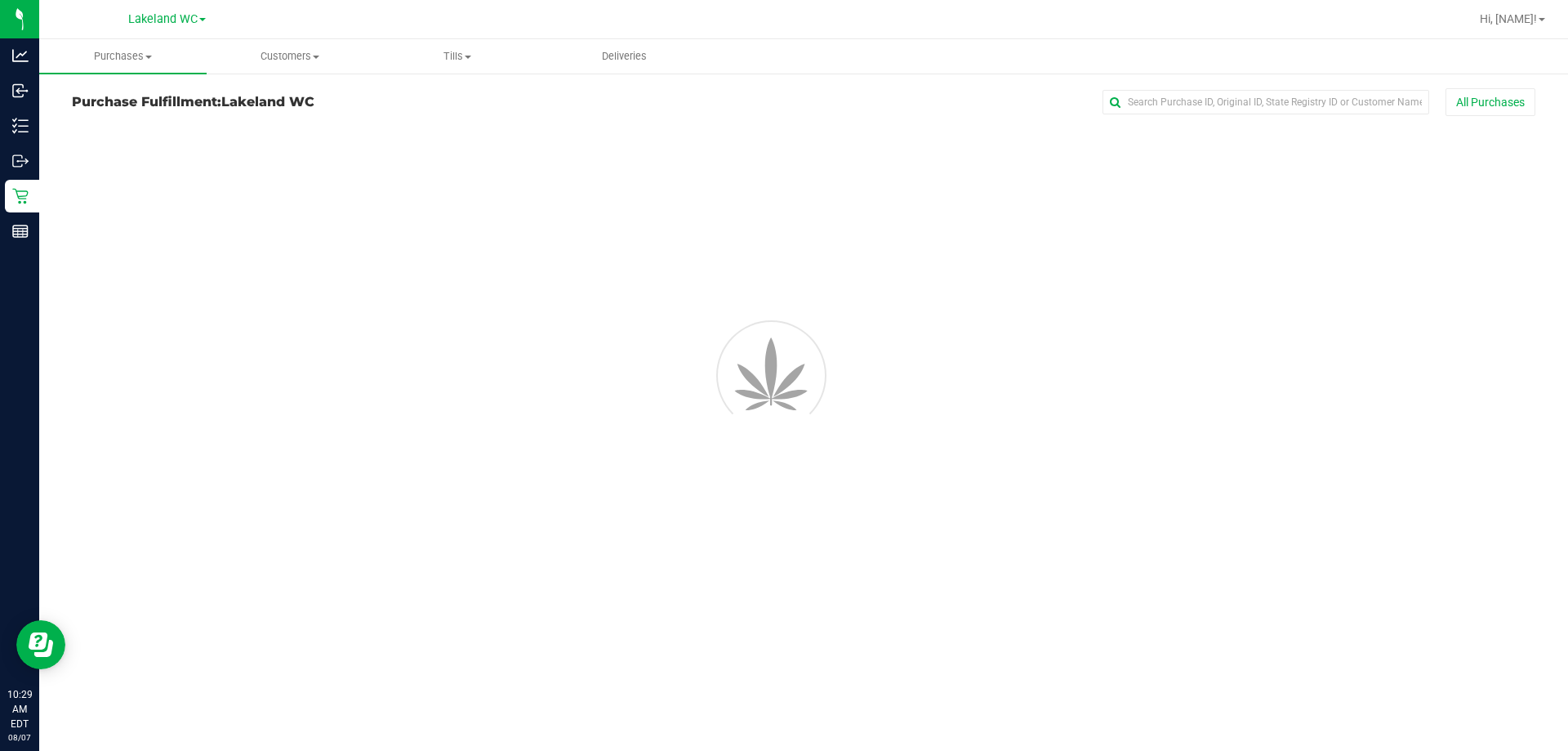 scroll, scrollTop: 0, scrollLeft: 0, axis: both 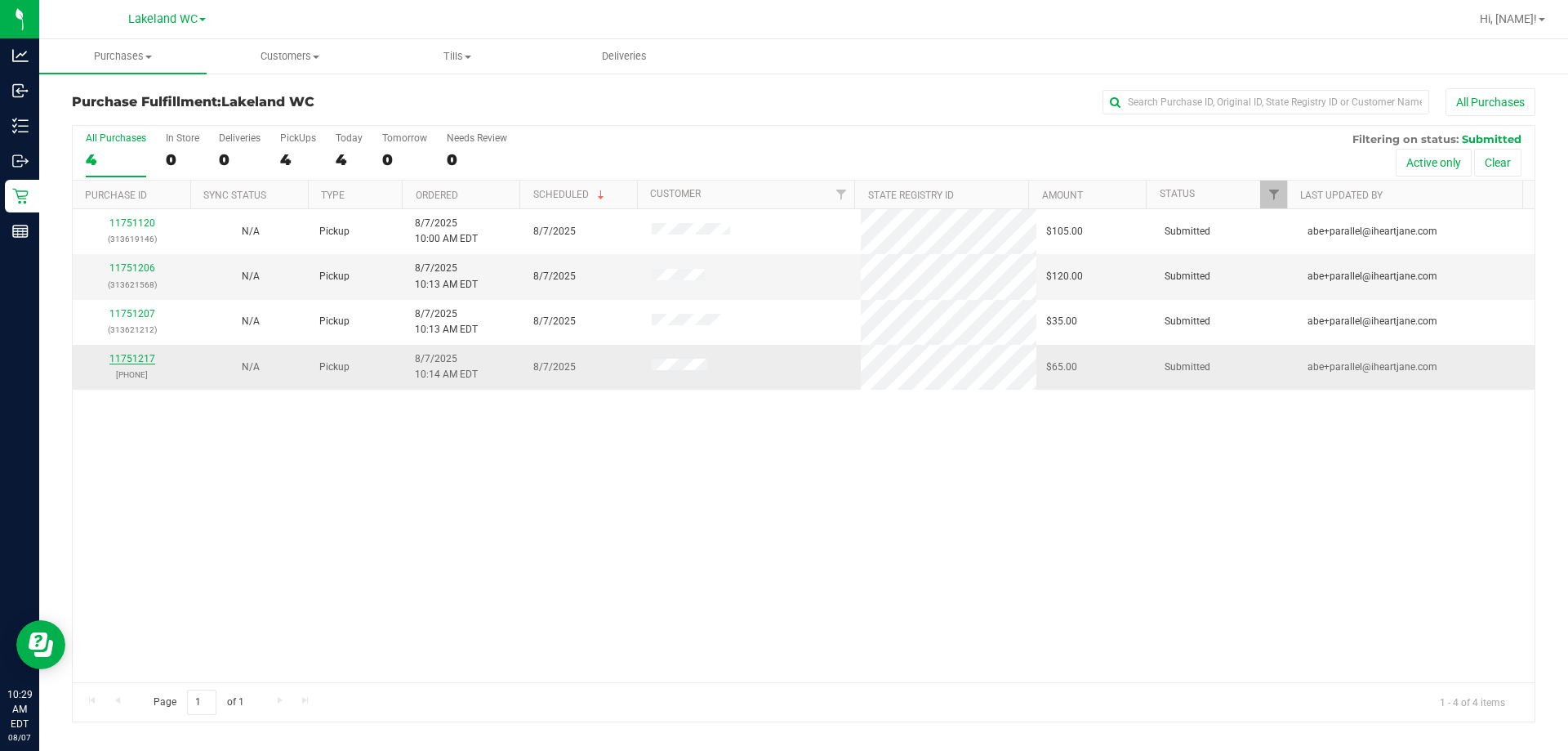 click on "11751217" at bounding box center (132, 359) 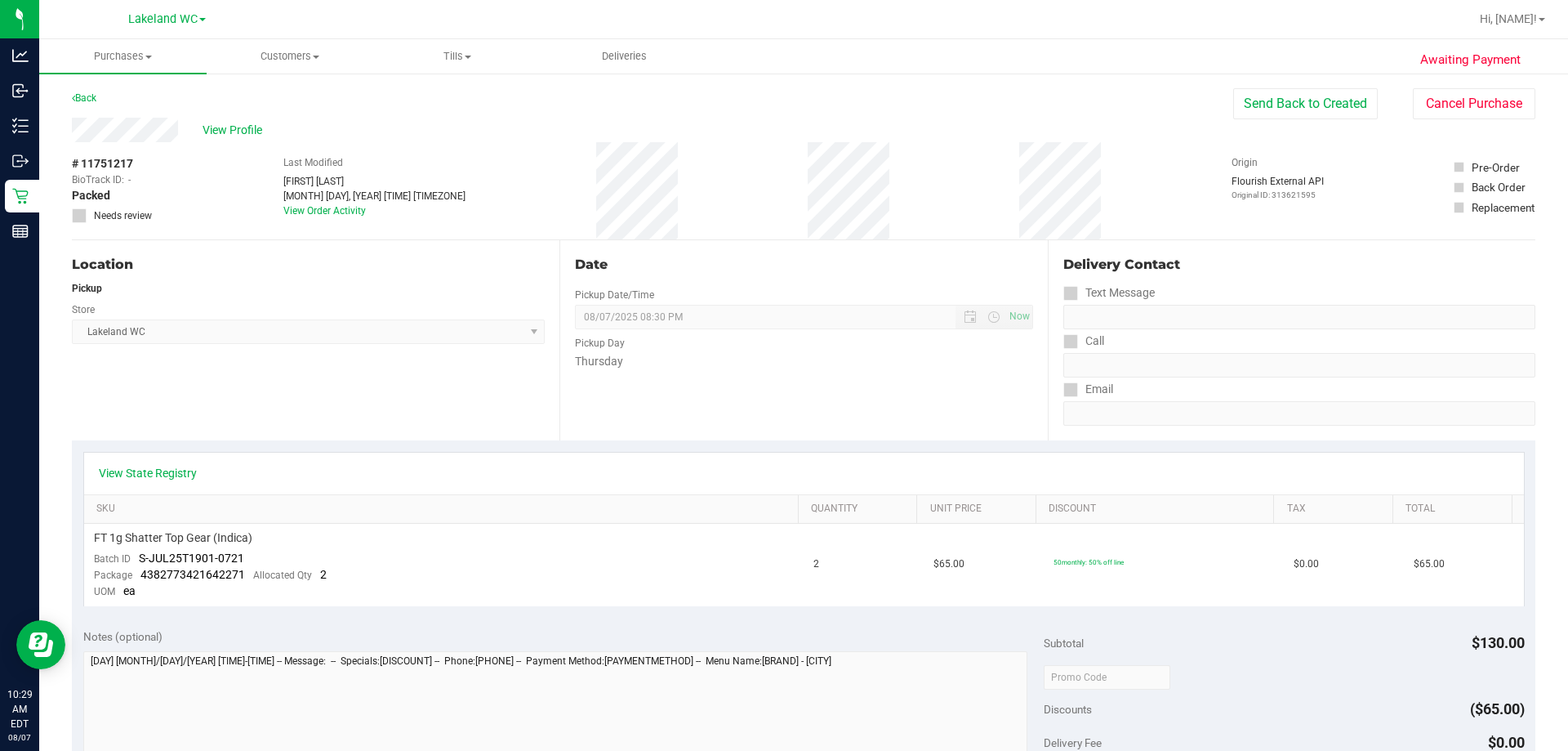 drag, startPoint x: 319, startPoint y: 376, endPoint x: 309, endPoint y: 369, distance: 12.206556 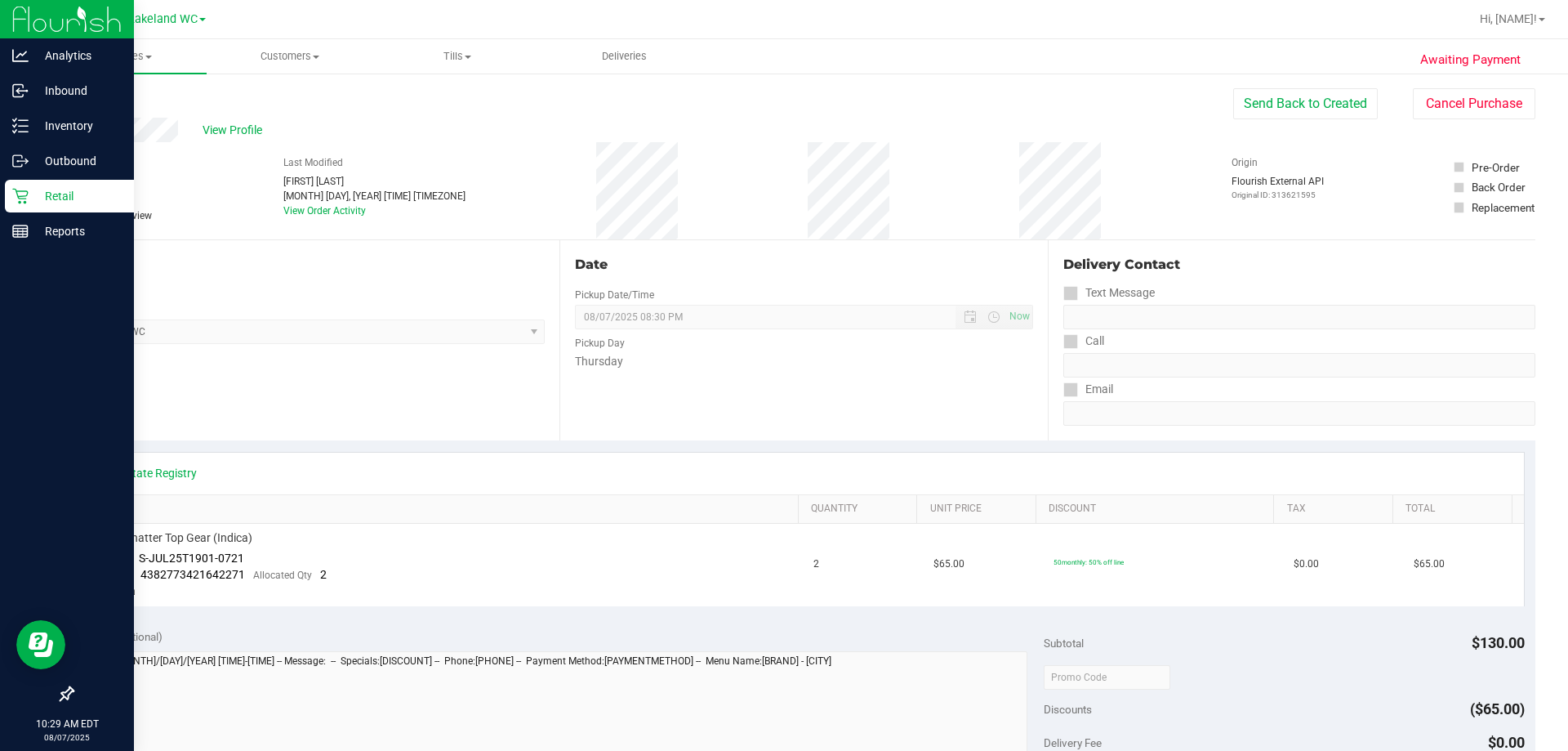 drag, startPoint x: 29, startPoint y: 198, endPoint x: 52, endPoint y: 192, distance: 23.76973 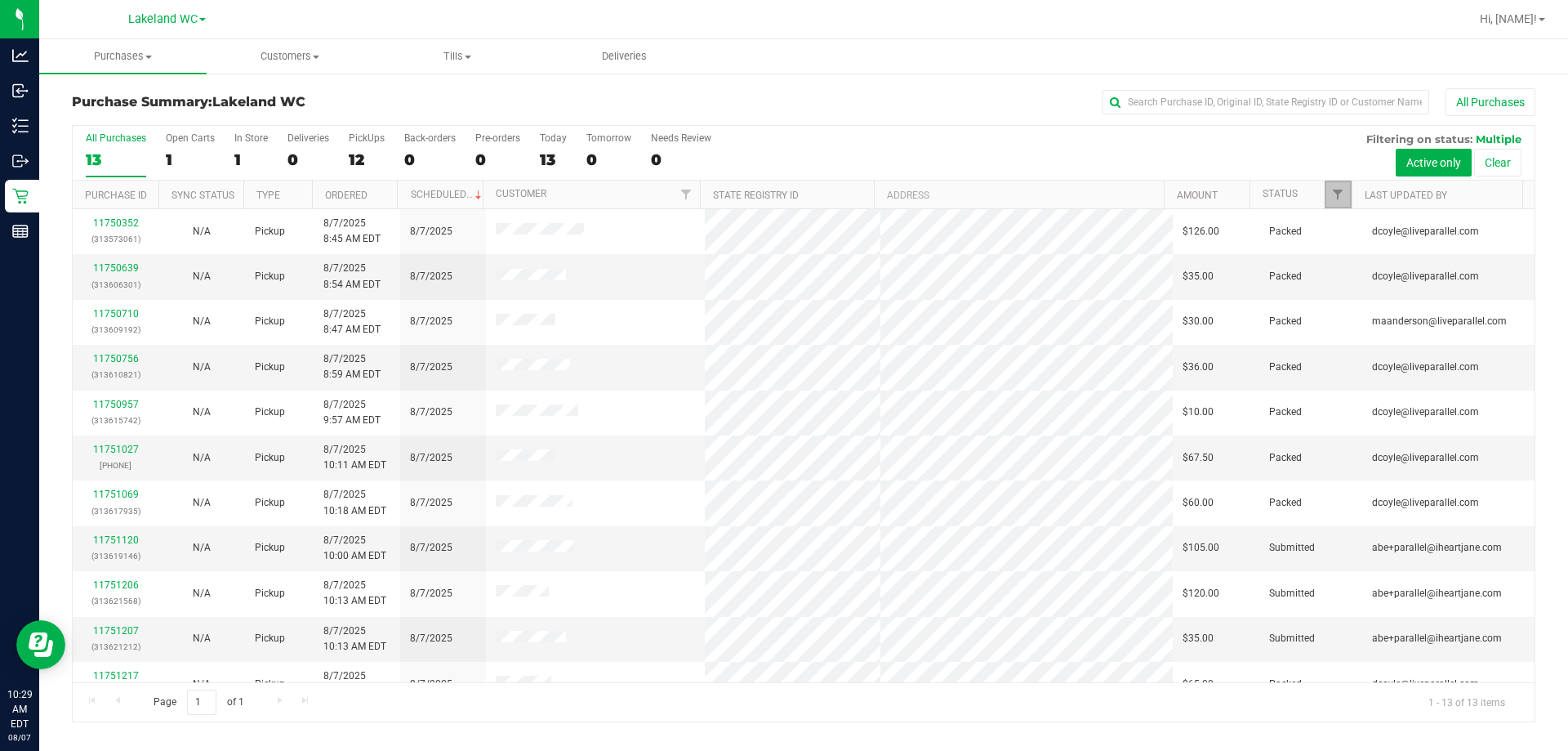 click at bounding box center (1338, 194) 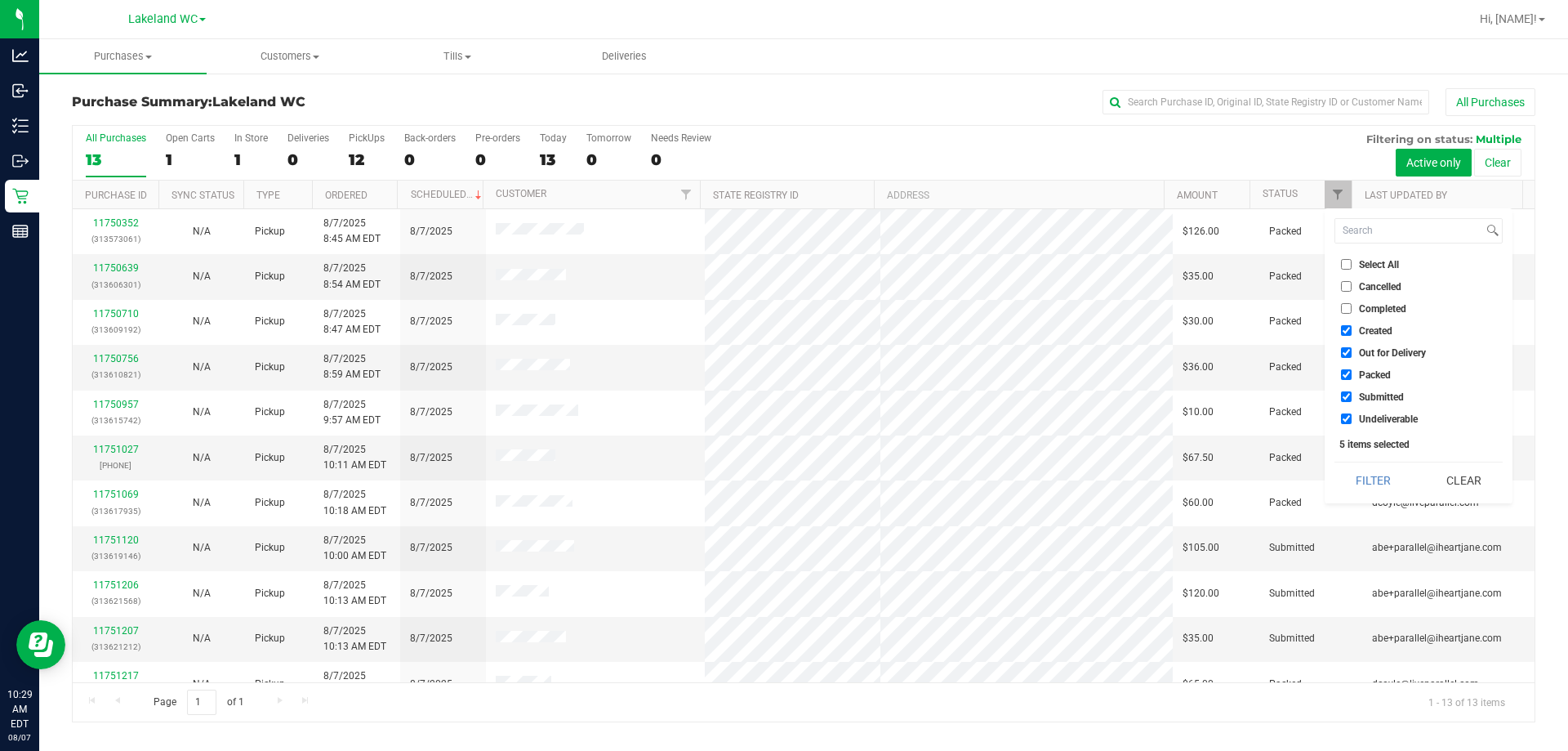 click on "Select All" at bounding box center (1379, 265) 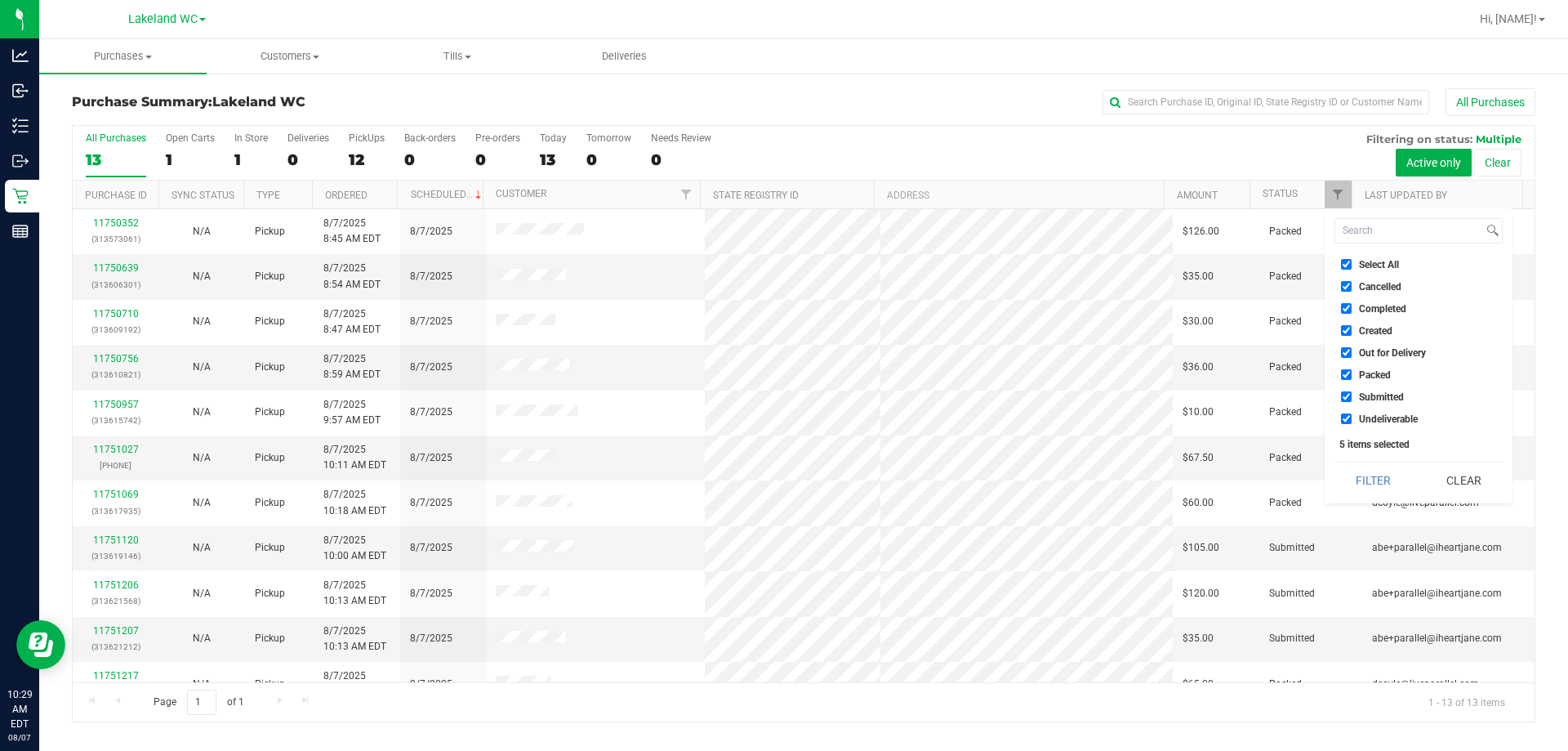 checkbox on "true" 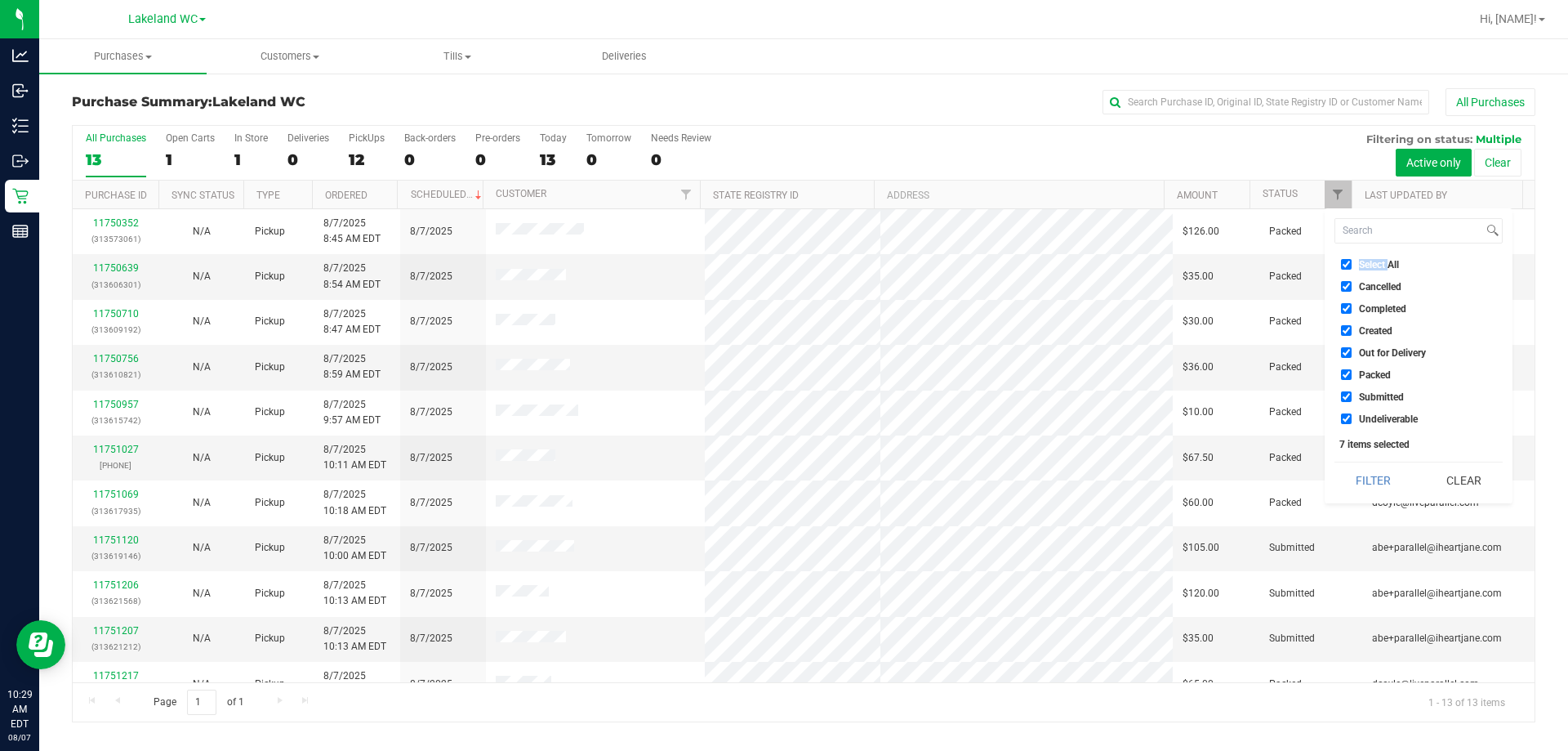 drag, startPoint x: 1371, startPoint y: 262, endPoint x: 1361, endPoint y: 302, distance: 41.231056 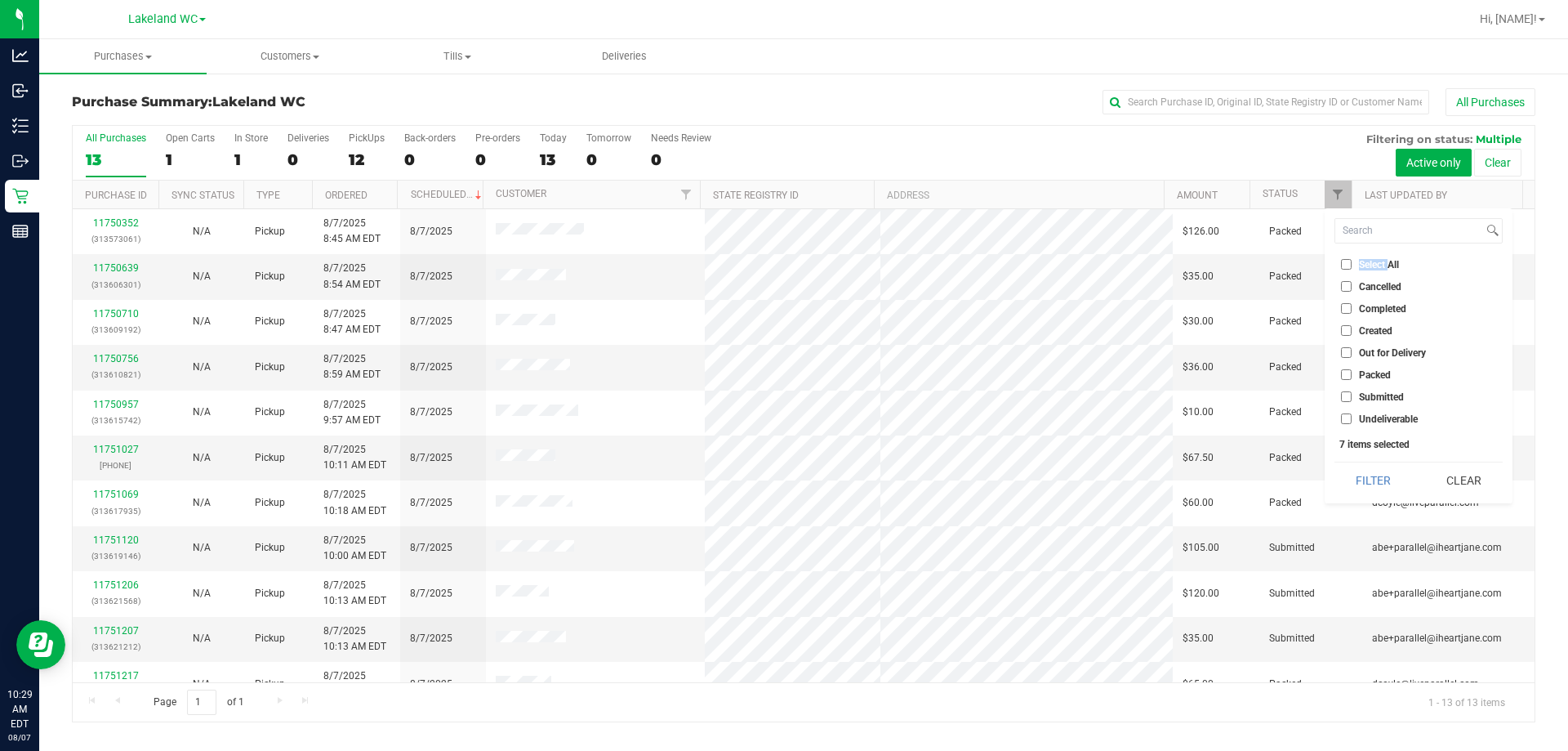 checkbox on "false" 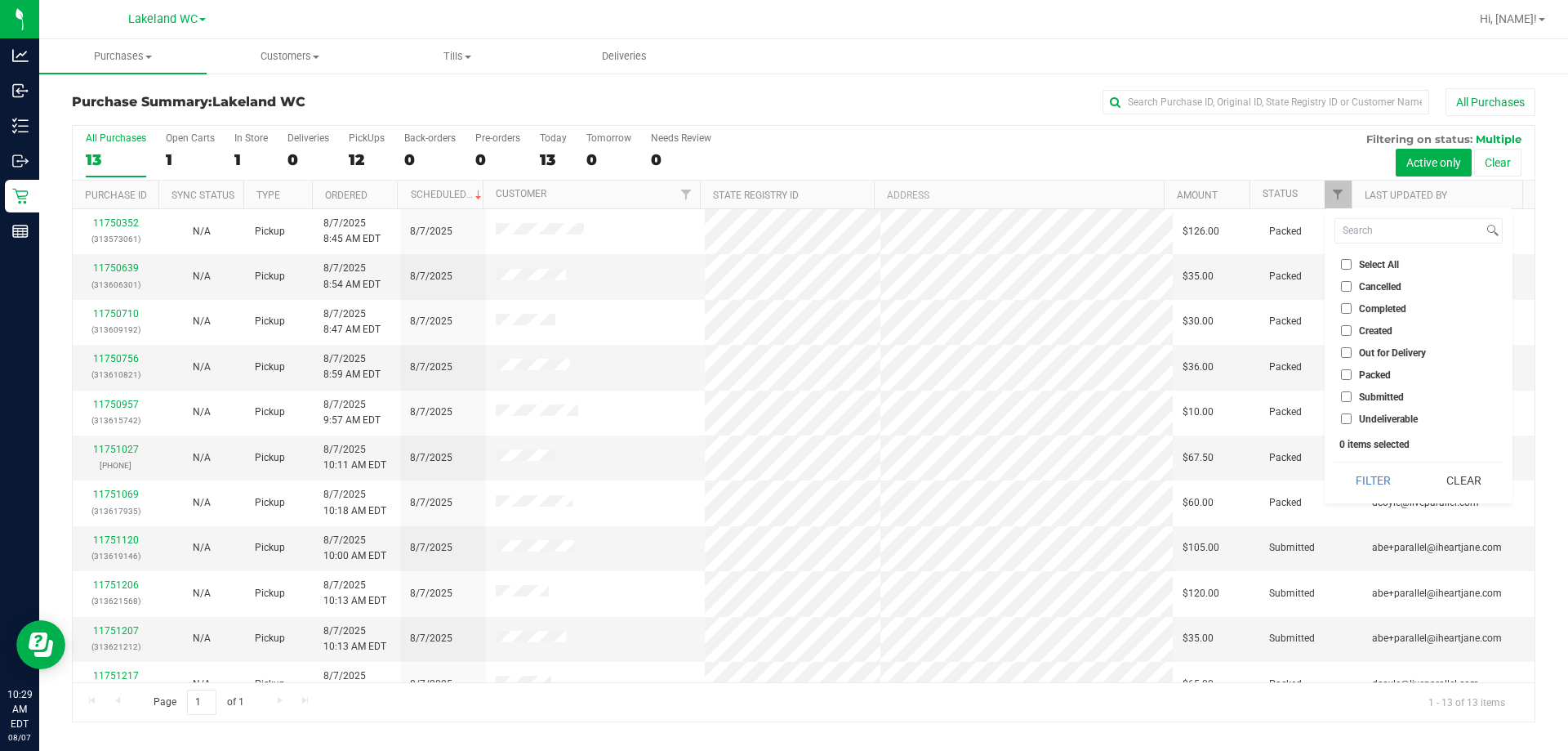 click on "Submitted" at bounding box center [1381, 397] 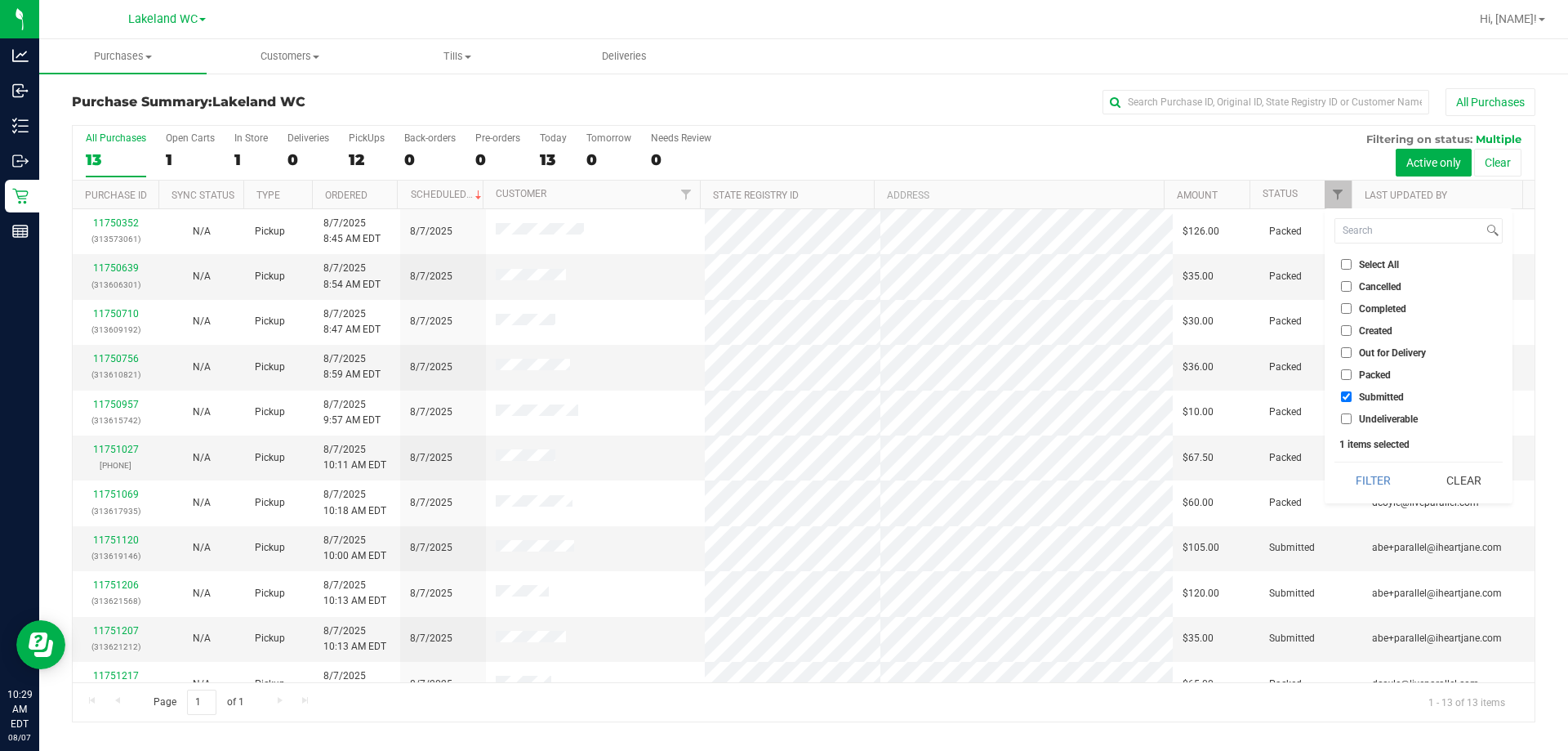 drag, startPoint x: 1368, startPoint y: 478, endPoint x: 1348, endPoint y: 486, distance: 22 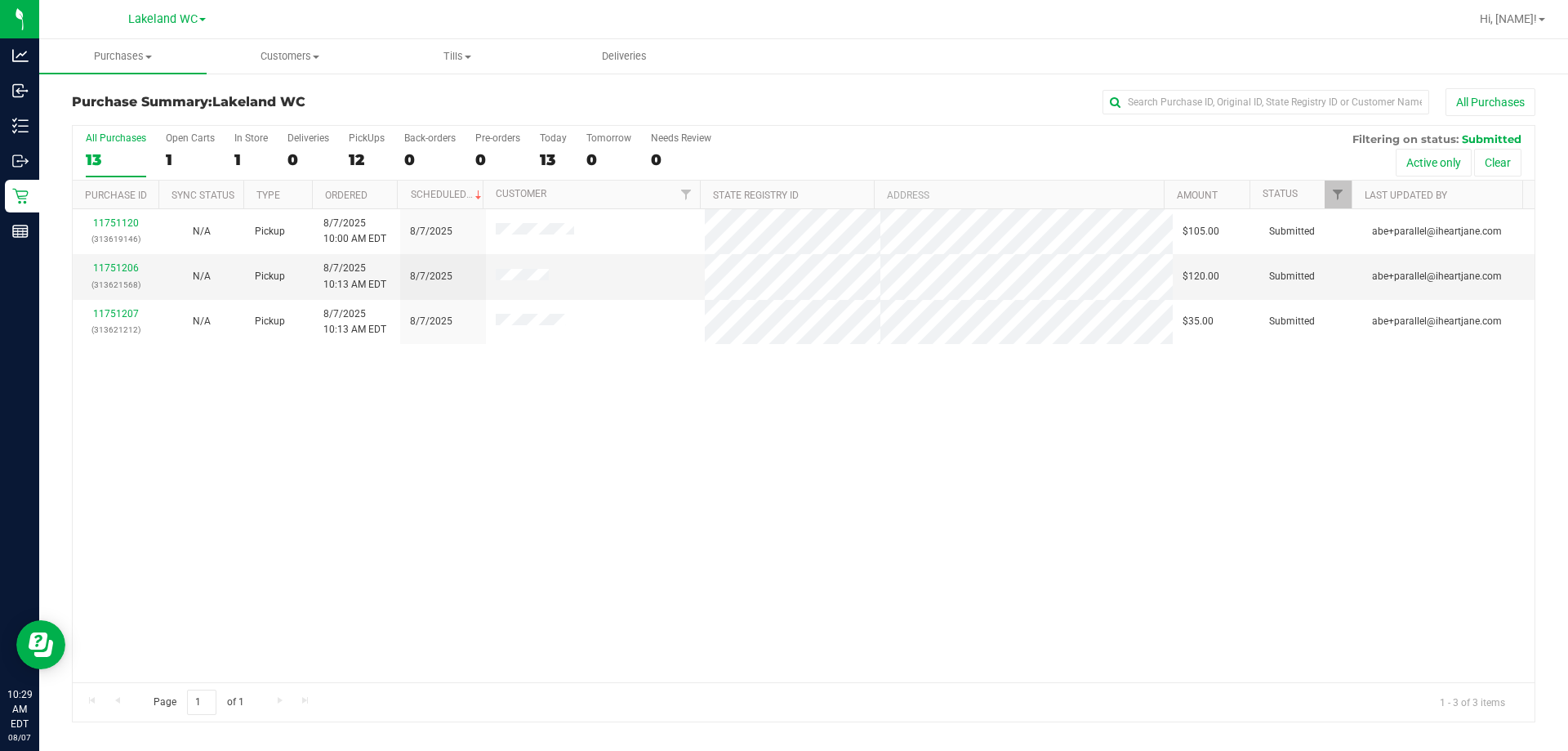 drag, startPoint x: 555, startPoint y: 494, endPoint x: 372, endPoint y: 373, distance: 219.38551 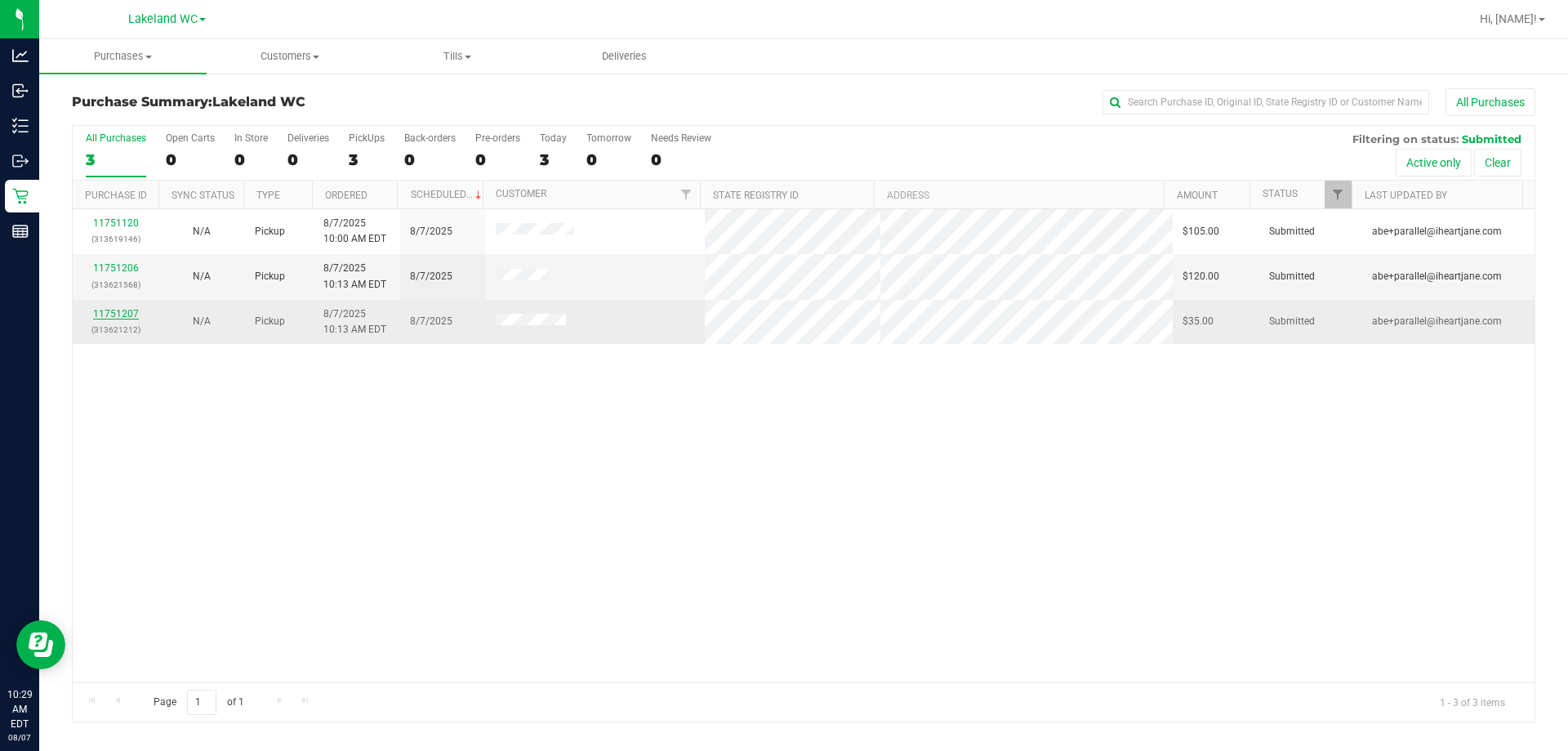 click on "11751207" at bounding box center [116, 314] 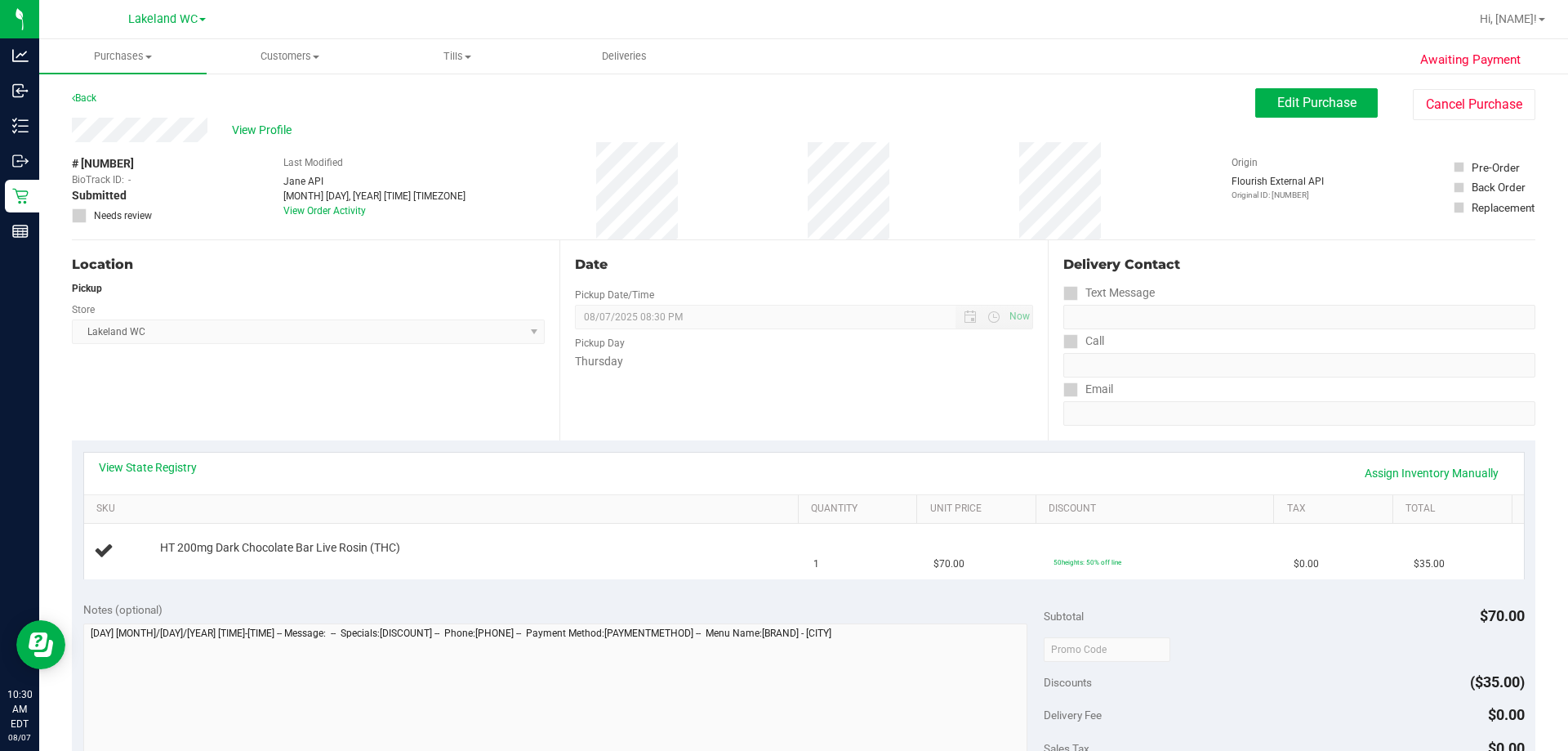 click on "Location
Pickup
Store
Lakeland WC Select Store Bonita Springs WC Boynton Beach WC Bradenton WC Brandon WC Brooksville WC Call Center Clermont WC Crestview WC Deerfield Beach WC Delray Beach WC Deltona WC Ft Walton Beach WC Ft. Lauderdale WC Ft. Myers WC Gainesville WC Jax Atlantic WC JAX DC REP Jax WC Key West WC Lakeland WC Largo WC Lehigh Acres DC REP Merritt Island WC Miami 72nd WC Miami Beach WC Miami Dadeland WC Miramar DC REP New Port Richey WC North Palm Beach WC North Port WC Ocala WC Orange Park WC Orlando Colonial WC Orlando DC REP Orlando WC Oviedo WC Palm Bay WC Palm Coast WC Panama City WC Pensacola WC Port Orange WC Port St. Lucie WC Sebring WC South Tampa WC St. Pete WC Summerfield WC Tallahassee DC REP Tallahassee WC Tampa DC Testing Tampa Warehouse Tampa WC TX Austin DC TX Plano Retail WPB DC WPB WC" at bounding box center [315, 340] 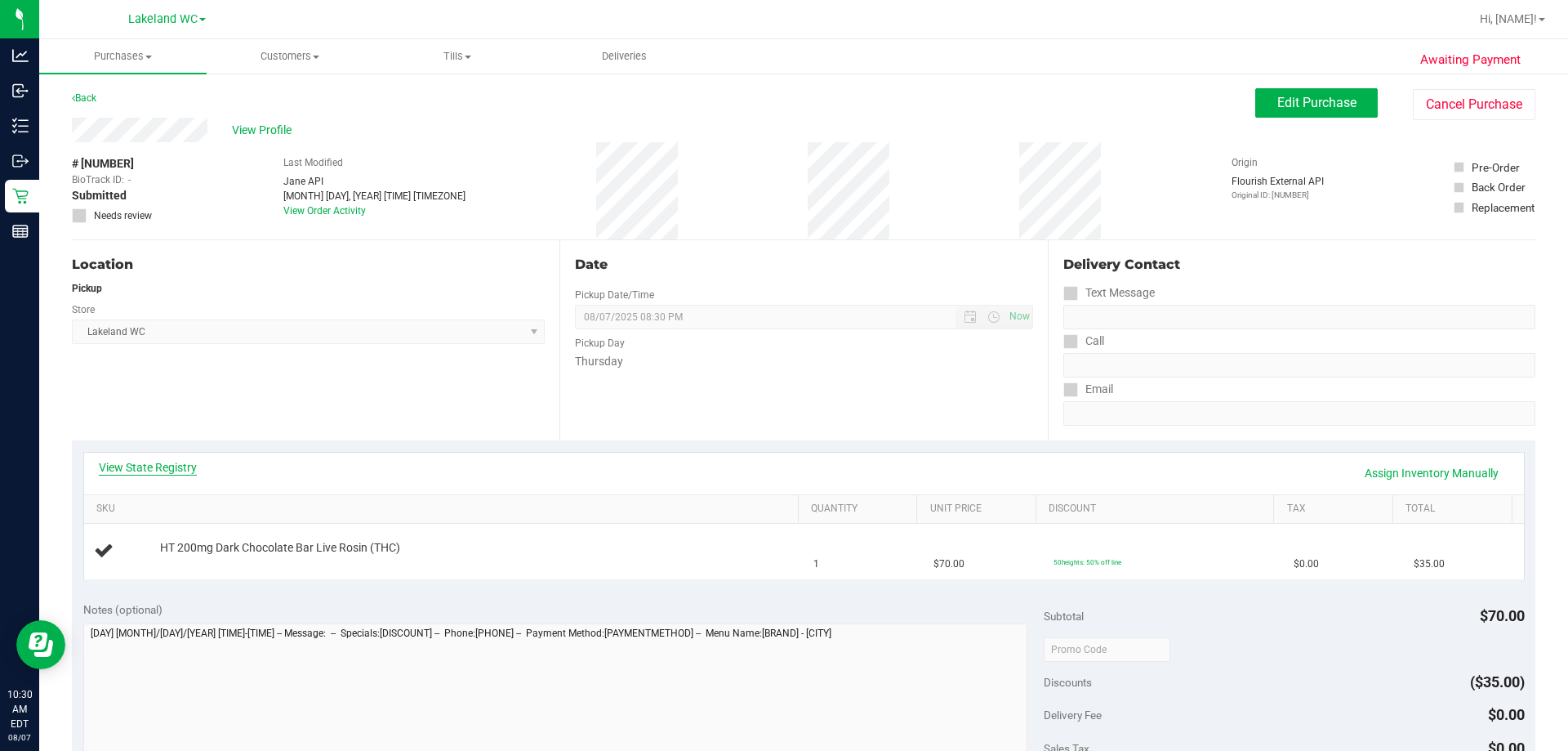 click on "View State Registry" at bounding box center (148, 467) 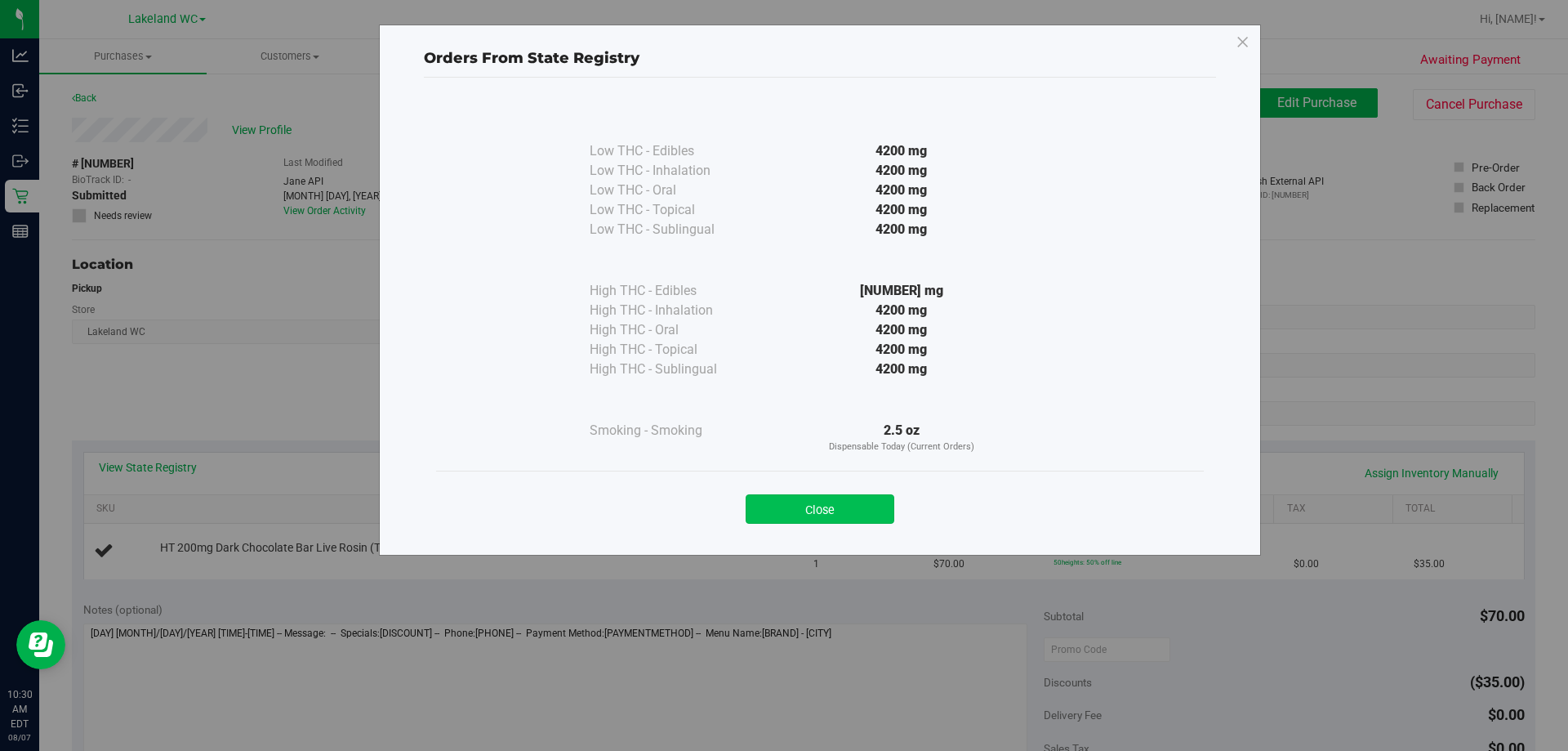click on "Close" at bounding box center (820, 509) 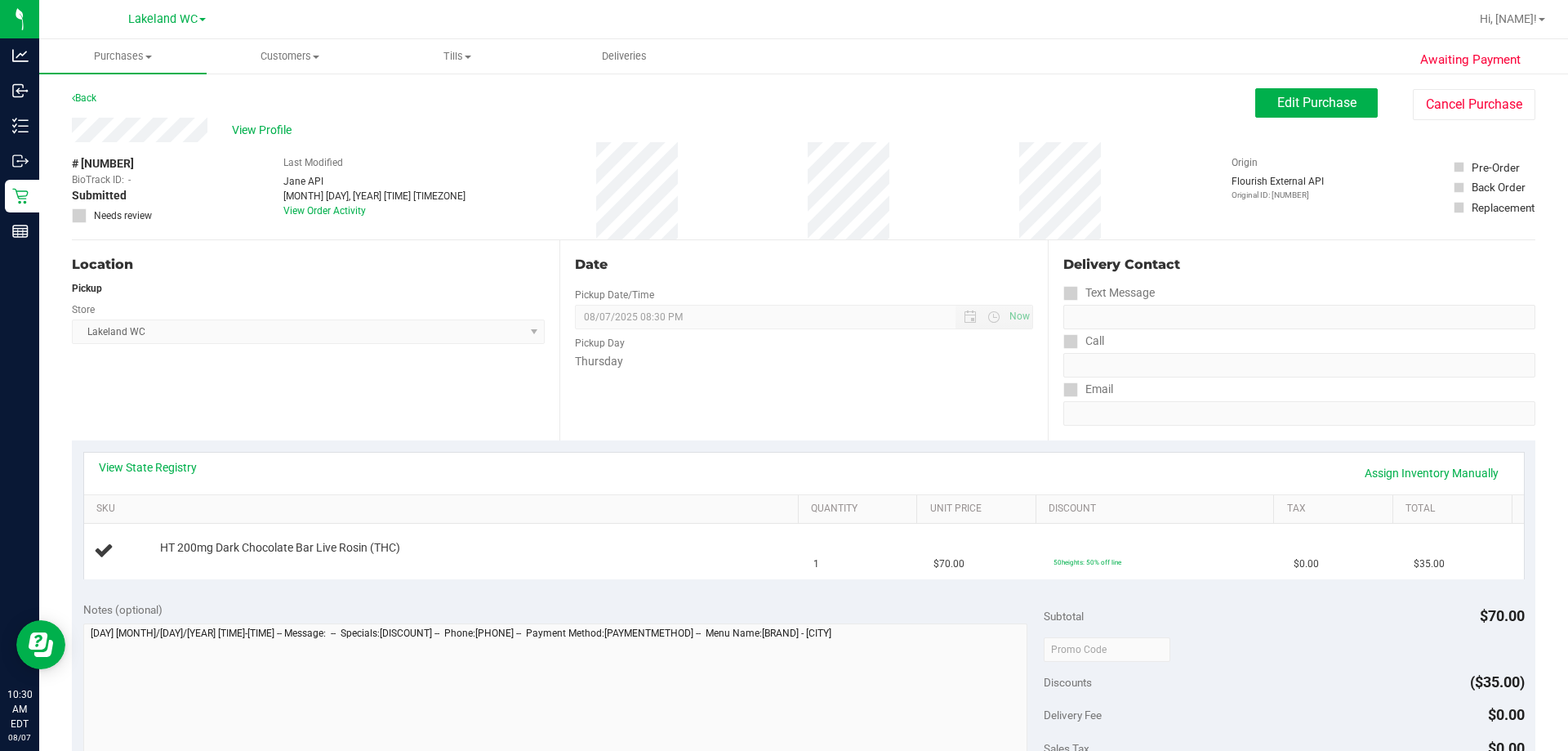 click on "Location
Pickup
Store
Lakeland WC Select Store Bonita Springs WC Boynton Beach WC Bradenton WC Brandon WC Brooksville WC Call Center Clermont WC Crestview WC Deerfield Beach WC Delray Beach WC Deltona WC Ft Walton Beach WC Ft. Lauderdale WC Ft. Myers WC Gainesville WC Jax Atlantic WC JAX DC REP Jax WC Key West WC Lakeland WC Largo WC Lehigh Acres DC REP Merritt Island WC Miami 72nd WC Miami Beach WC Miami Dadeland WC Miramar DC REP New Port Richey WC North Palm Beach WC North Port WC Ocala WC Orange Park WC Orlando Colonial WC Orlando DC REP Orlando WC Oviedo WC Palm Bay WC Palm Coast WC Panama City WC Pensacola WC Port Orange WC Port St. Lucie WC Sebring WC South Tampa WC St. Pete WC Summerfield WC Tallahassee DC REP Tallahassee WC Tampa DC Testing Tampa Warehouse Tampa WC TX Austin DC TX Plano Retail WPB DC WPB WC" at bounding box center [315, 340] 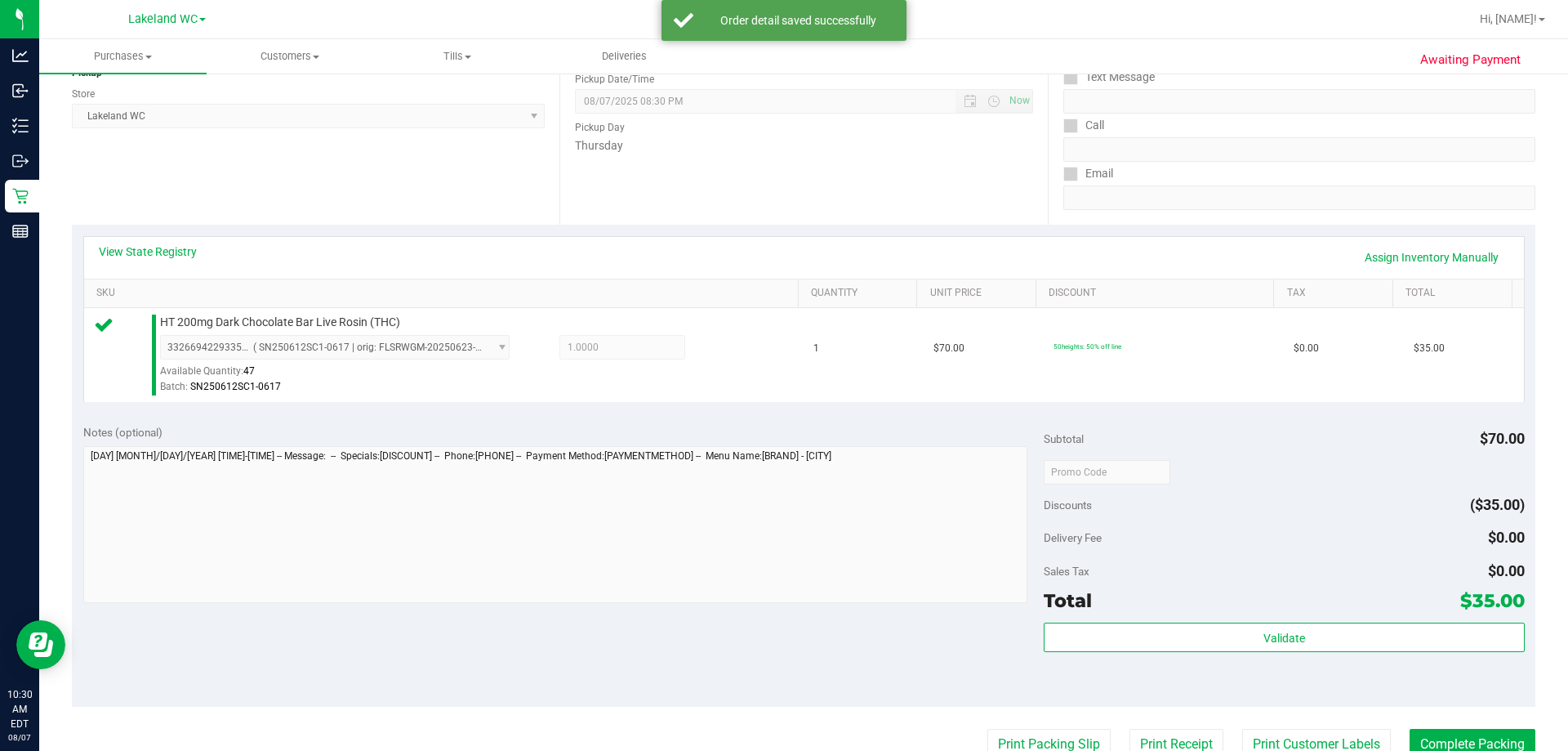 scroll, scrollTop: 409, scrollLeft: 0, axis: vertical 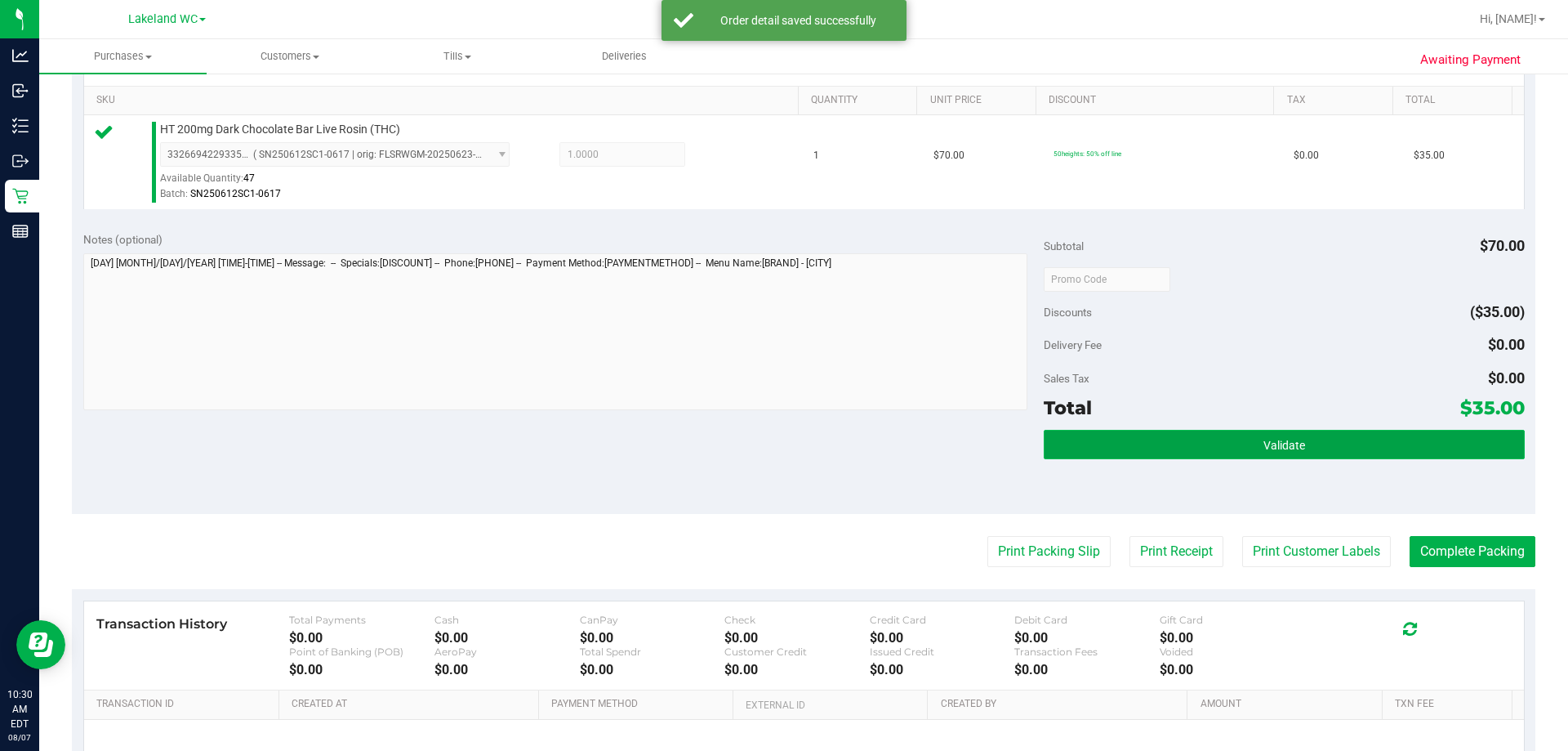 click on "Validate" at bounding box center [1284, 445] 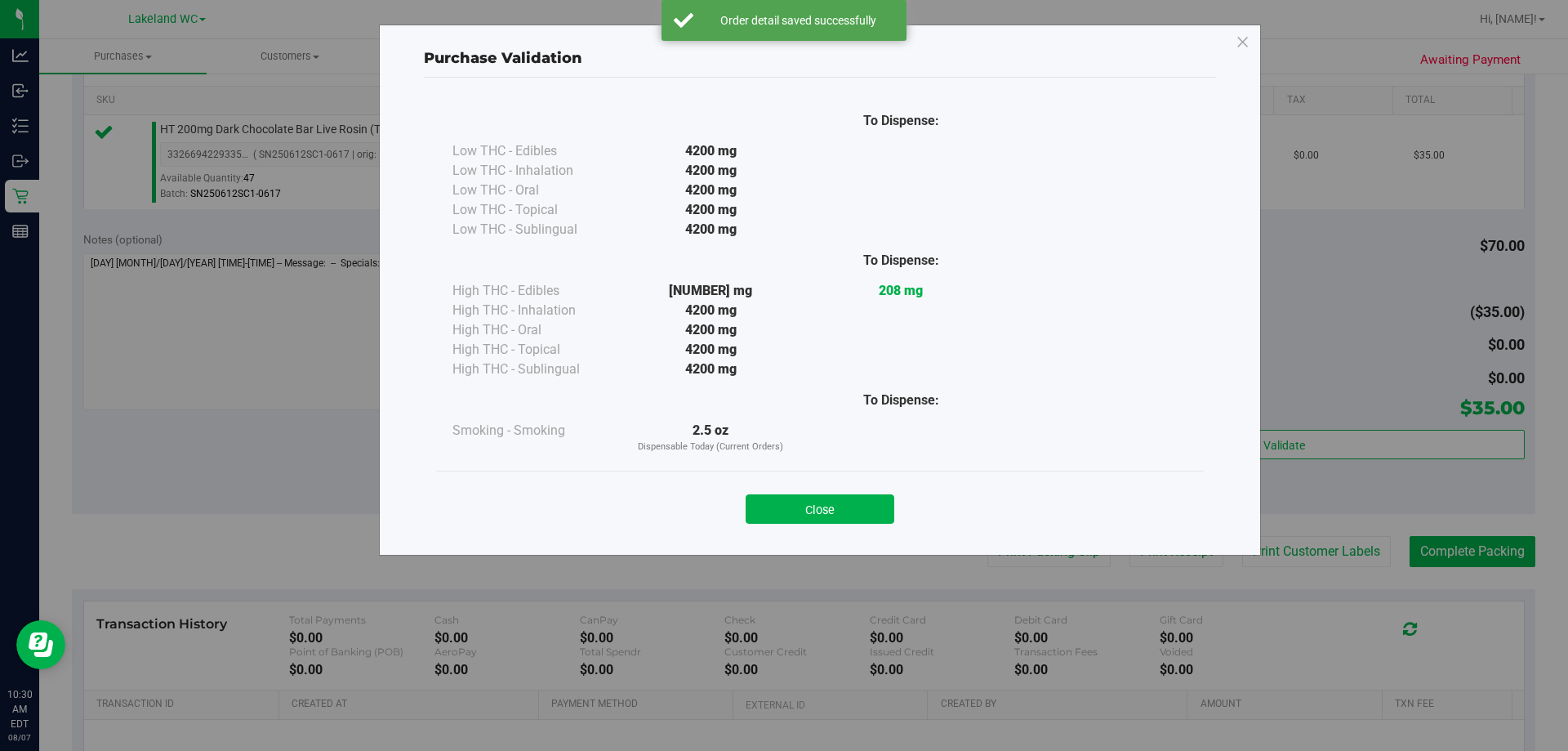 drag, startPoint x: 826, startPoint y: 510, endPoint x: 463, endPoint y: 382, distance: 384.90648 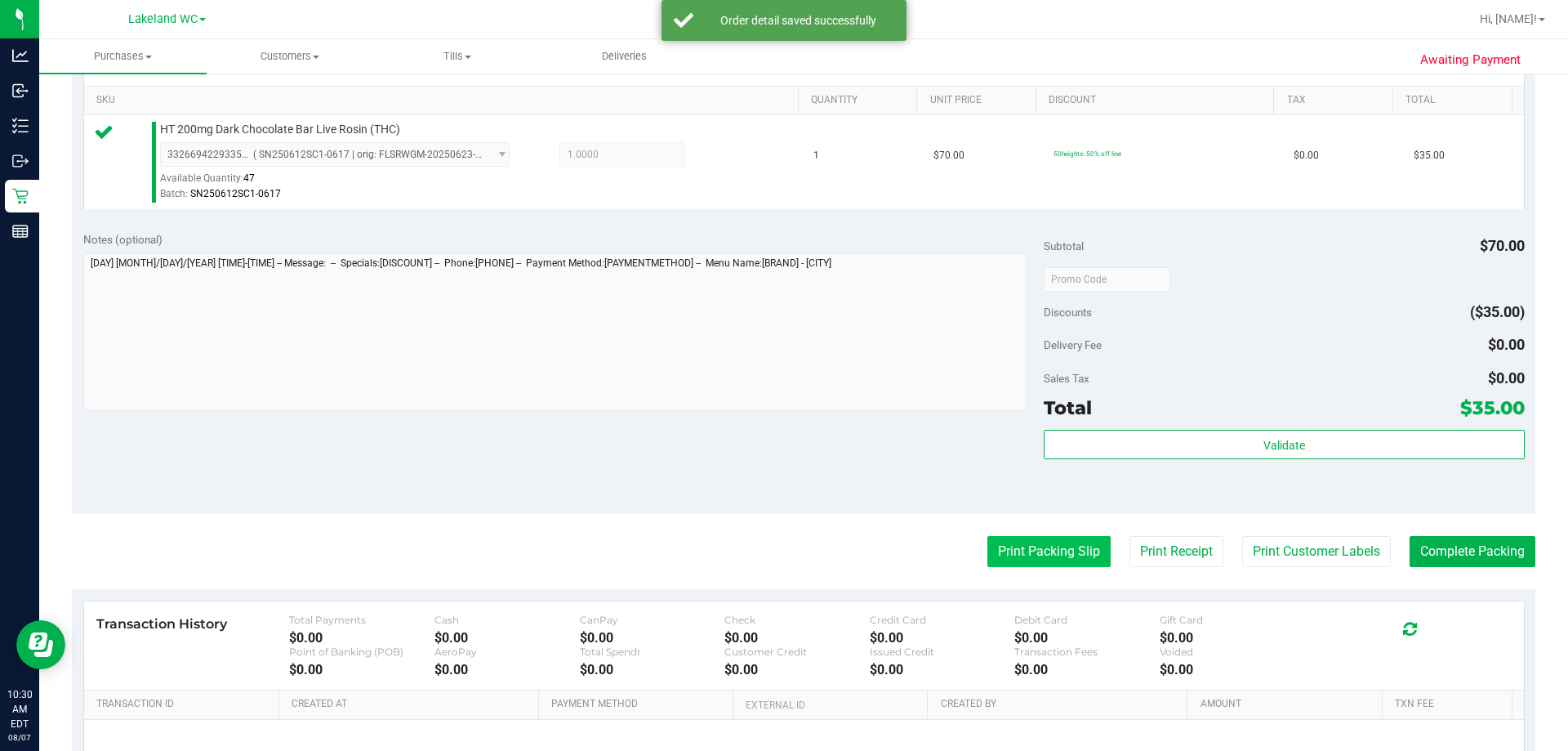 click on "Print Packing Slip" at bounding box center (1049, 552) 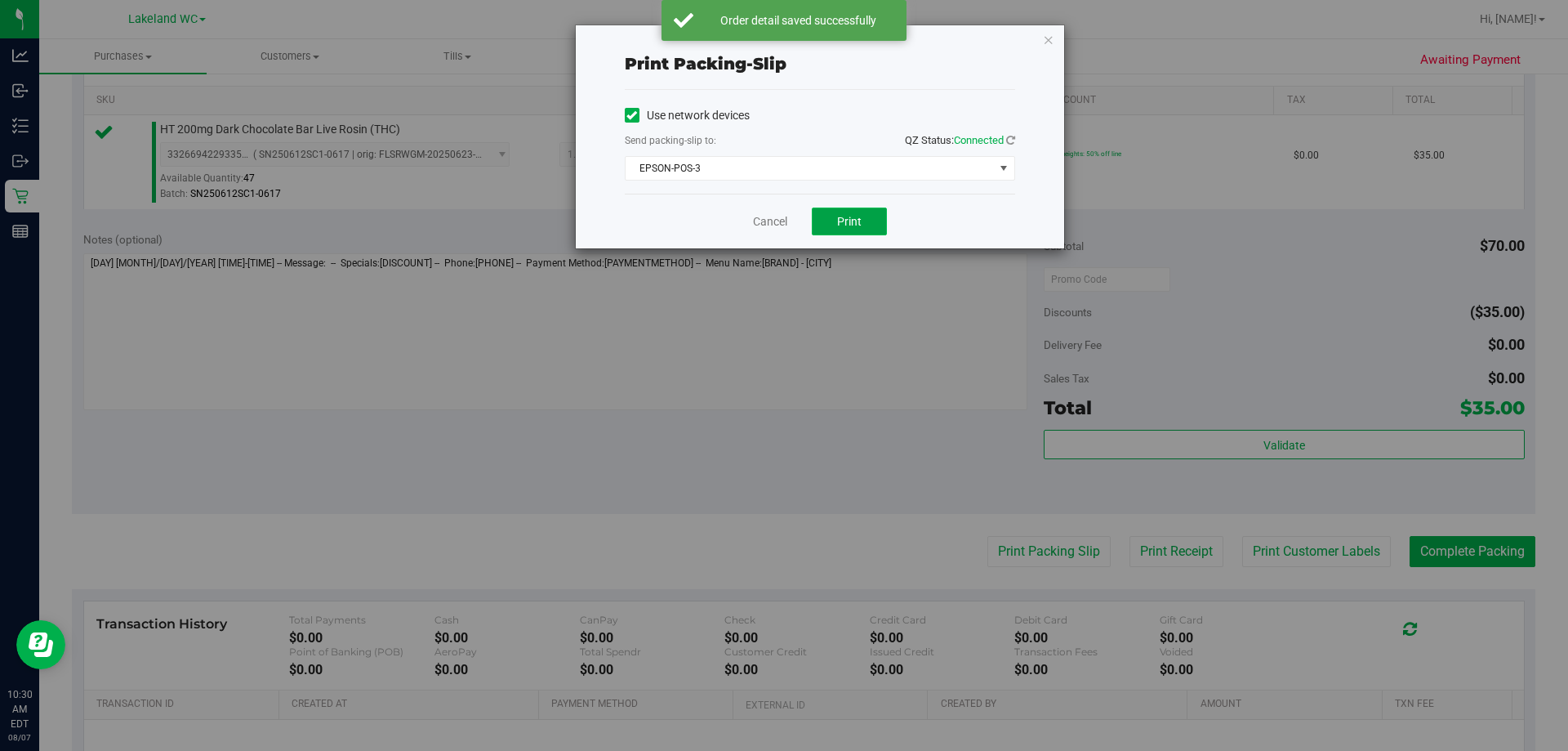 click on "Print" at bounding box center (849, 221) 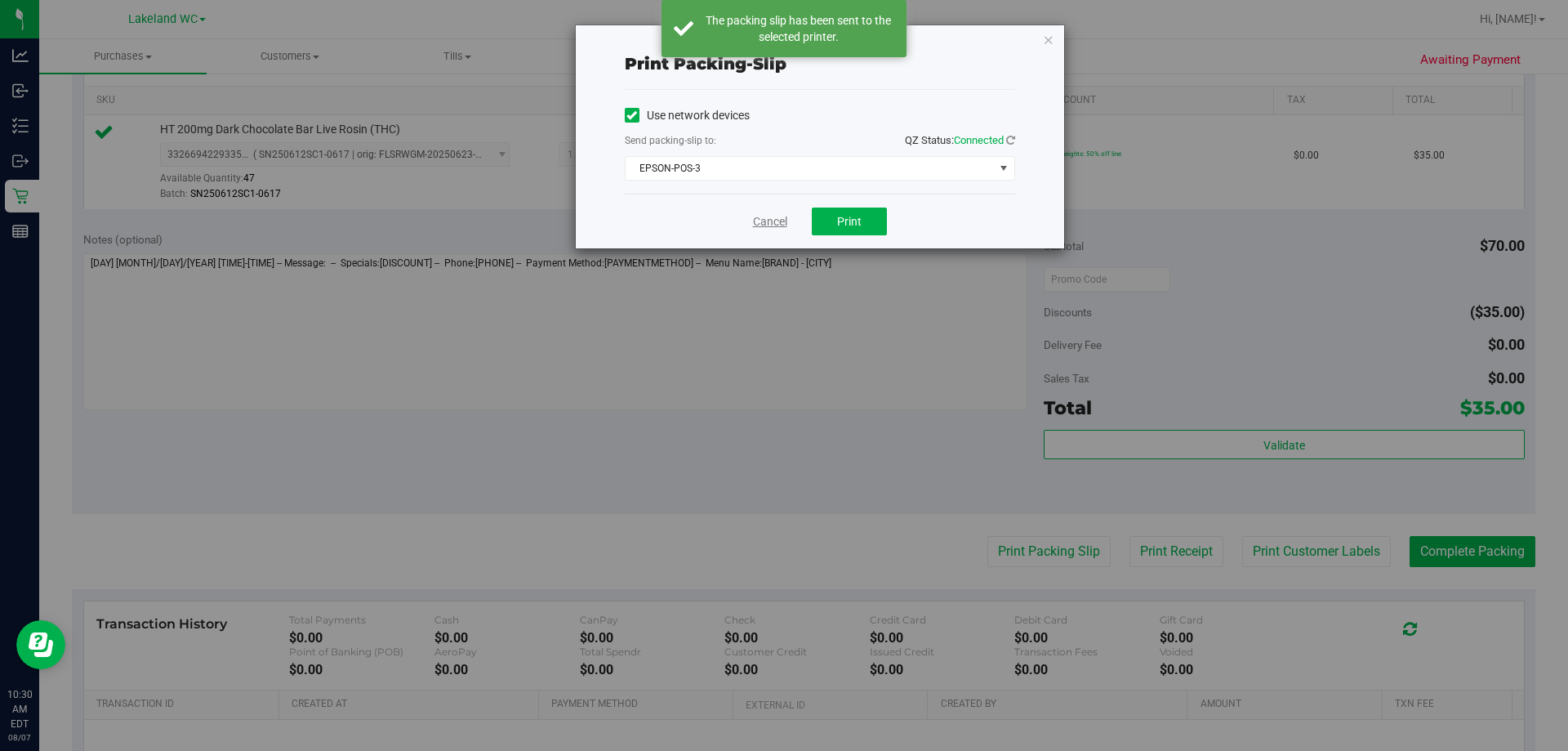 click on "Cancel" at bounding box center [770, 221] 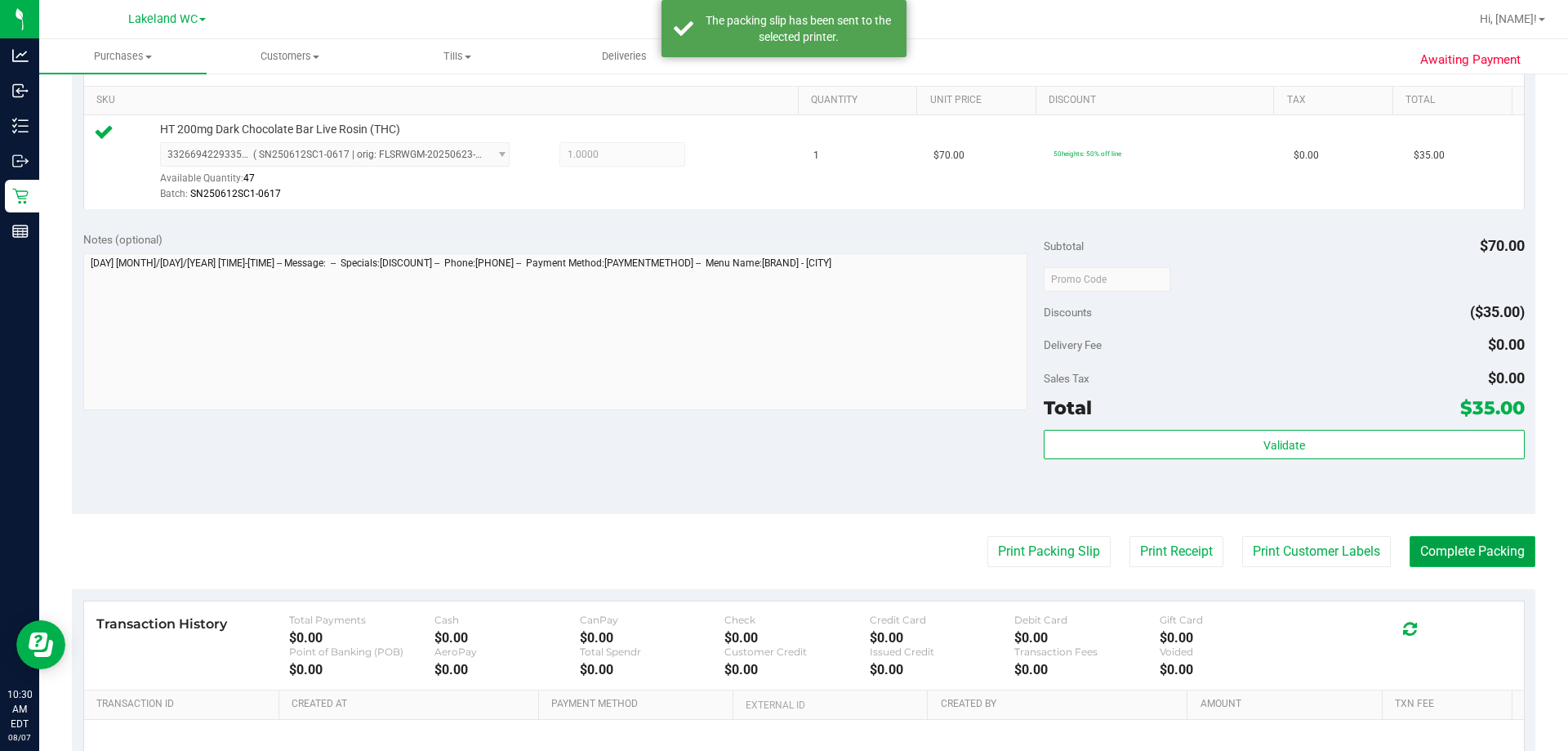 click on "Complete Packing" at bounding box center (1472, 552) 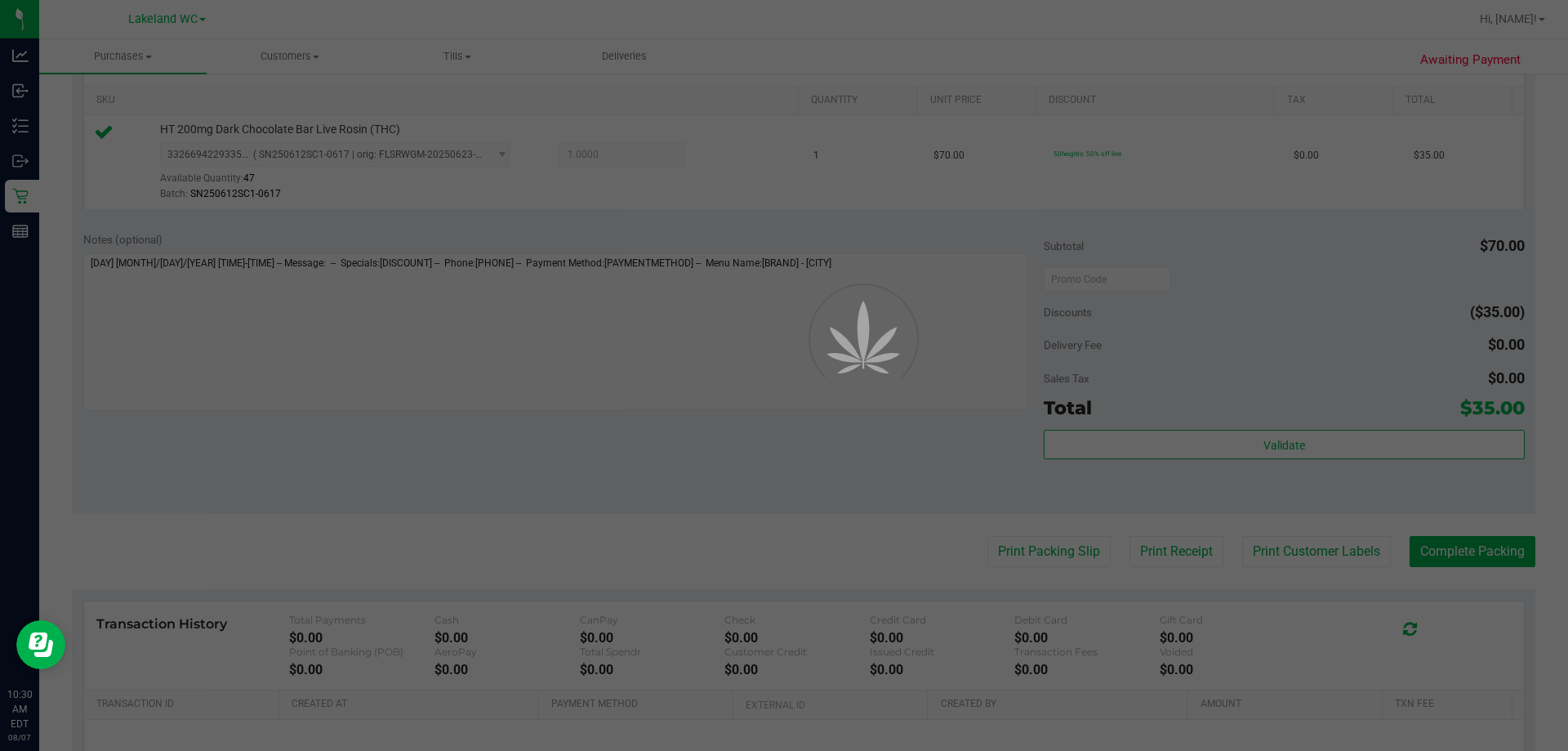 scroll, scrollTop: 0, scrollLeft: 0, axis: both 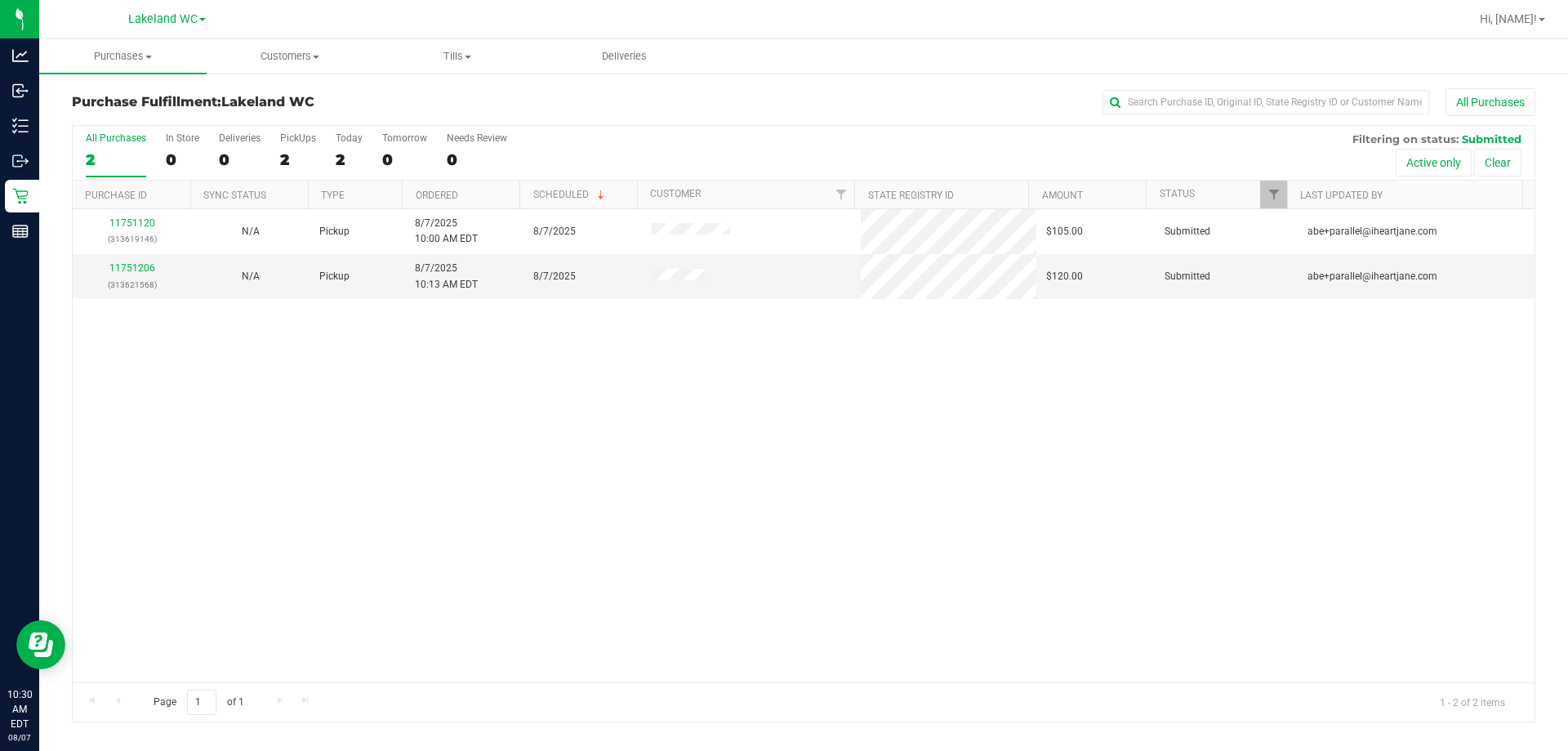 click on "[NUMBER]
([NUMBER])
N/A
Pickup [MONTH]/[DAY]/[YEAR] [TIME] [TIMEZONE] [MONTH]/[DAY]
[CURRENCY][NUMBER]
Submitted [EMAIL]
[NUMBER]
([NUMBER])
N/A
Pickup [MONTH]/[DAY]/[YEAR] [TIME] [TIMEZONE] [MONTH]/[DAY]
[CURRENCY][NUMBER]
Submitted [EMAIL]" at bounding box center (804, 445) 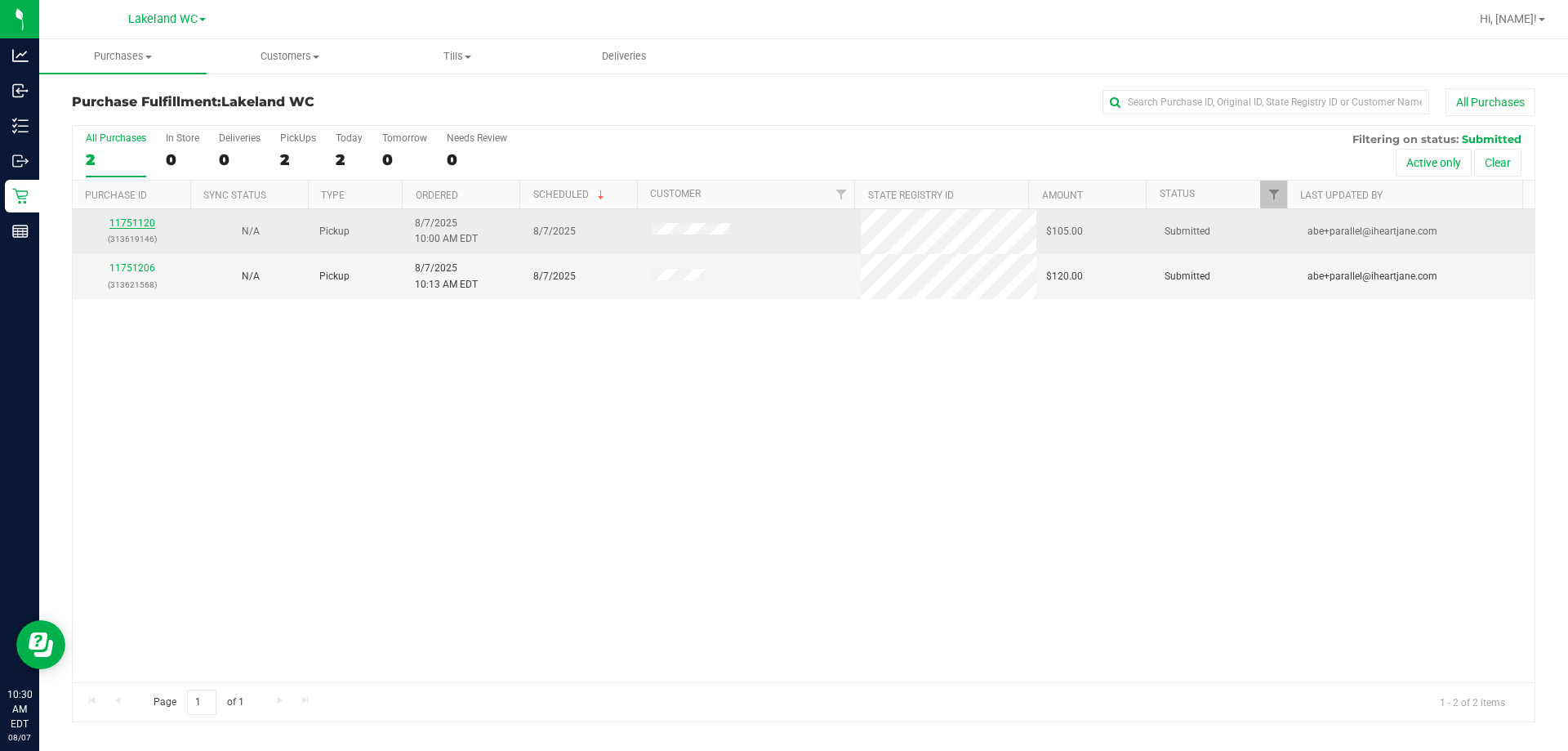 click on "11751120" at bounding box center (132, 223) 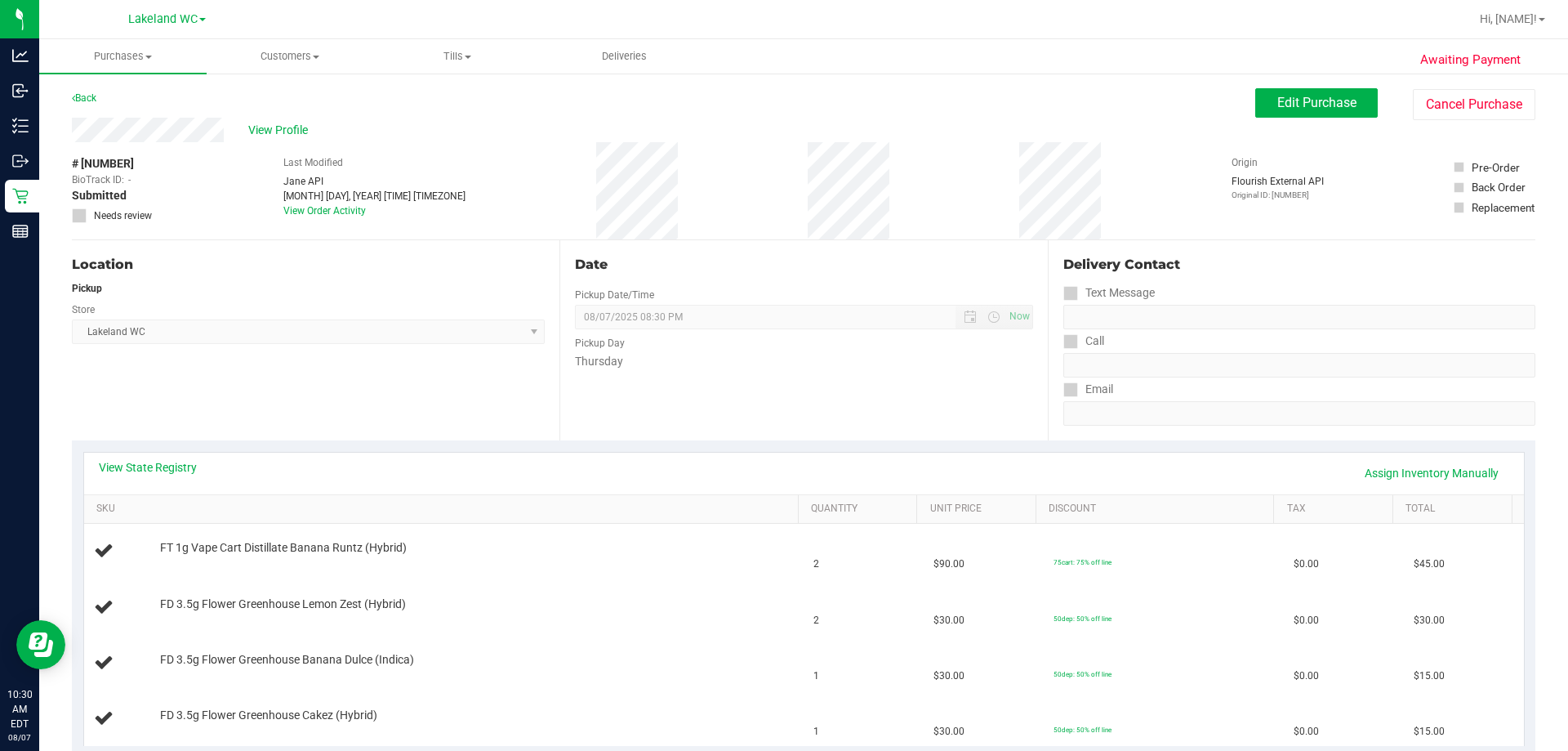 click on "Lakeland WC Select Store Bonita Springs WC Boynton Beach WC Bradenton WC Brandon WC Brooksville WC Call Center Clermont WC Crestview WC Deerfield Beach WC Delray Beach WC Deltona WC Ft Walton Beach WC Ft. Lauderdale WC Ft. Myers WC Gainesville WC Jax Atlantic WC JAX DC REP Jax WC Key West WC Lakeland WC Largo WC Lehigh Acres DC REP Merritt Island WC Miami 72nd WC Miami Beach WC Miami Dadeland WC Miramar DC REP New Port Richey WC North Palm Beach WC North Port WC Ocala WC Orange Park WC Orlando Colonial WC Orlando DC REP Orlando WC Oviedo WC Palm Bay WC Palm Coast WC Panama City WC Pensacola WC Port Orange WC Port St. Lucie WC Sebring WC South Tampa WC St. Pete WC Summerfield WC Tallahassee DC REP Tallahassee WC Tampa DC Testing Tampa Warehouse Tampa WC TX Austin DC TX Plano Retail TX San Antonio Retail TX South-Austin Retail TX Sugarland Retail Winter Haven WC WPB DC WPB WC" at bounding box center (308, 332) 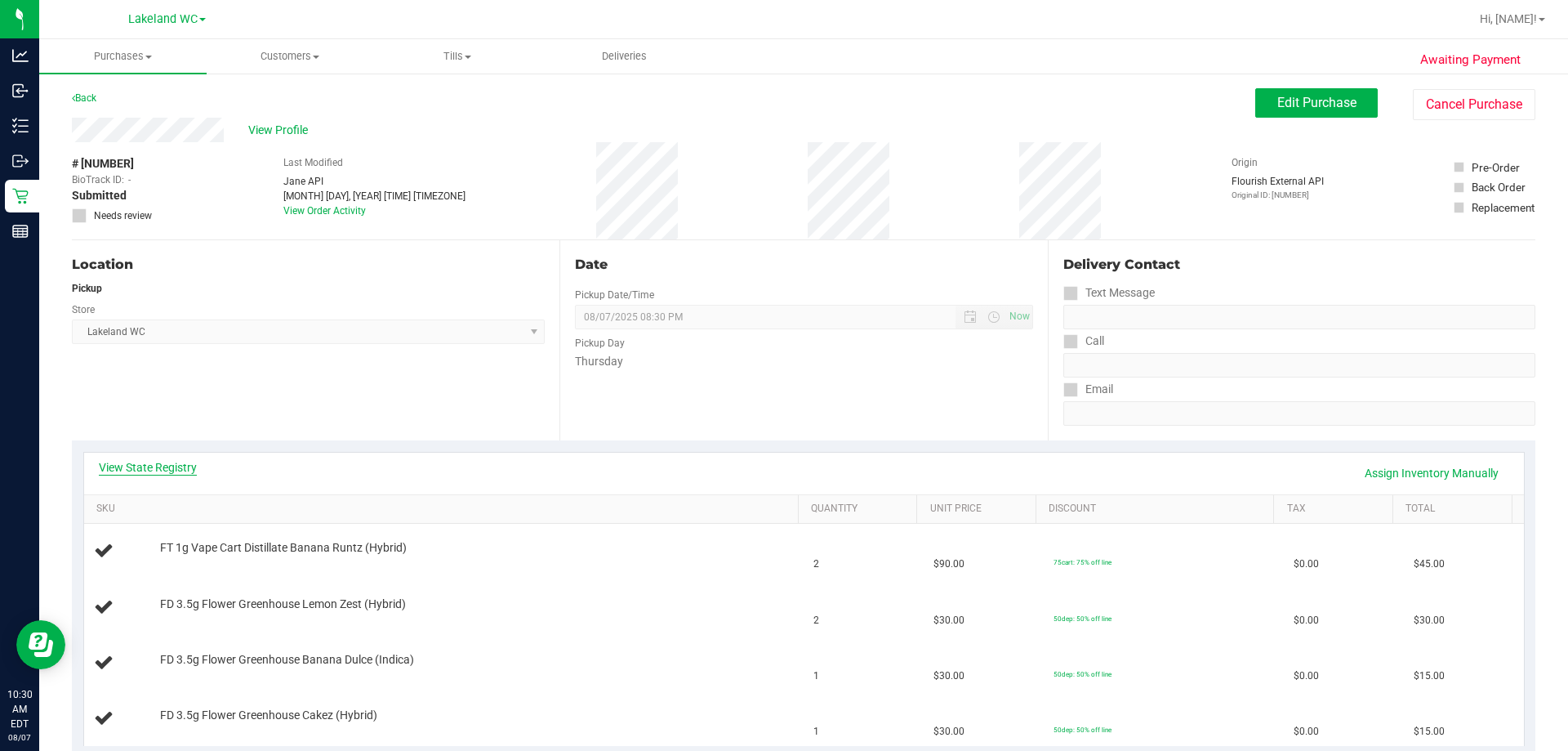 click on "View State Registry" at bounding box center (148, 467) 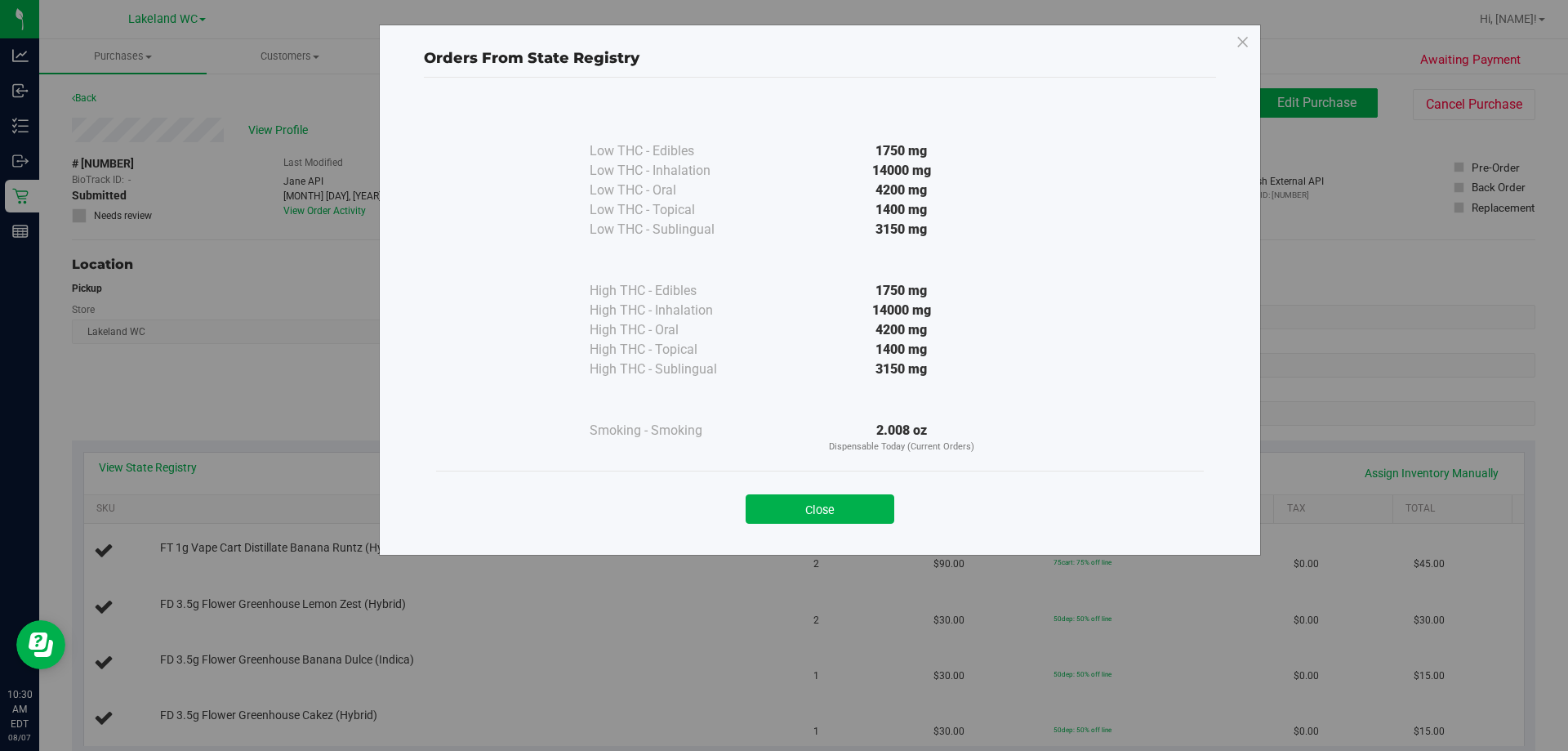drag, startPoint x: 849, startPoint y: 507, endPoint x: 163, endPoint y: 286, distance: 720.71978 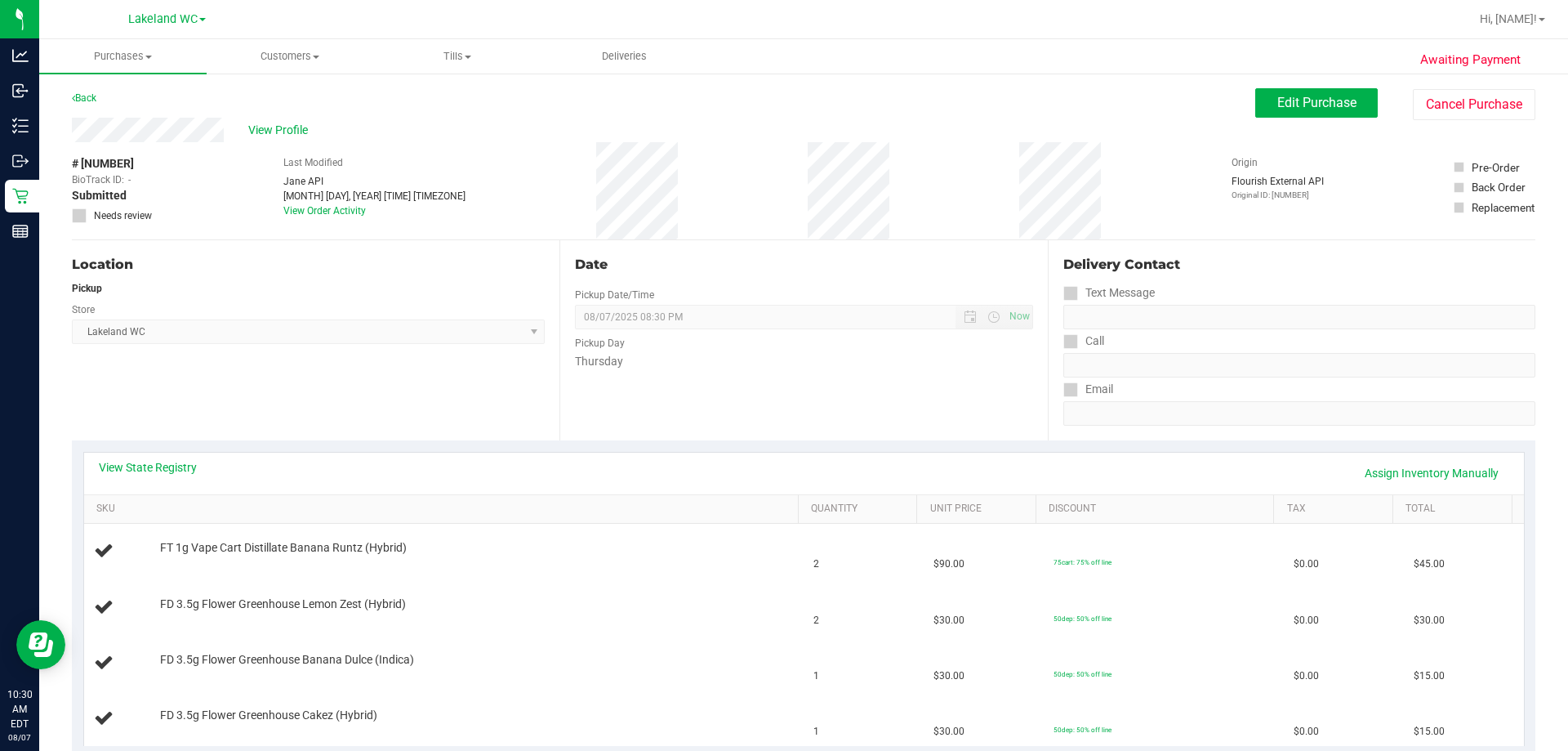 click on "Pickup" at bounding box center [308, 288] 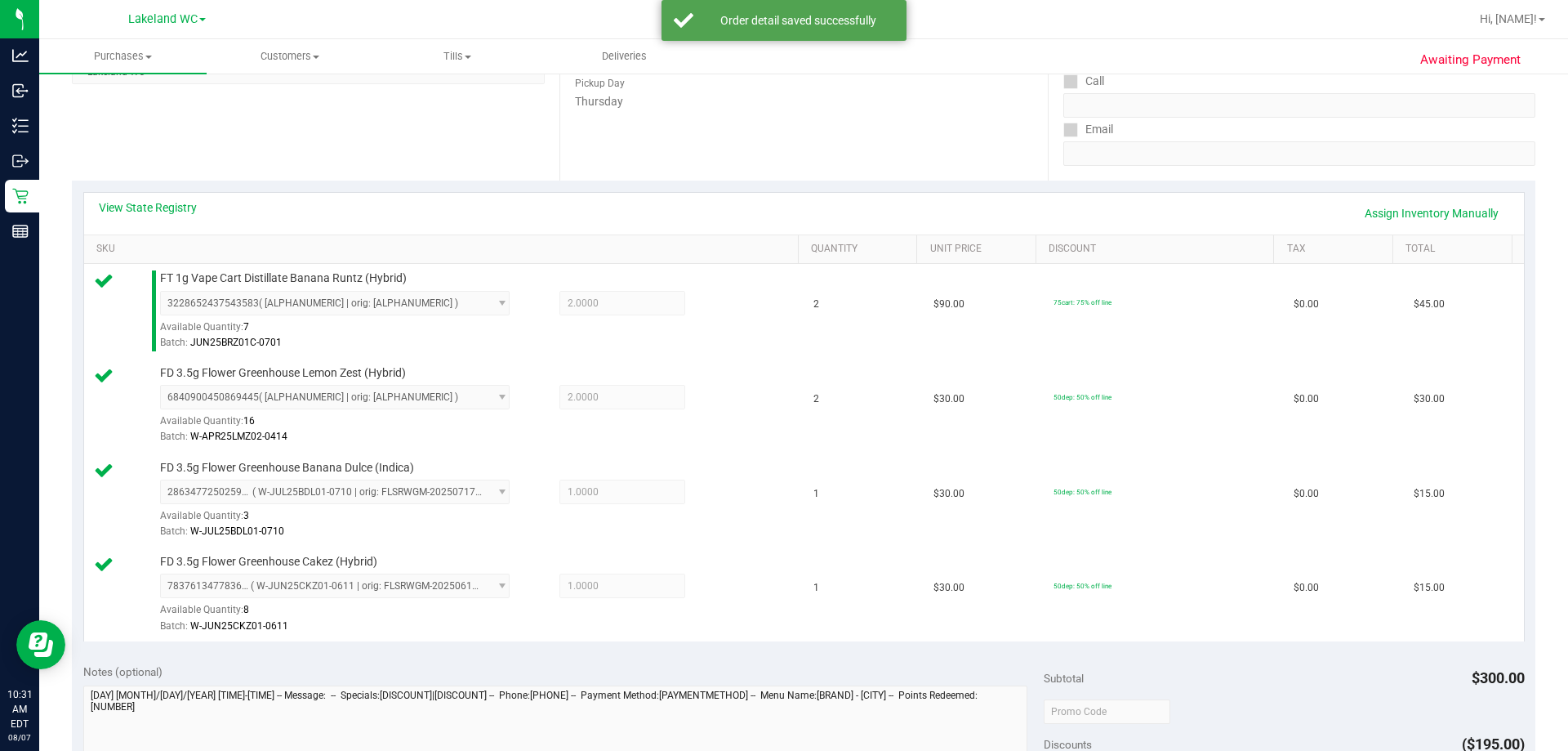 scroll, scrollTop: 490, scrollLeft: 0, axis: vertical 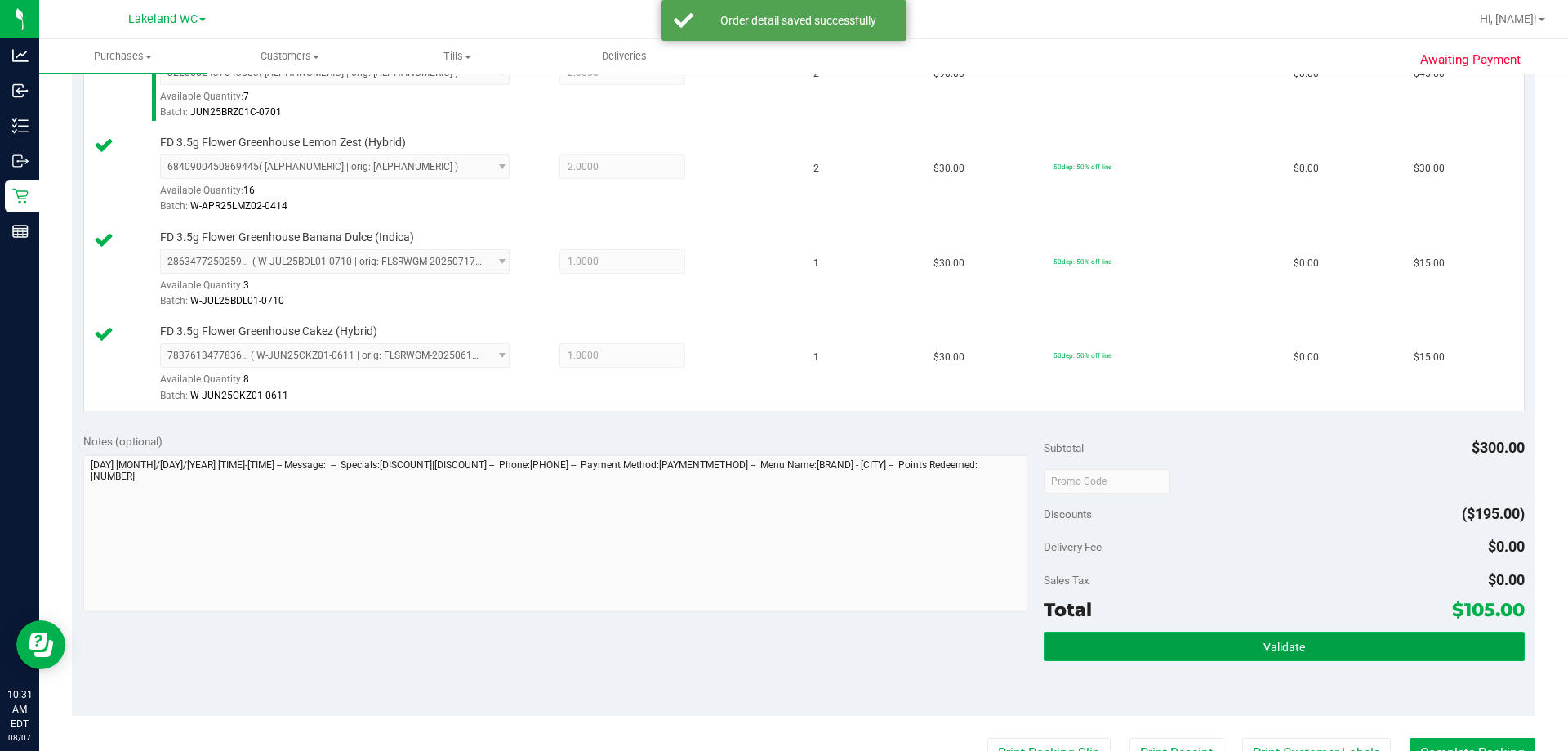 click on "Validate" at bounding box center [1284, 646] 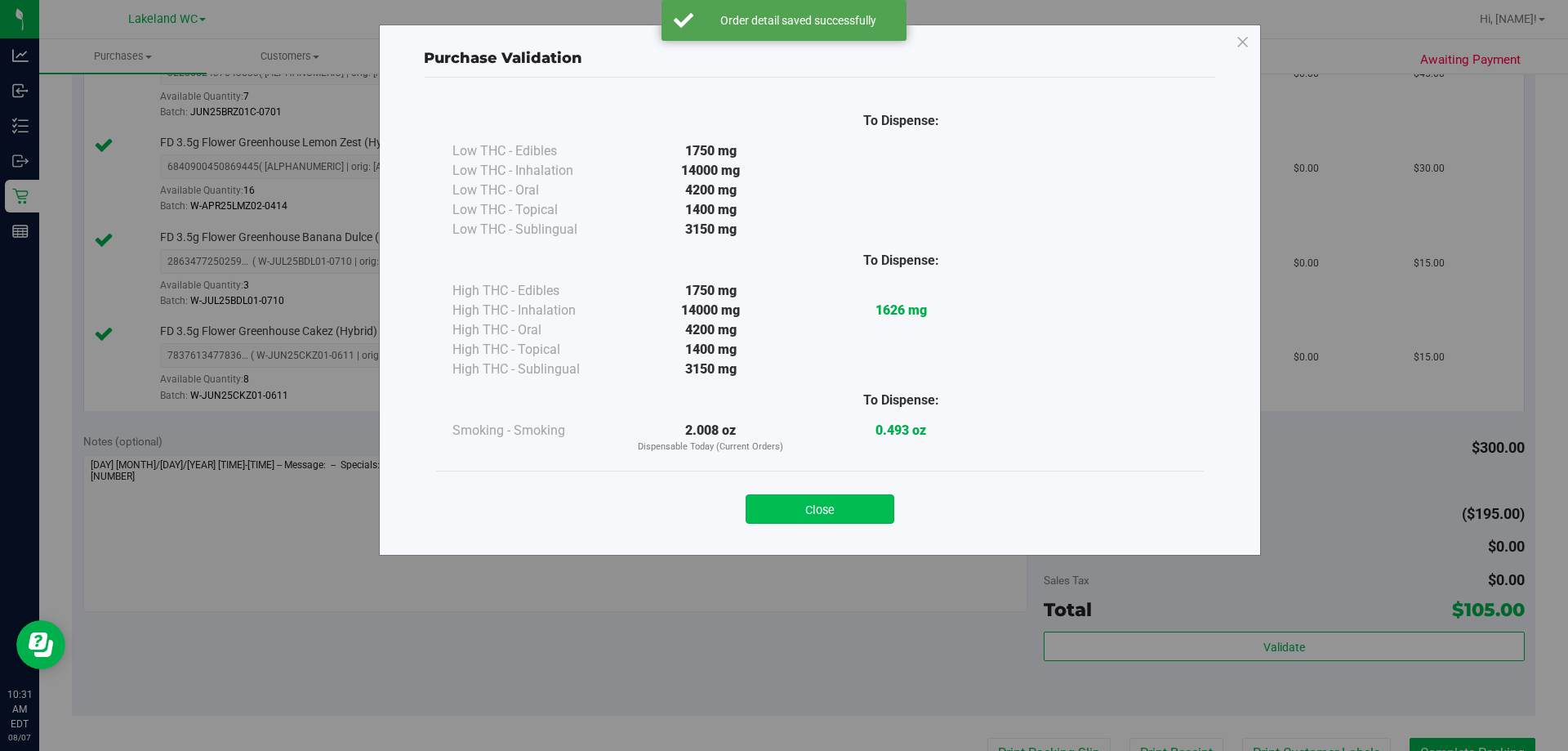 click on "Close" at bounding box center [820, 509] 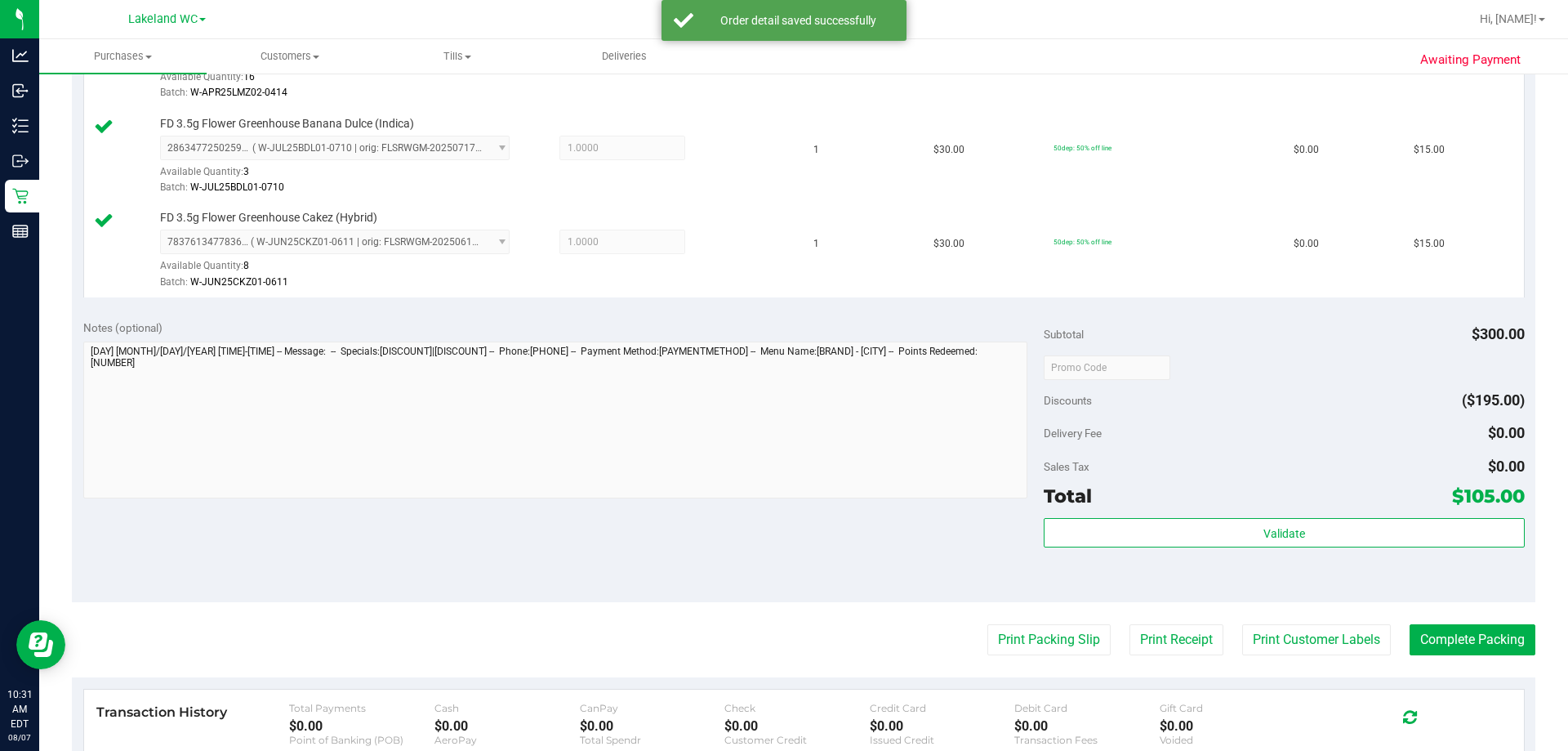 scroll, scrollTop: 735, scrollLeft: 0, axis: vertical 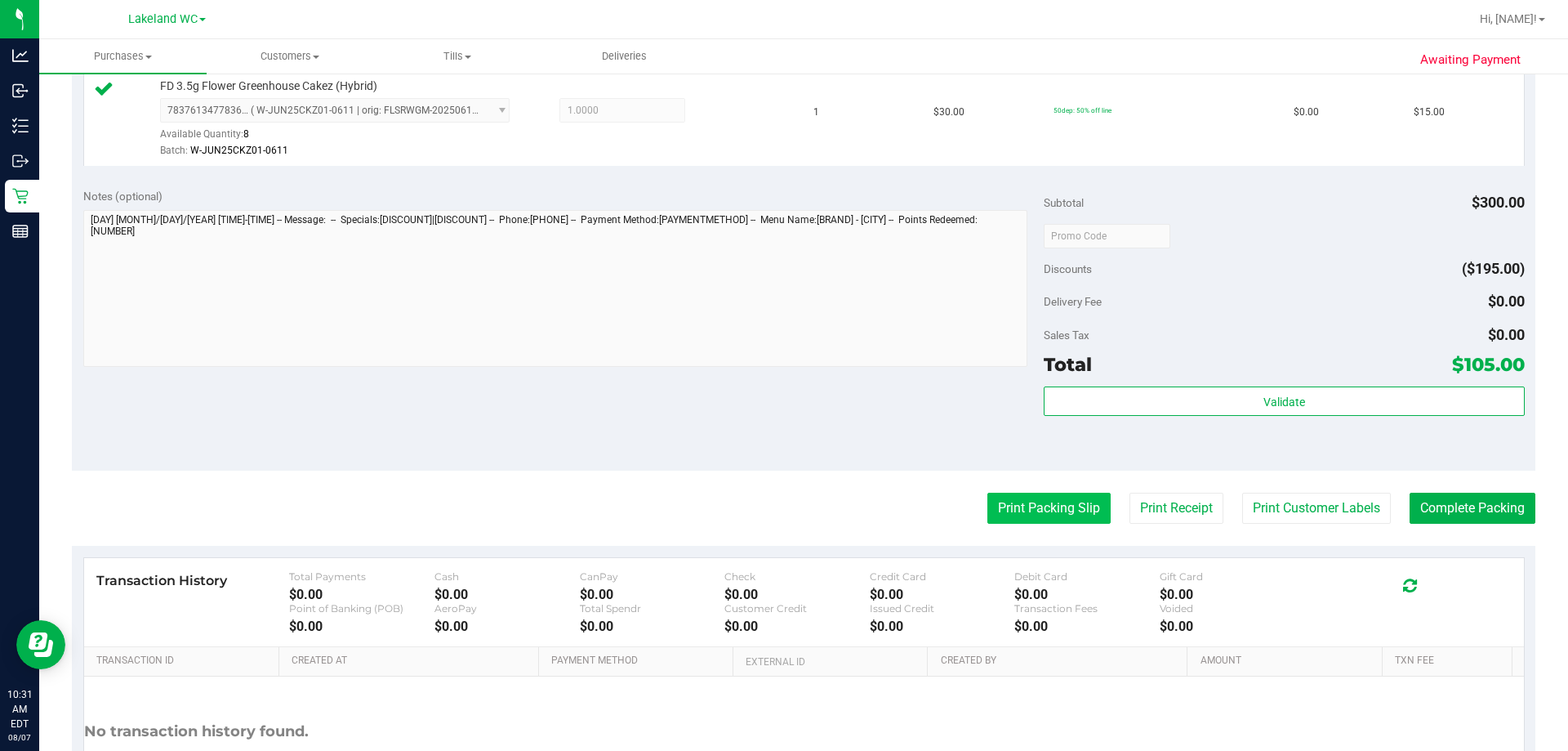 click on "Print Packing Slip" at bounding box center (1049, 508) 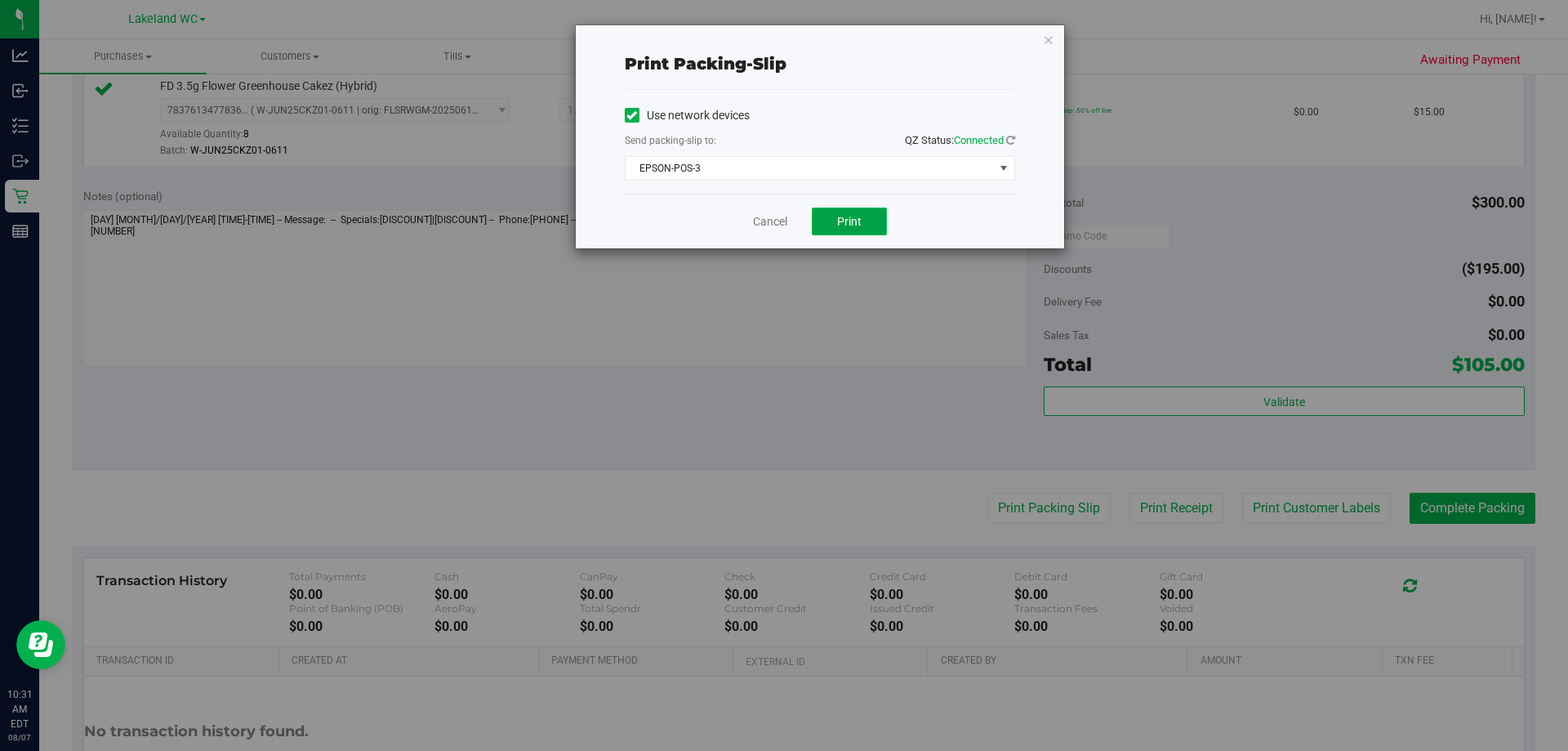 click on "Print" at bounding box center [849, 221] 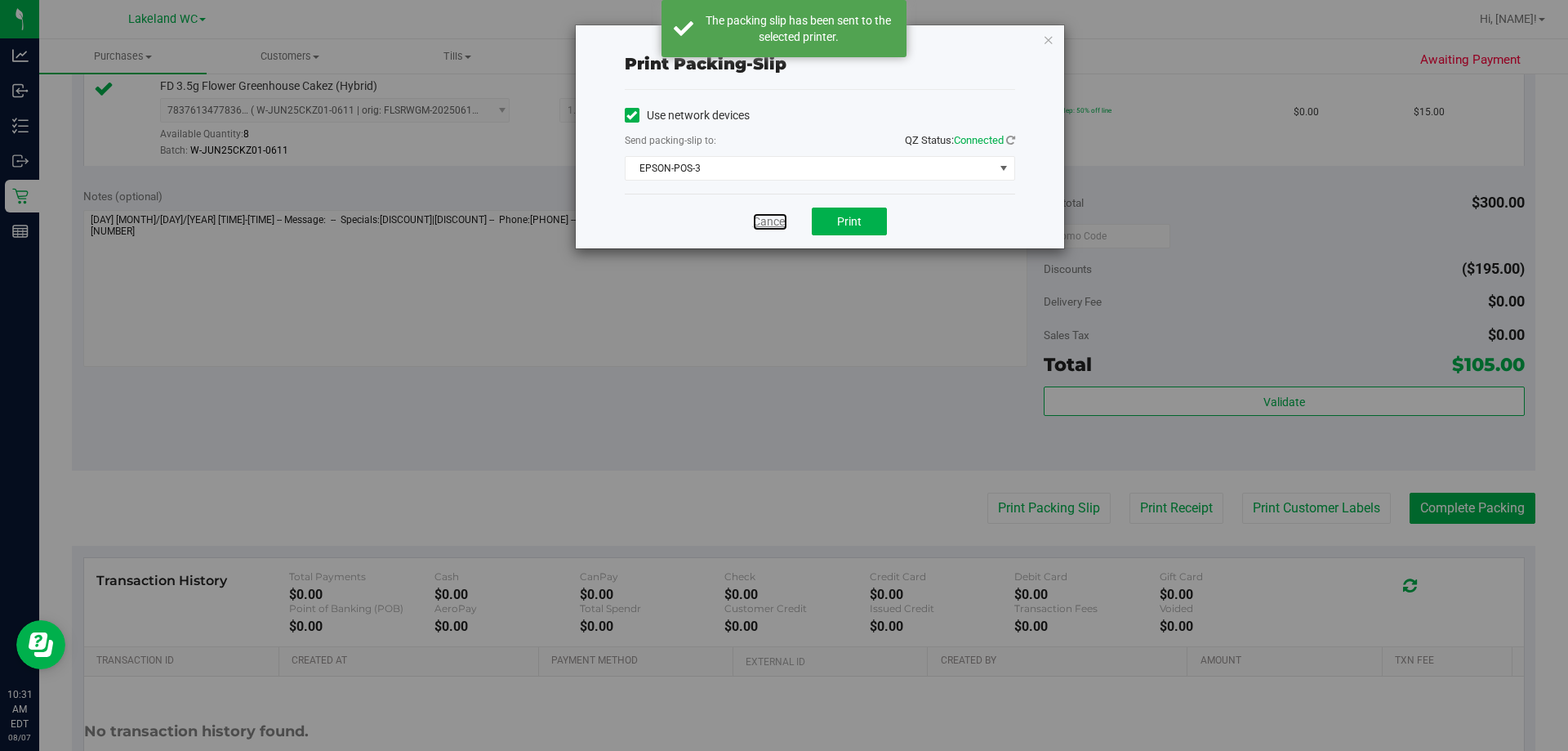 drag, startPoint x: 758, startPoint y: 217, endPoint x: 785, endPoint y: 312, distance: 98.76234 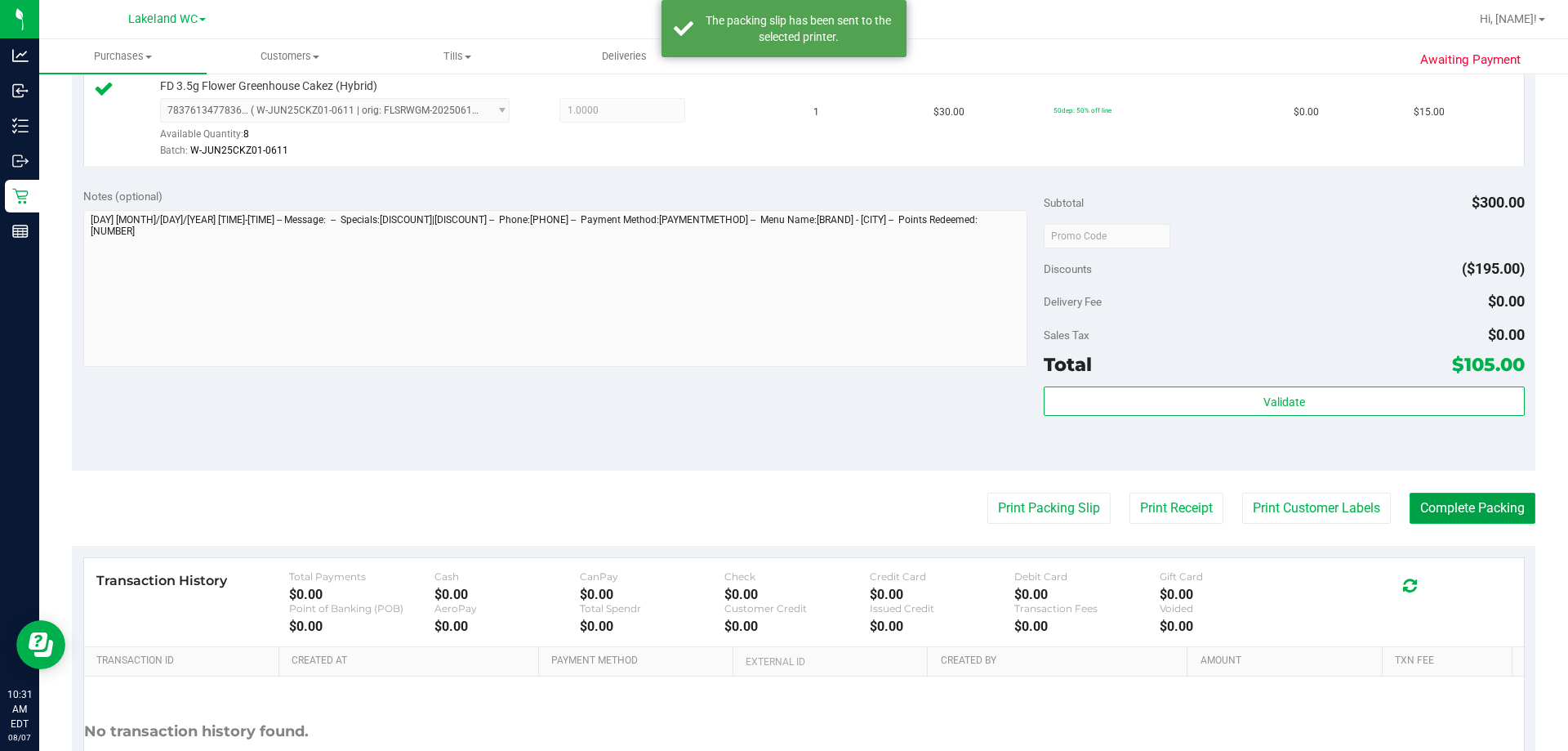 click on "Complete Packing" at bounding box center (1472, 508) 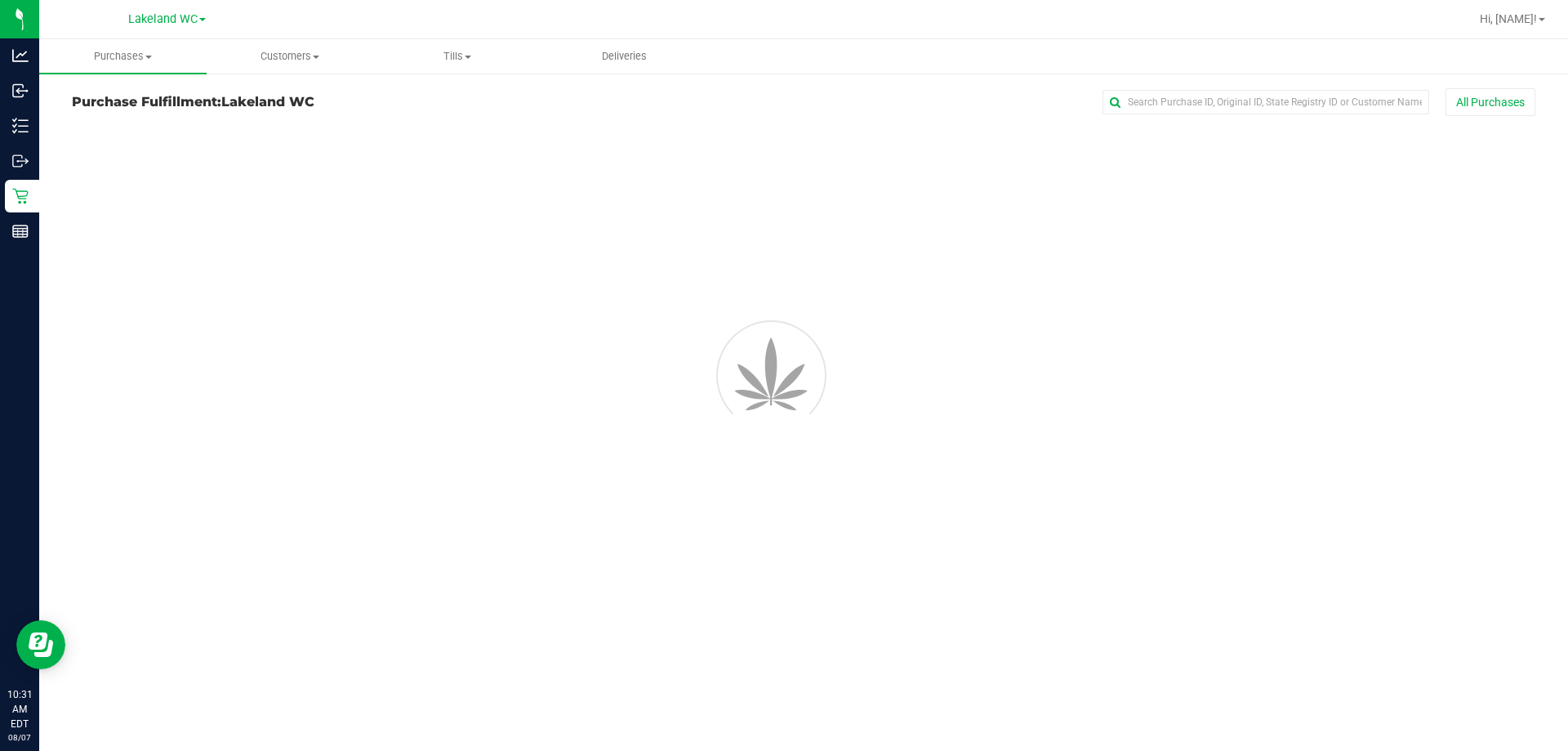 scroll, scrollTop: 0, scrollLeft: 0, axis: both 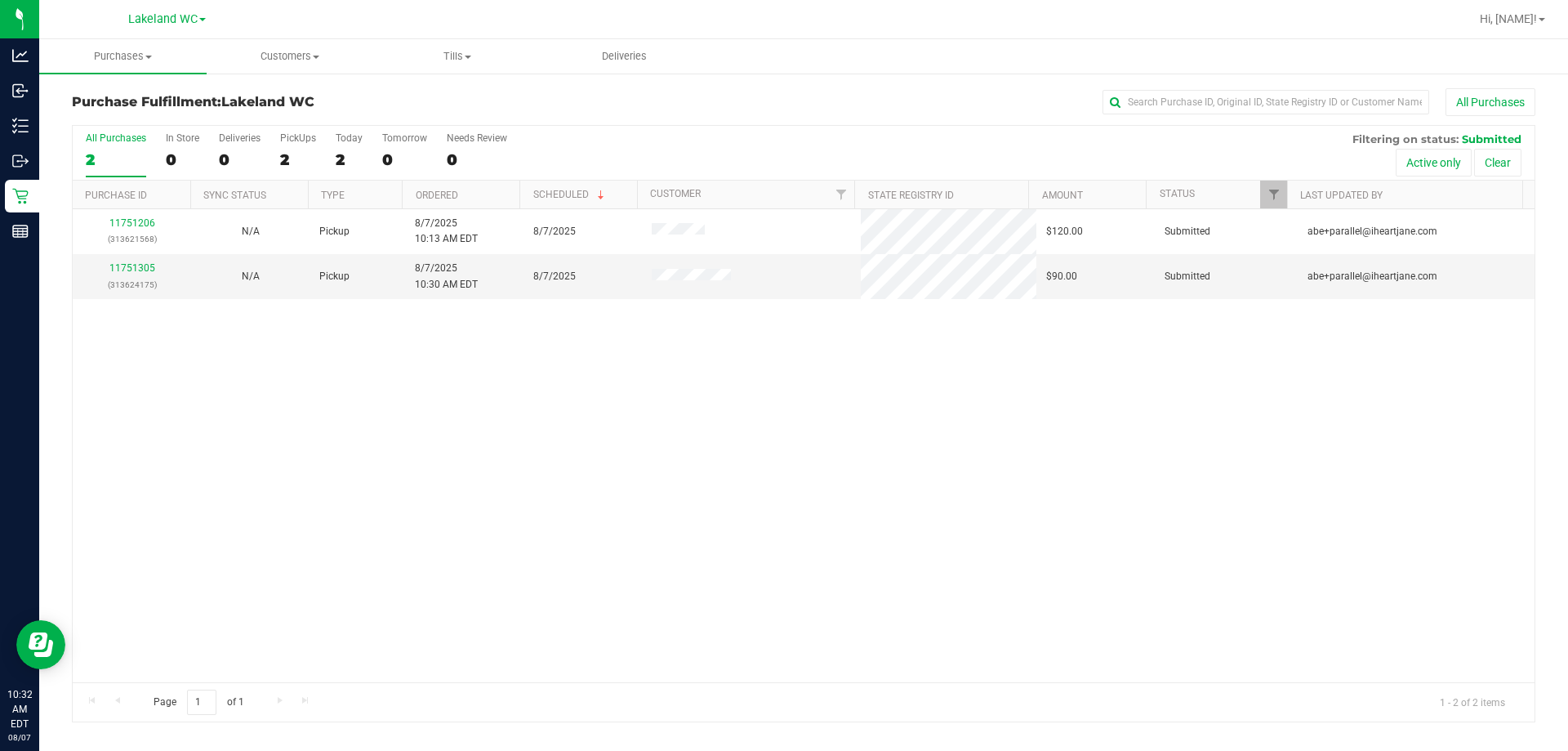 drag, startPoint x: 472, startPoint y: 615, endPoint x: 467, endPoint y: 593, distance: 22.561028 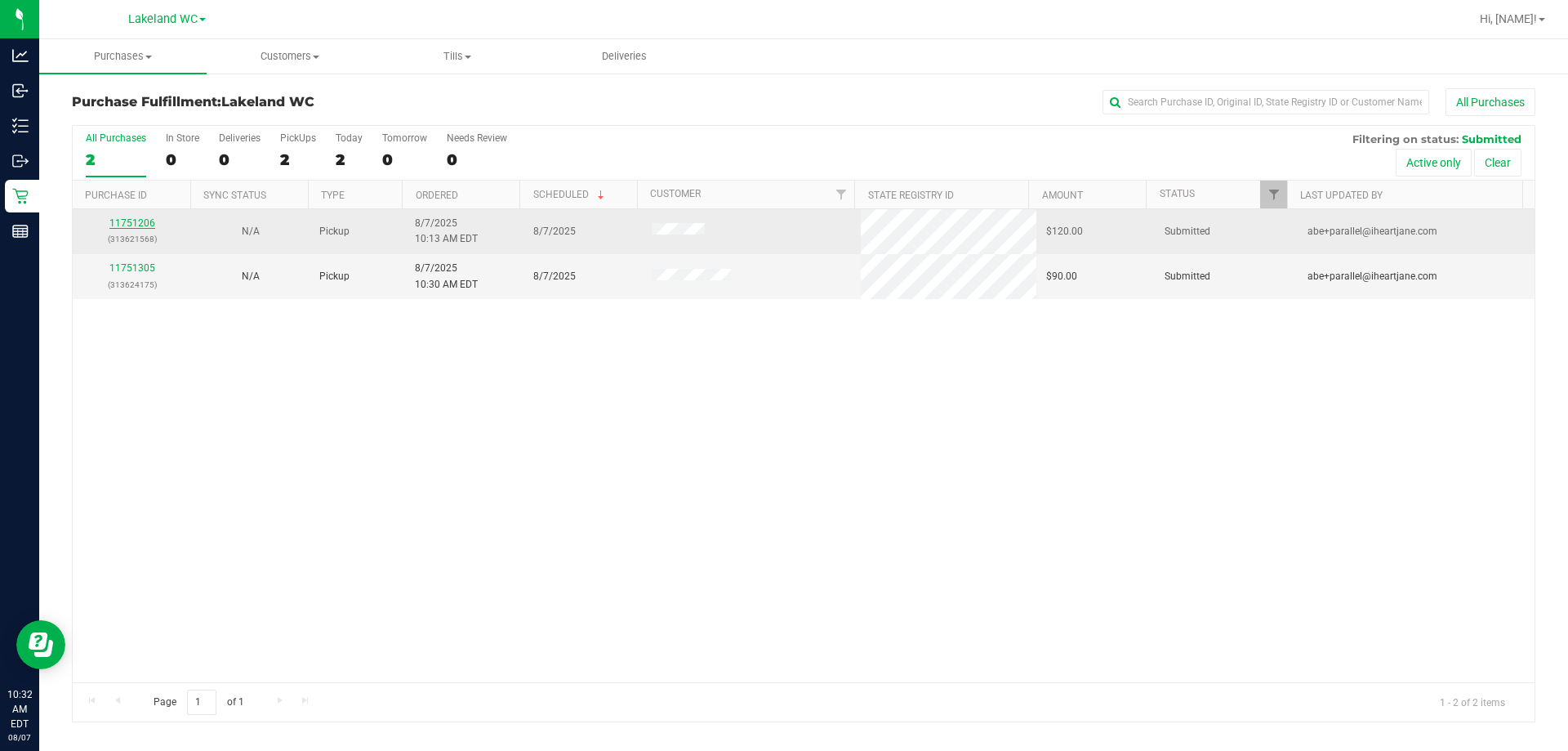 click on "11751206" at bounding box center [132, 223] 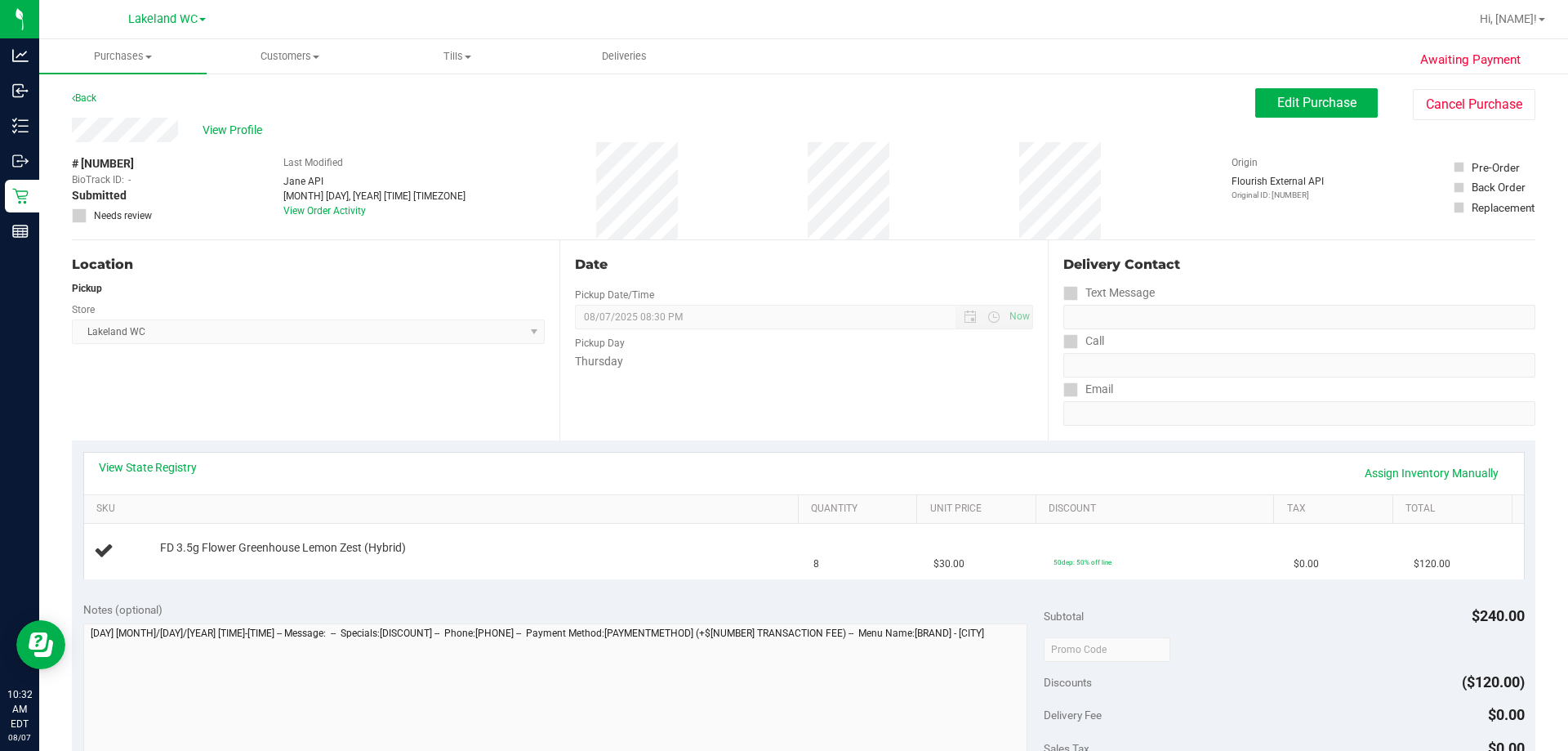 click on "Location
Pickup
Store
Lakeland WC Select Store Bonita Springs WC Boynton Beach WC Bradenton WC Brandon WC Brooksville WC Call Center Clermont WC Crestview WC Deerfield Beach WC Delray Beach WC Deltona WC Ft Walton Beach WC Ft. Lauderdale WC Ft. Myers WC Gainesville WC Jax Atlantic WC JAX DC REP Jax WC Key West WC Lakeland WC Largo WC Lehigh Acres DC REP Merritt Island WC Miami 72nd WC Miami Beach WC Miami Dadeland WC Miramar DC REP New Port Richey WC North Palm Beach WC North Port WC Ocala WC Orange Park WC Orlando Colonial WC Orlando DC REP Orlando WC Oviedo WC Palm Bay WC Palm Coast WC Panama City WC Pensacola WC Port Orange WC Port St. Lucie WC Sebring WC South Tampa WC St. Pete WC Summerfield WC Tallahassee DC REP Tallahassee WC Tampa DC Testing Tampa Warehouse Tampa WC TX Austin DC TX Plano Retail WPB DC WPB WC" at bounding box center [315, 340] 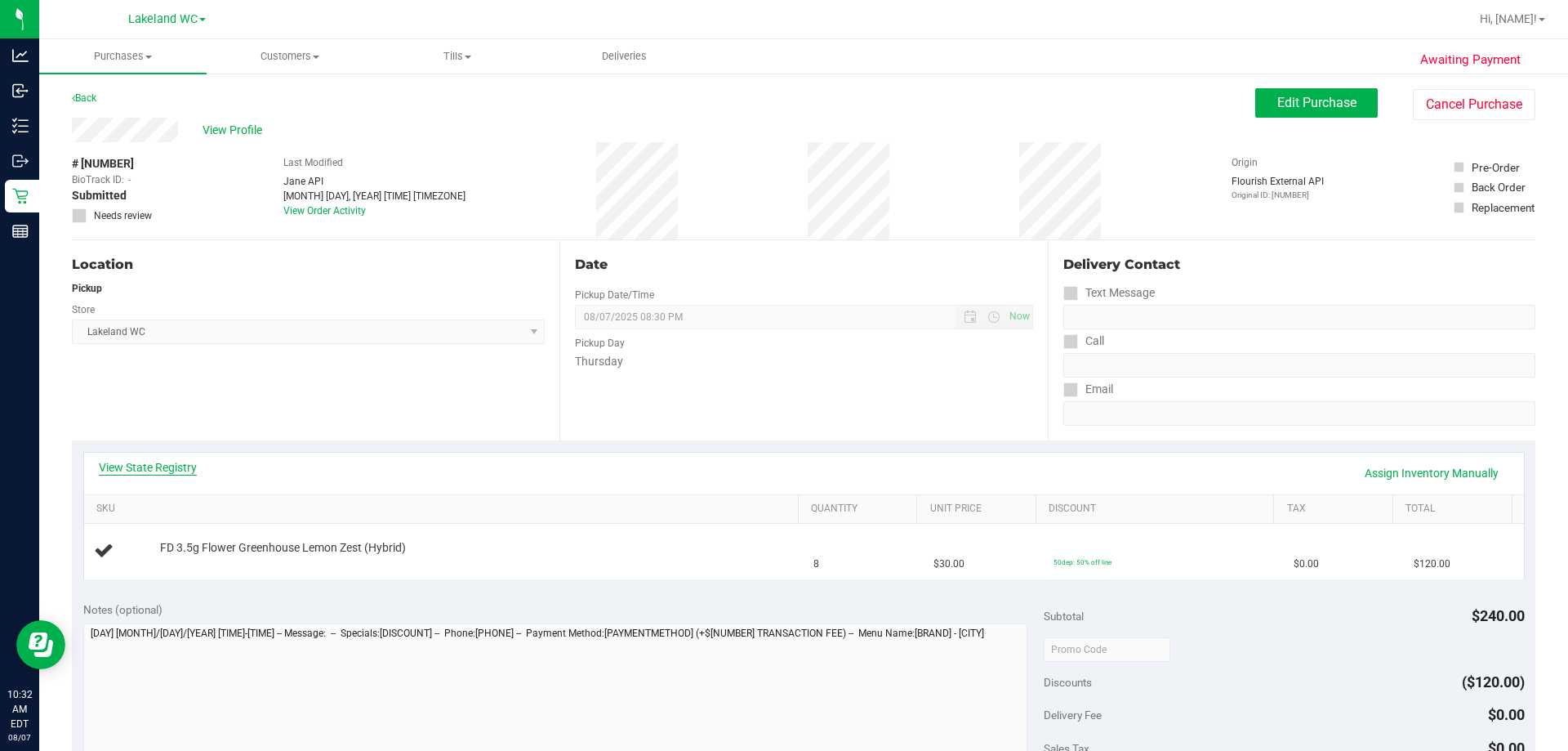 click on "View State Registry" at bounding box center (148, 467) 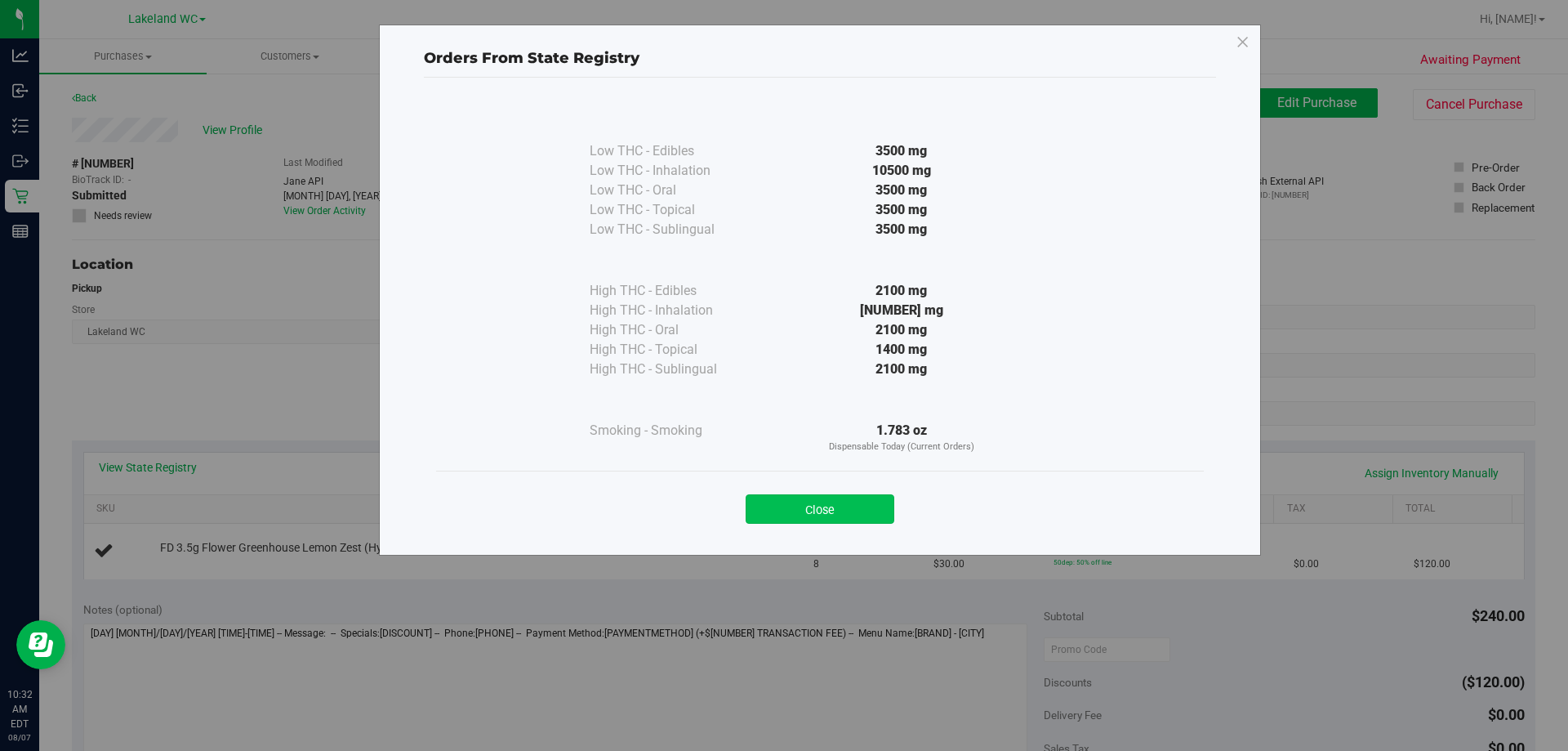 click on "Close" at bounding box center (820, 509) 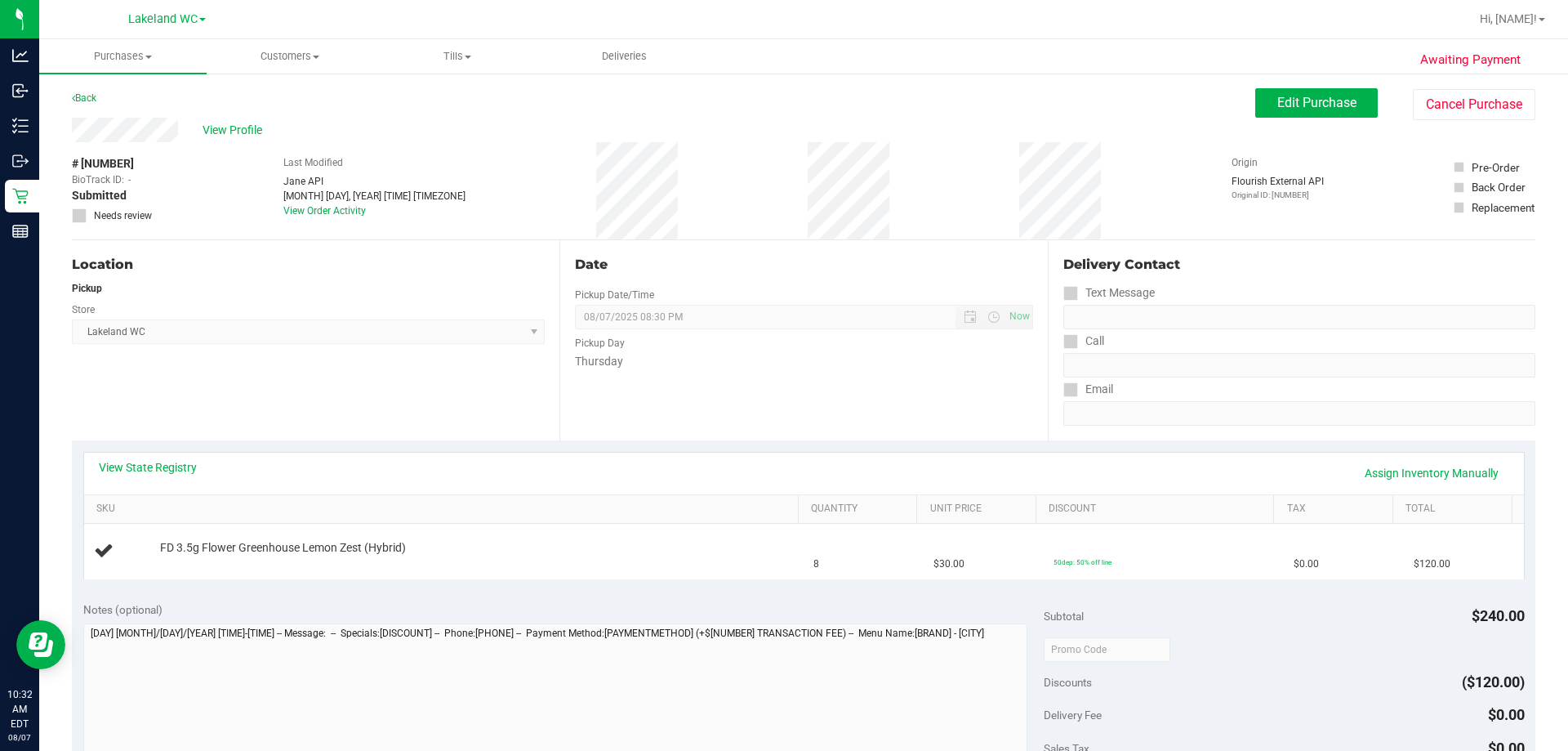click on "Location
Pickup
Store
Lakeland WC Select Store Bonita Springs WC Boynton Beach WC Bradenton WC Brandon WC Brooksville WC Call Center Clermont WC Crestview WC Deerfield Beach WC Delray Beach WC Deltona WC Ft Walton Beach WC Ft. Lauderdale WC Ft. Myers WC Gainesville WC Jax Atlantic WC JAX DC REP Jax WC Key West WC Lakeland WC Largo WC Lehigh Acres DC REP Merritt Island WC Miami 72nd WC Miami Beach WC Miami Dadeland WC Miramar DC REP New Port Richey WC North Palm Beach WC North Port WC Ocala WC Orange Park WC Orlando Colonial WC Orlando DC REP Orlando WC Oviedo WC Palm Bay WC Palm Coast WC Panama City WC Pensacola WC Port Orange WC Port St. Lucie WC Sebring WC South Tampa WC St. Pete WC Summerfield WC Tallahassee DC REP Tallahassee WC Tampa DC Testing Tampa Warehouse Tampa WC TX Austin DC TX Plano Retail WPB DC WPB WC" at bounding box center (315, 340) 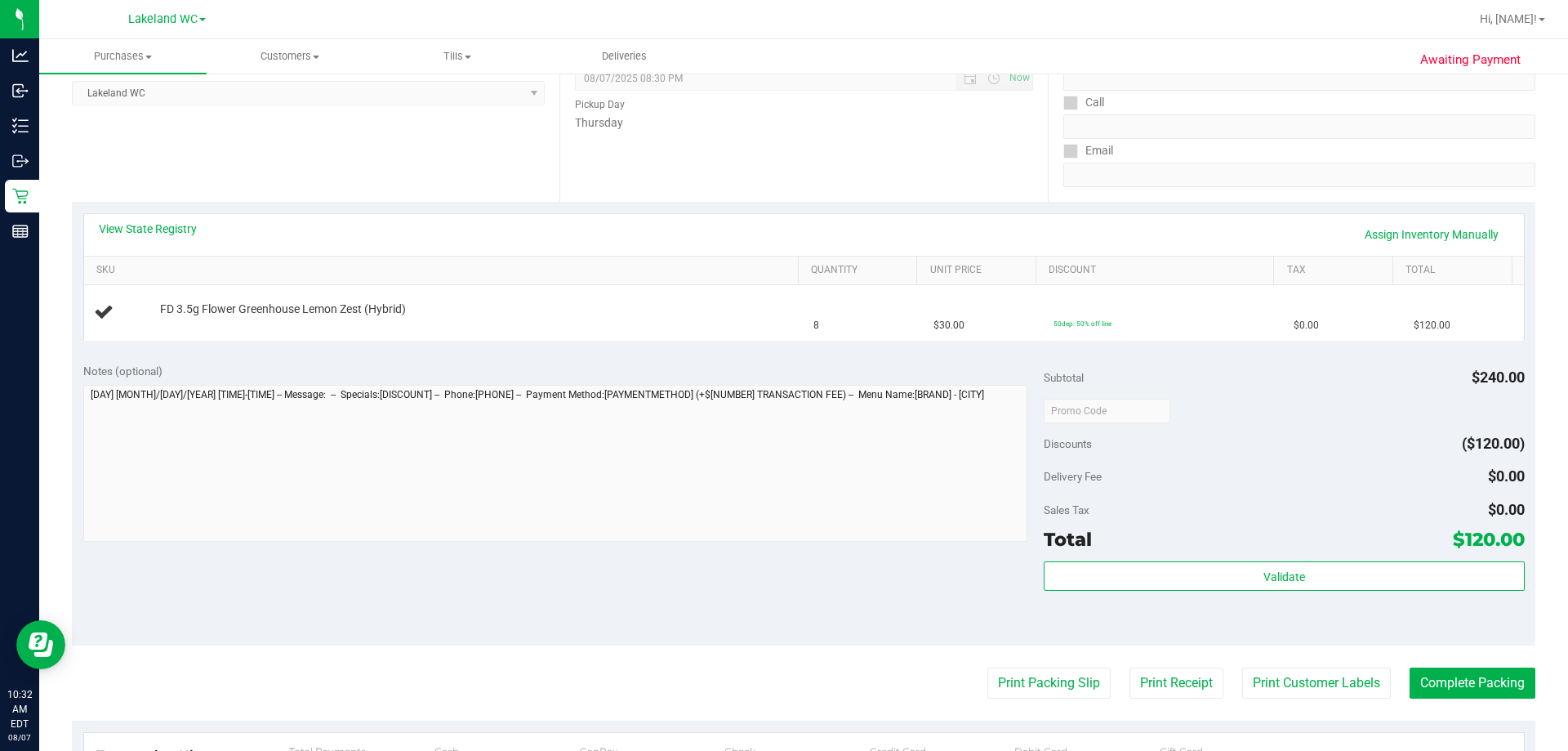 scroll, scrollTop: 245, scrollLeft: 0, axis: vertical 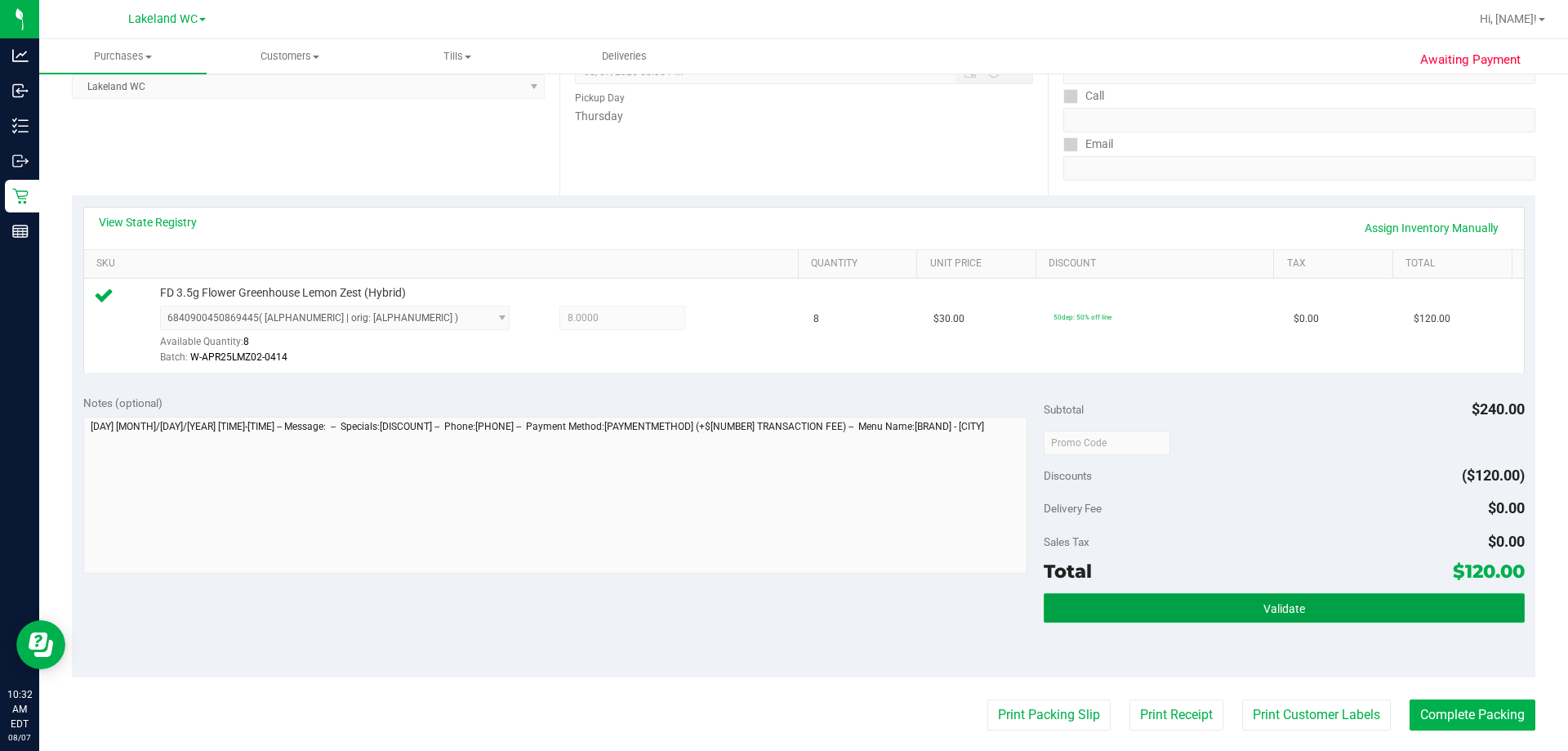 click on "Validate" at bounding box center [1284, 608] 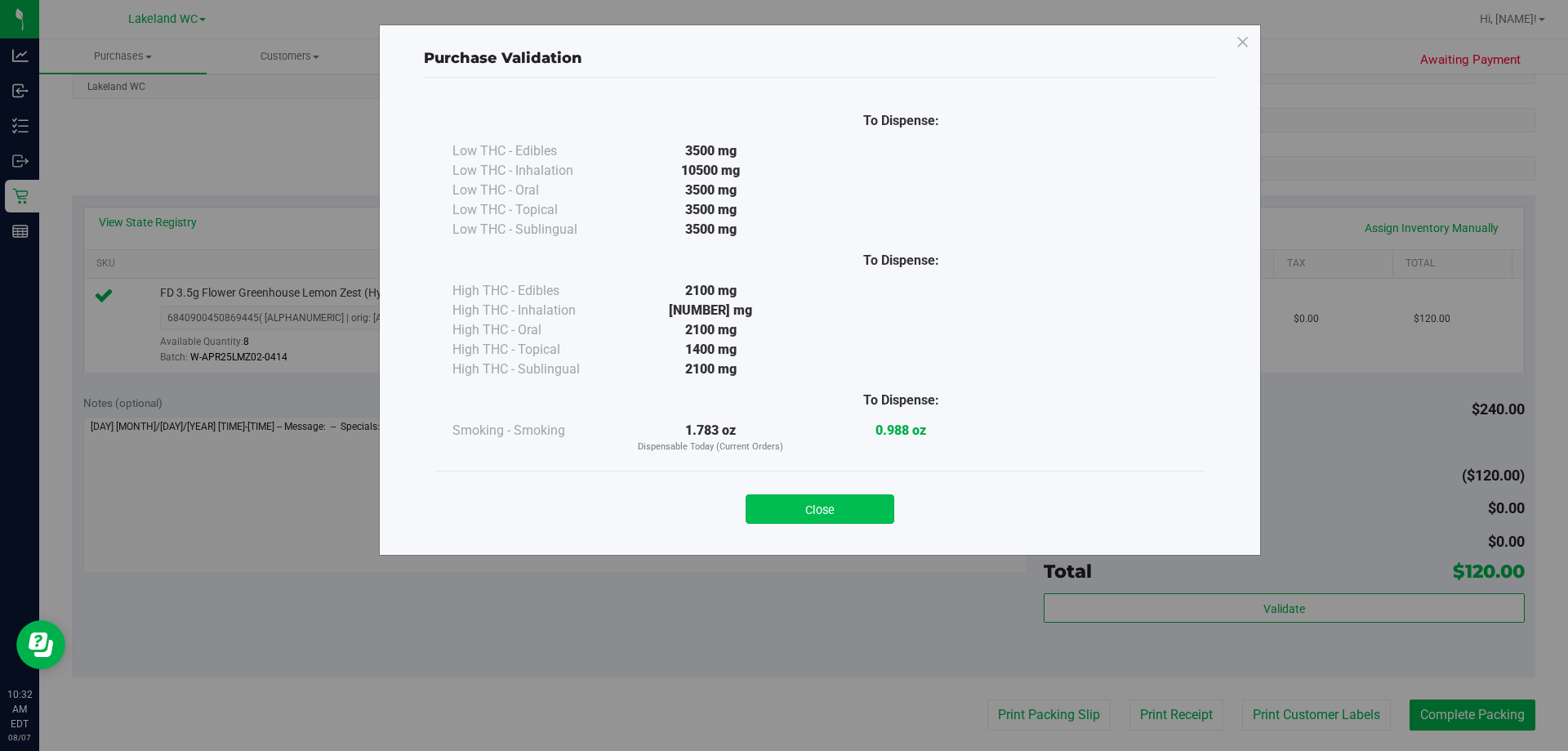 click on "Close" at bounding box center (820, 509) 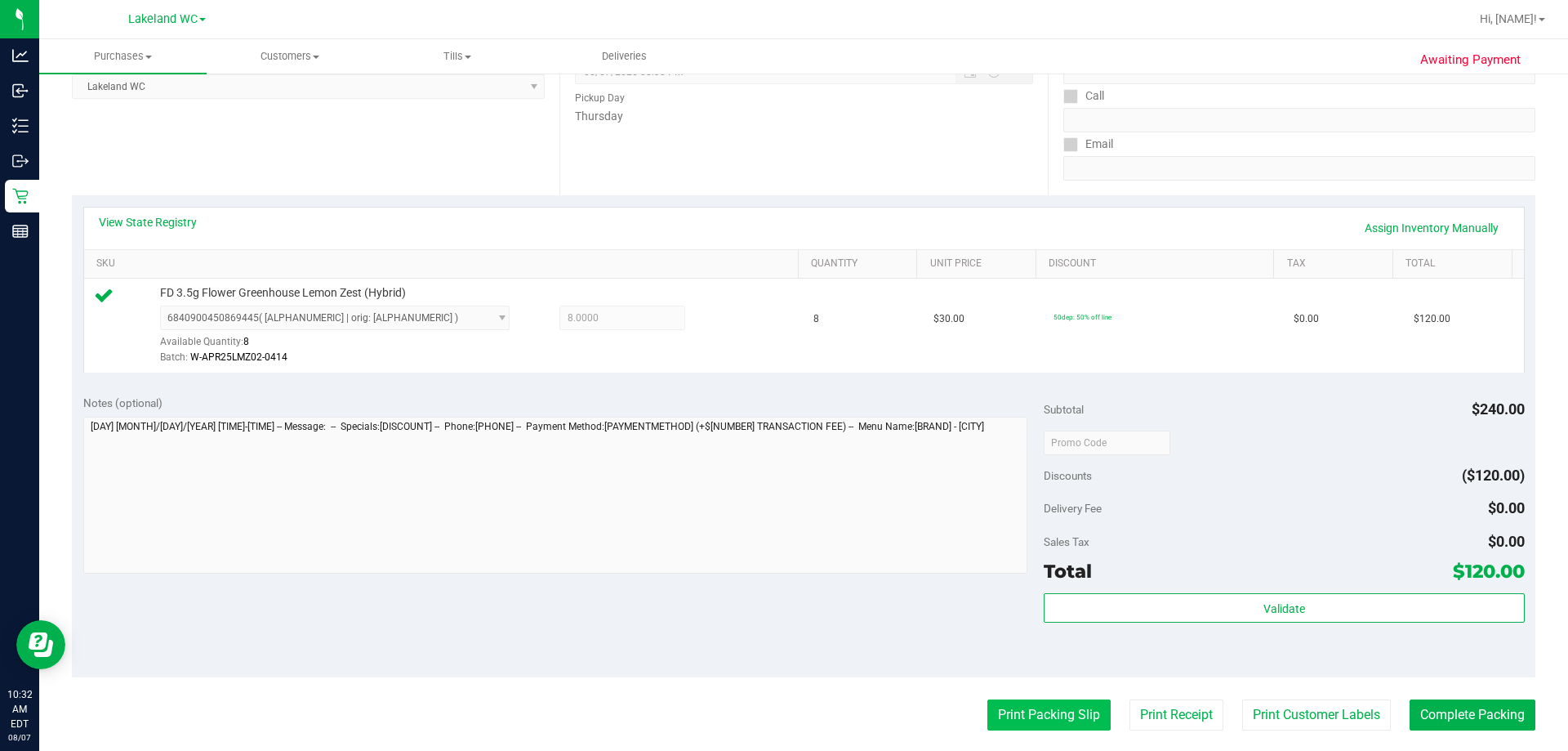 click on "Print Packing Slip" at bounding box center [1049, 715] 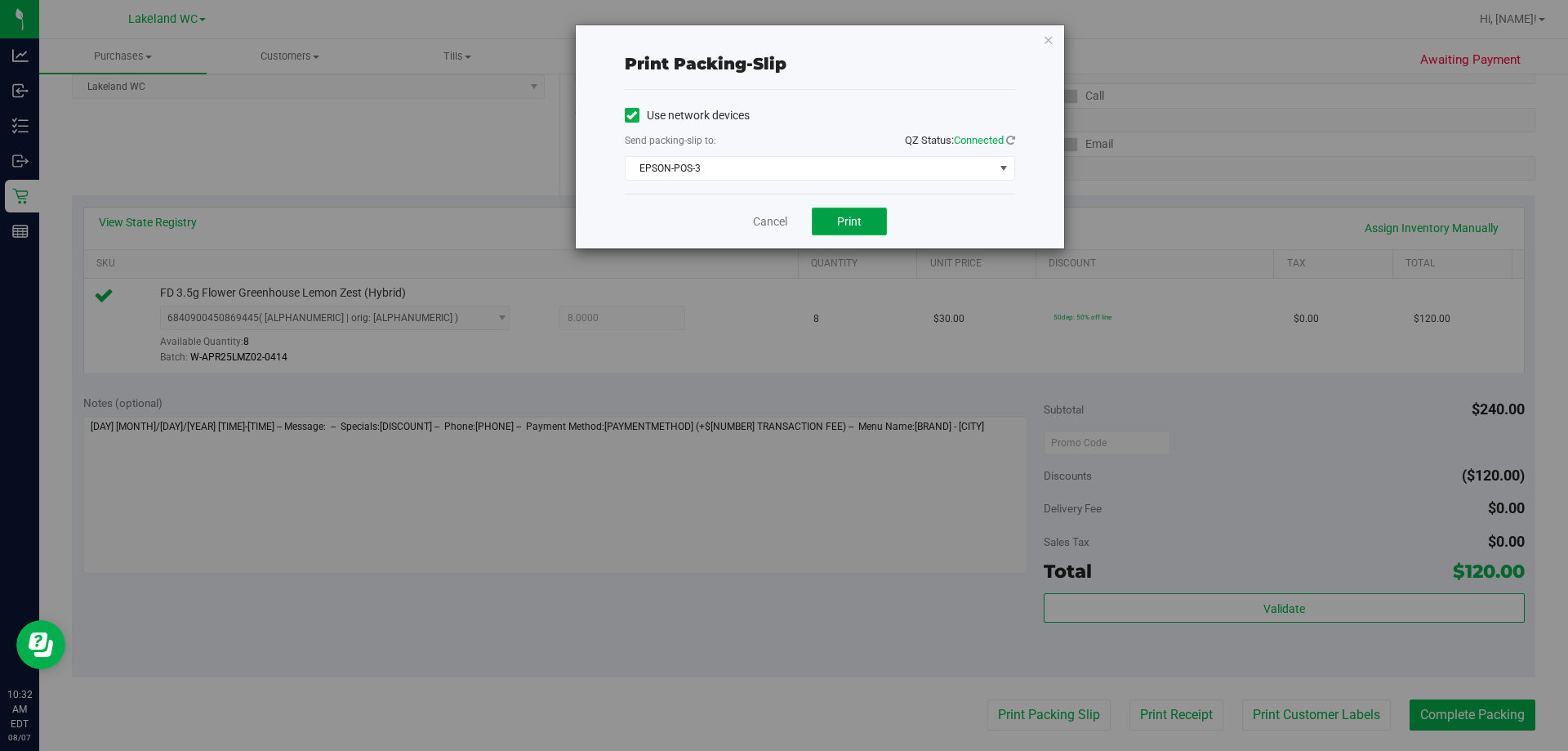 click on "Print" at bounding box center (849, 221) 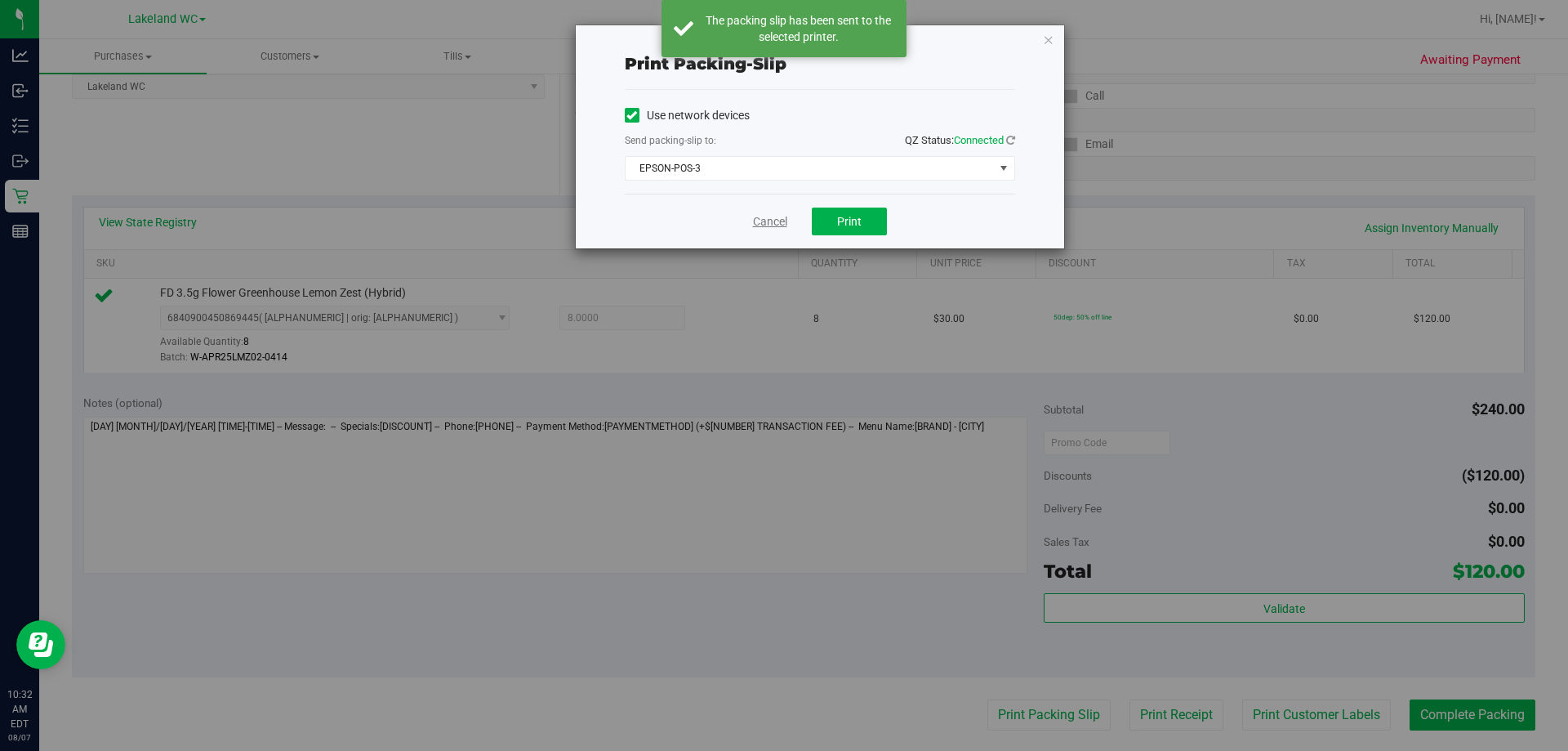 click on "Cancel" at bounding box center (770, 221) 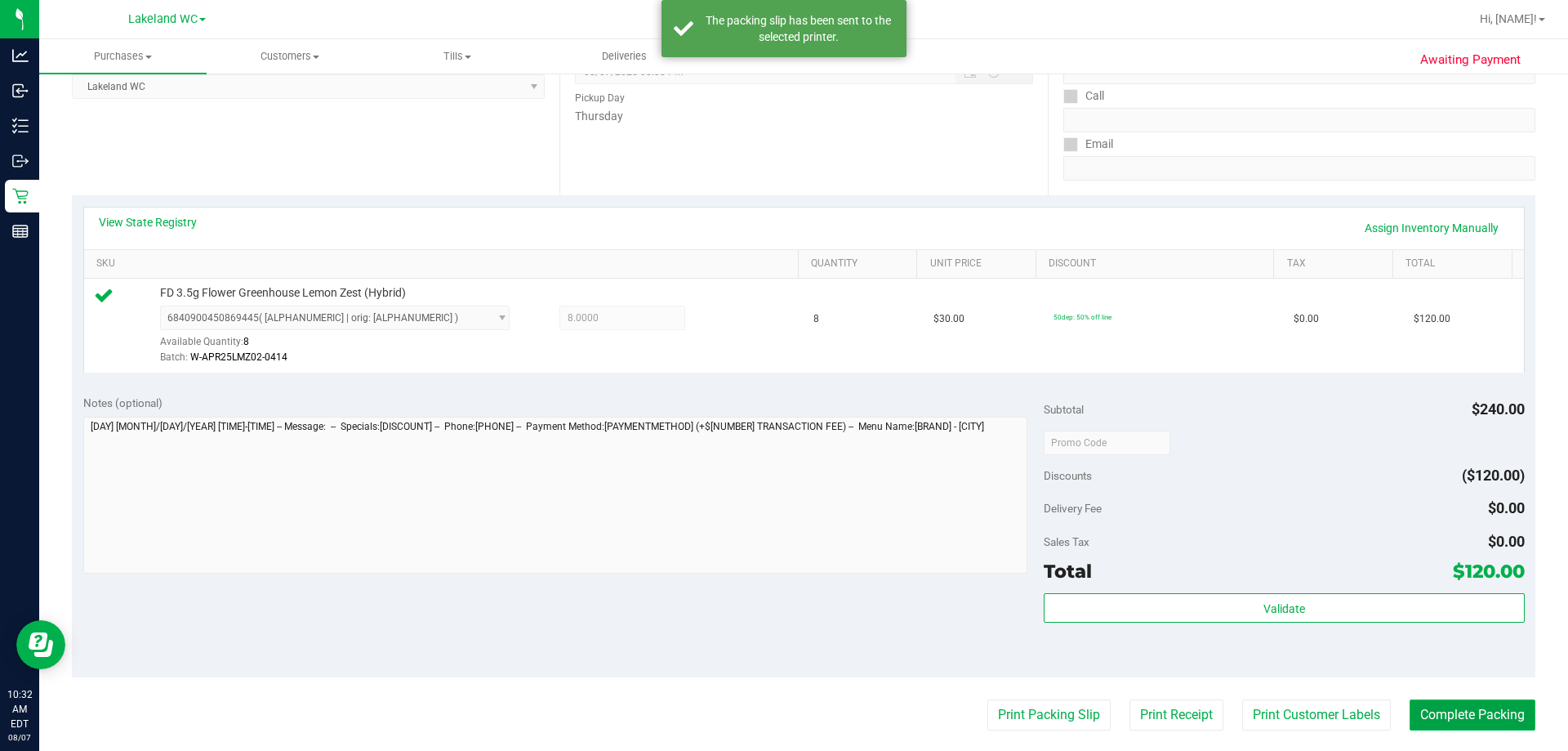 click on "Complete Packing" at bounding box center [1472, 715] 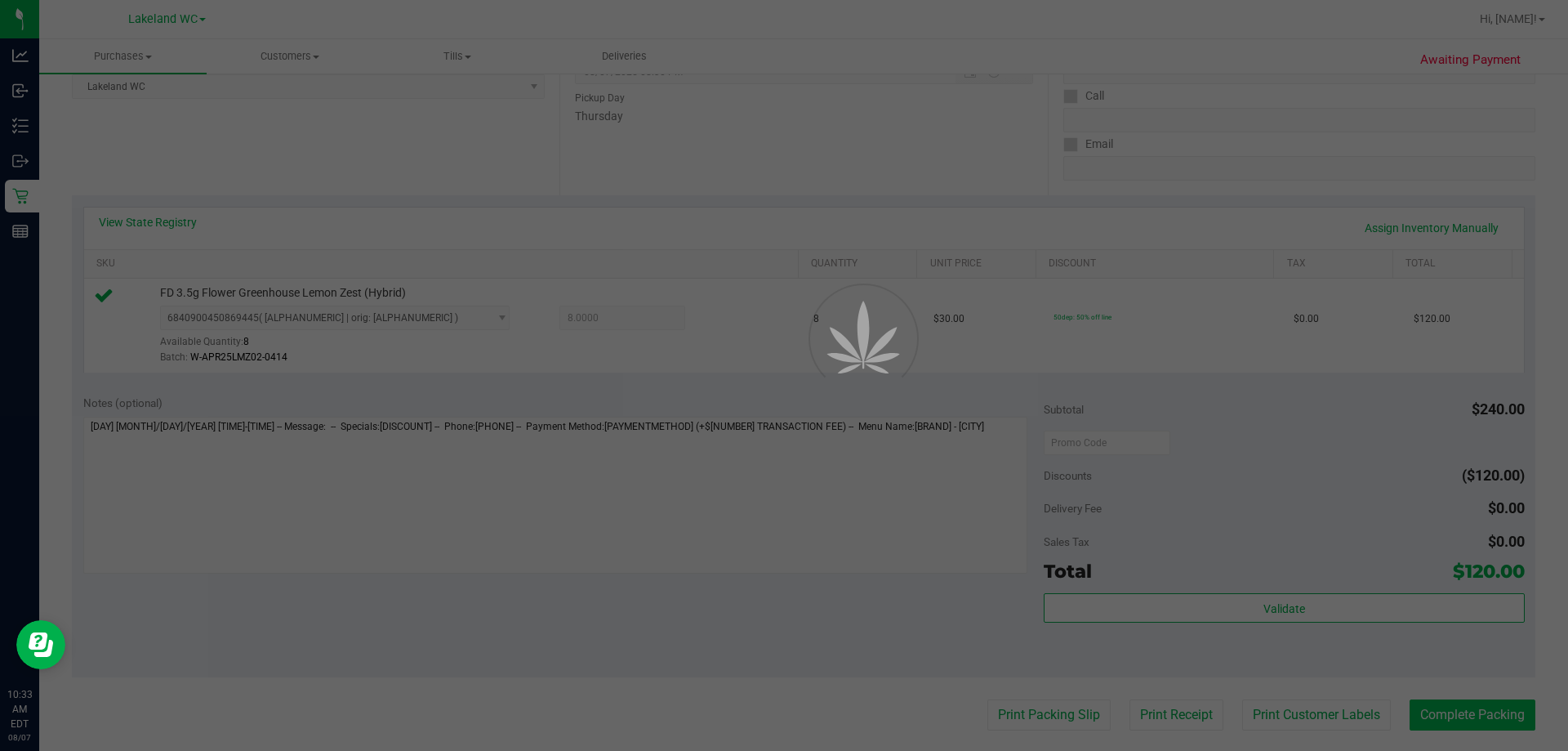 scroll, scrollTop: 0, scrollLeft: 0, axis: both 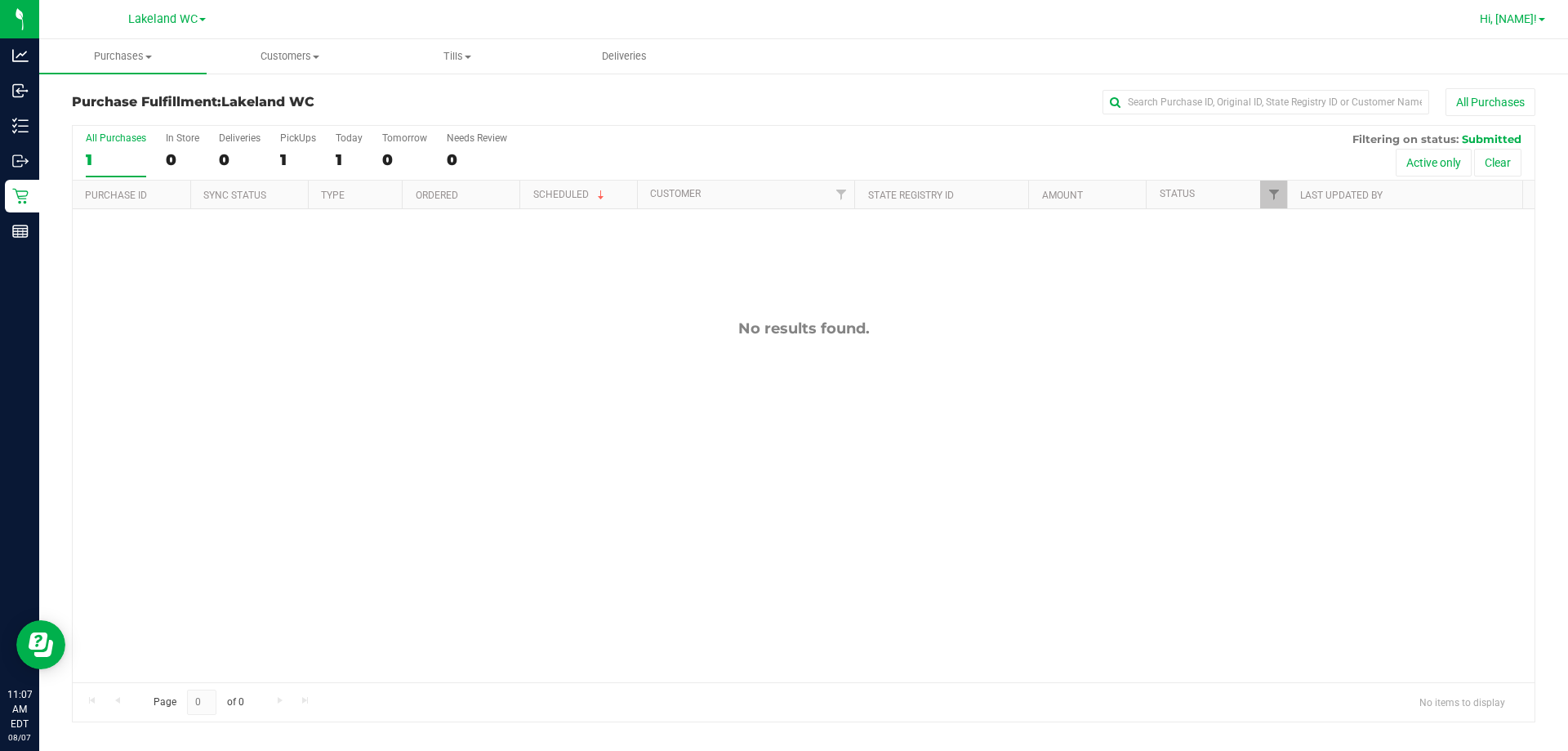 click on "Hi, [NAME]!" at bounding box center [1508, 19] 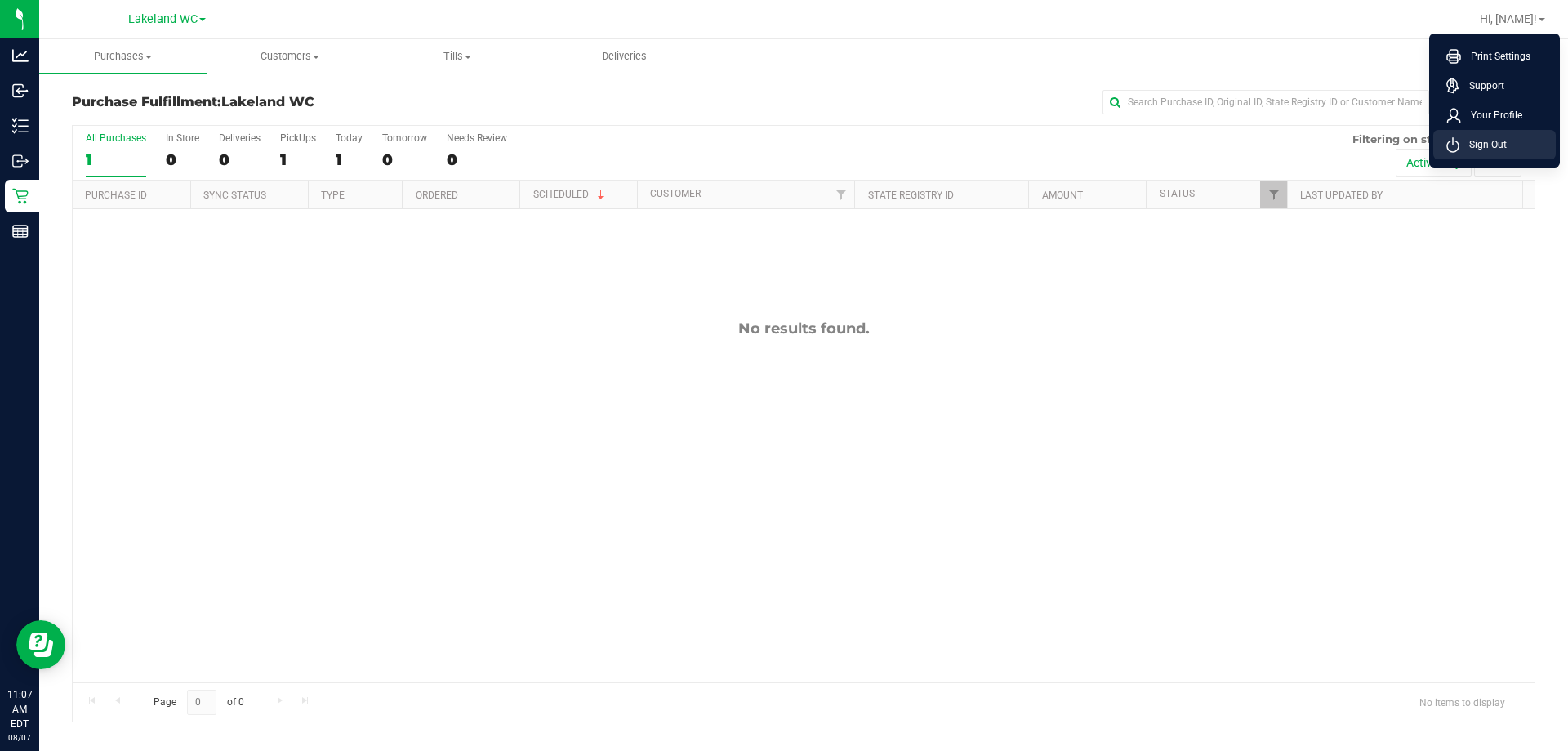 click on "Sign Out" at bounding box center [1483, 145] 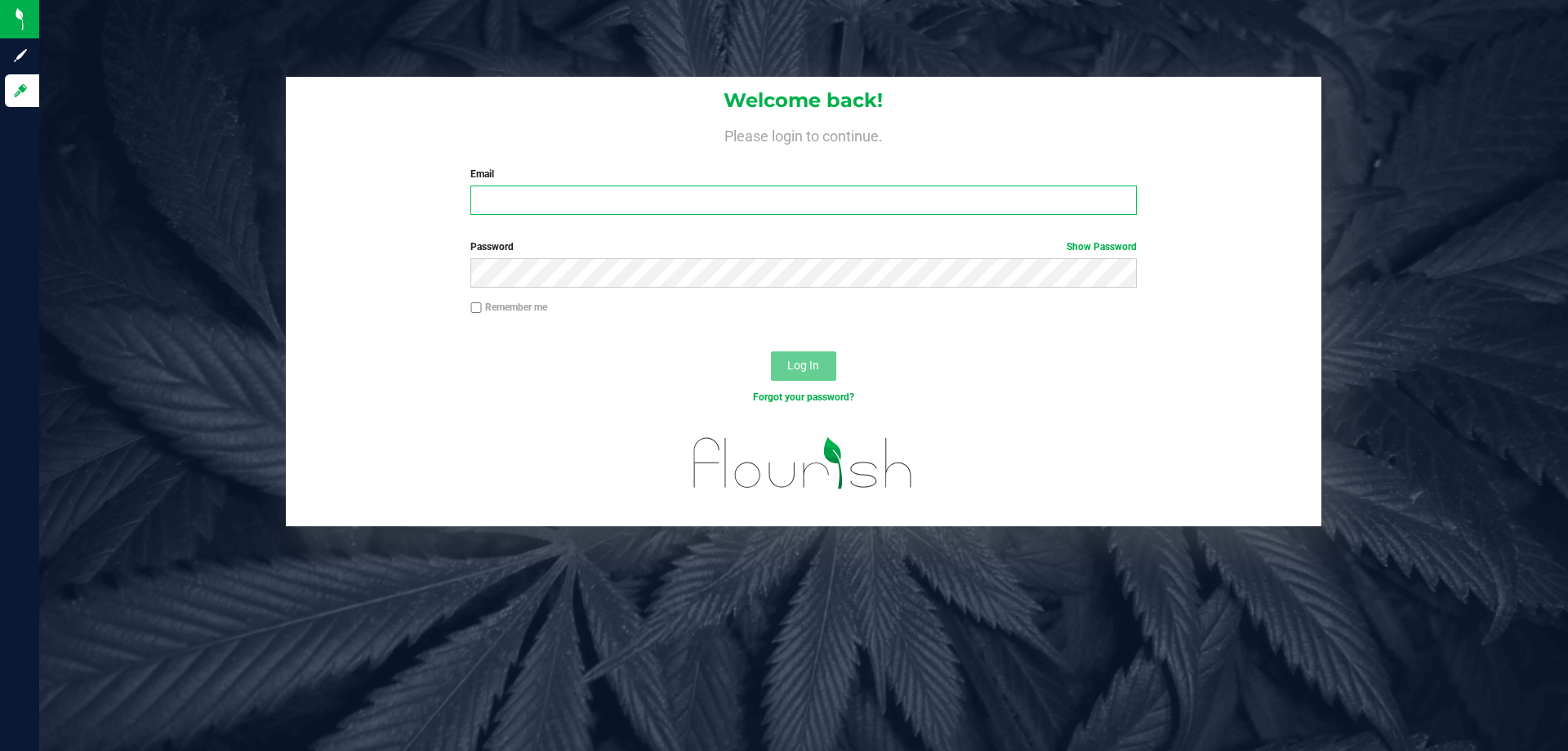 click on "Email" at bounding box center (803, 200) 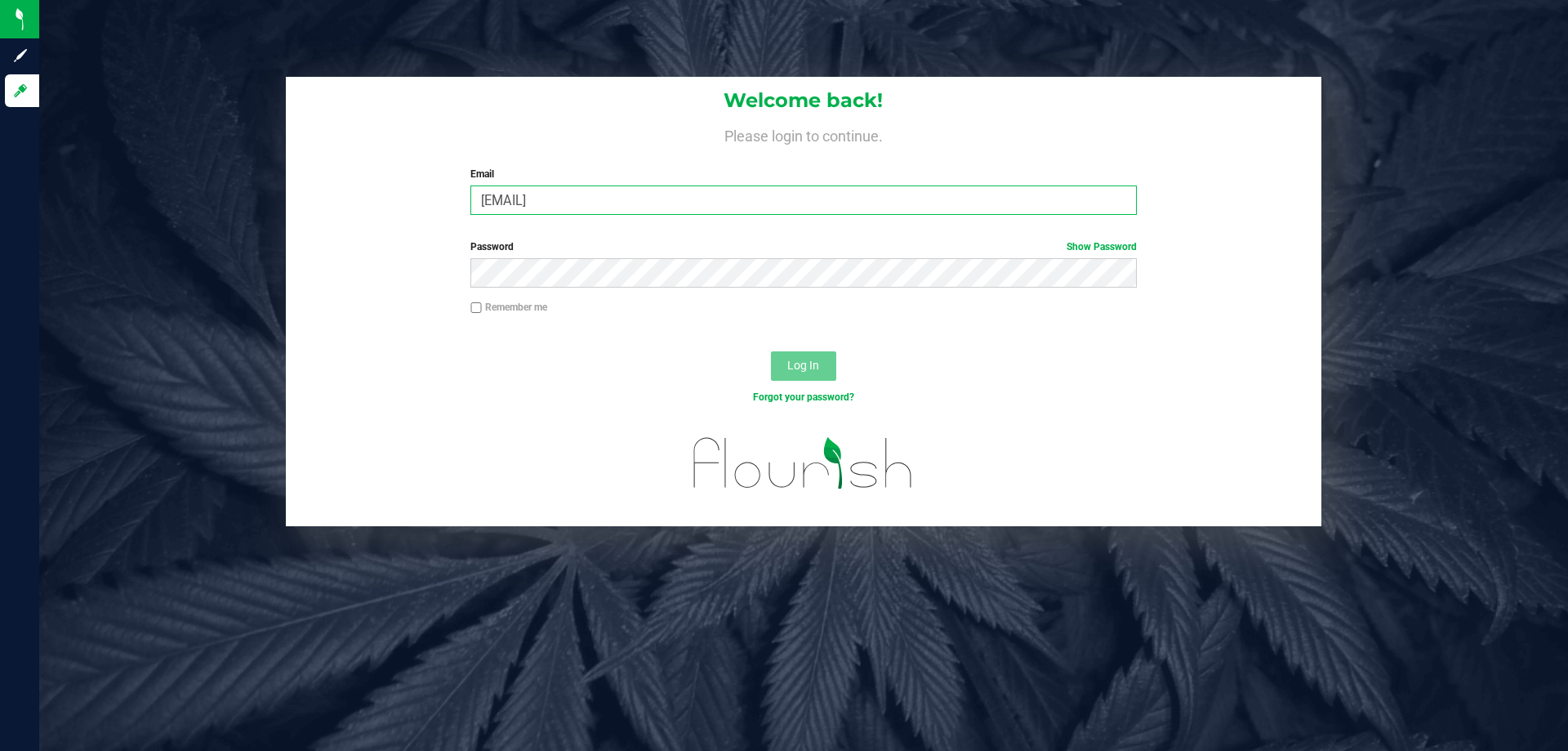 type on "[EMAIL]" 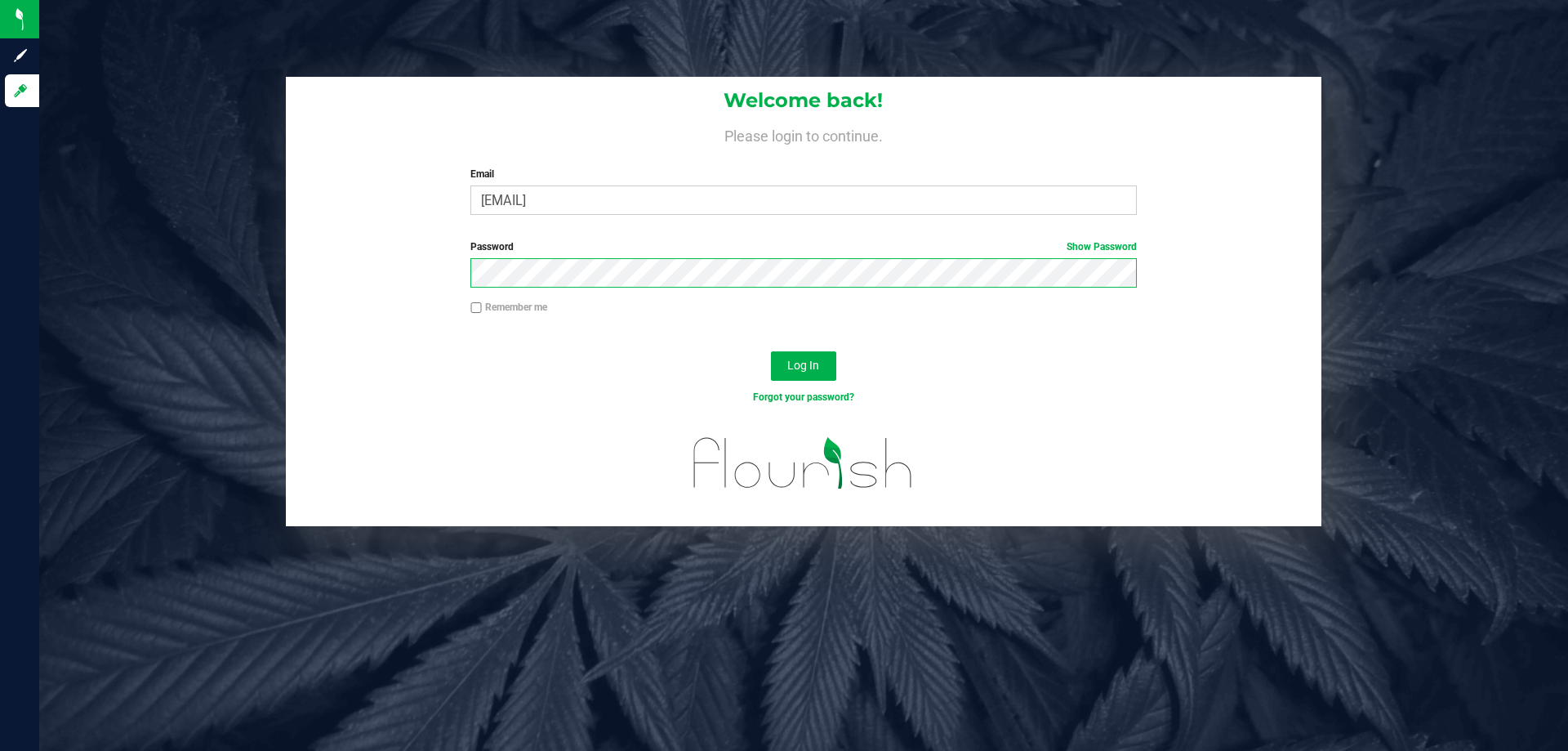 click on "Log In" at bounding box center [804, 366] 